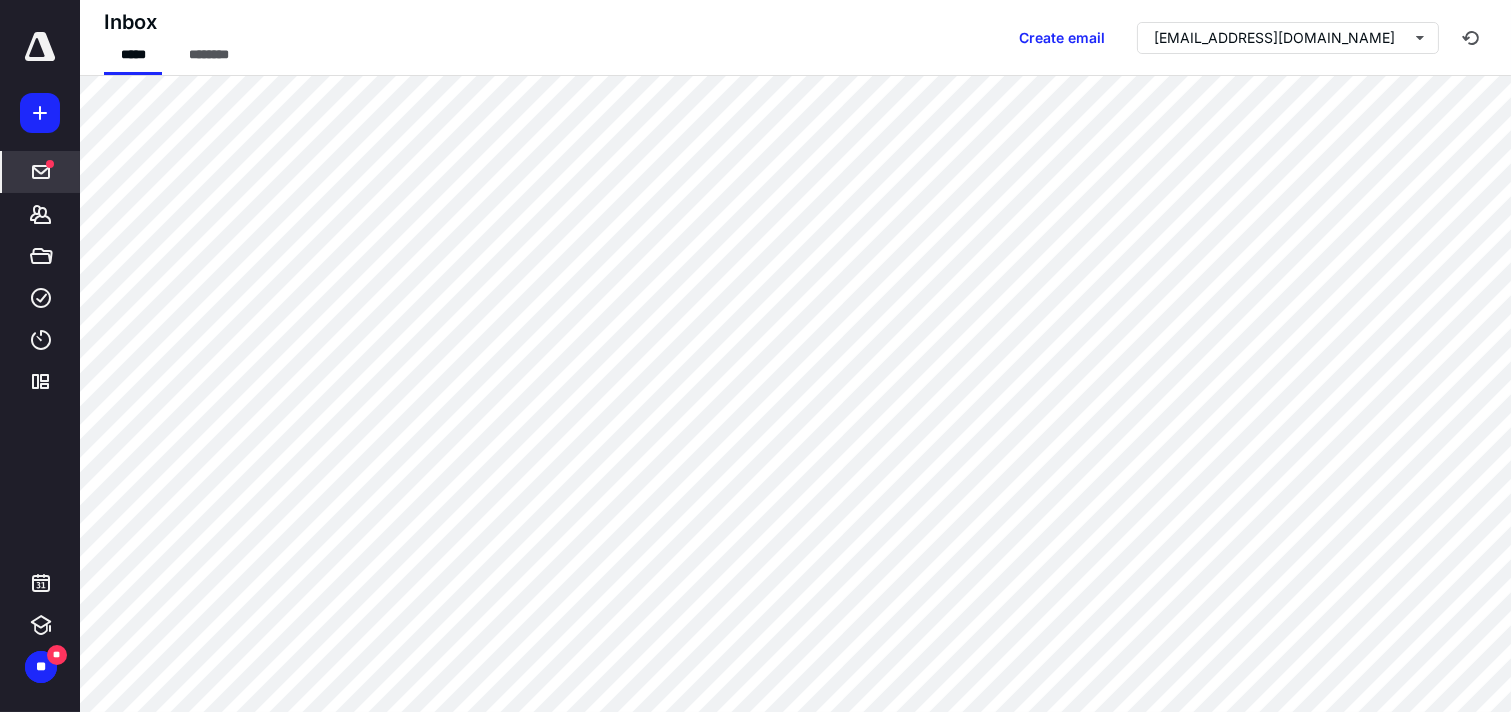 scroll, scrollTop: 0, scrollLeft: 0, axis: both 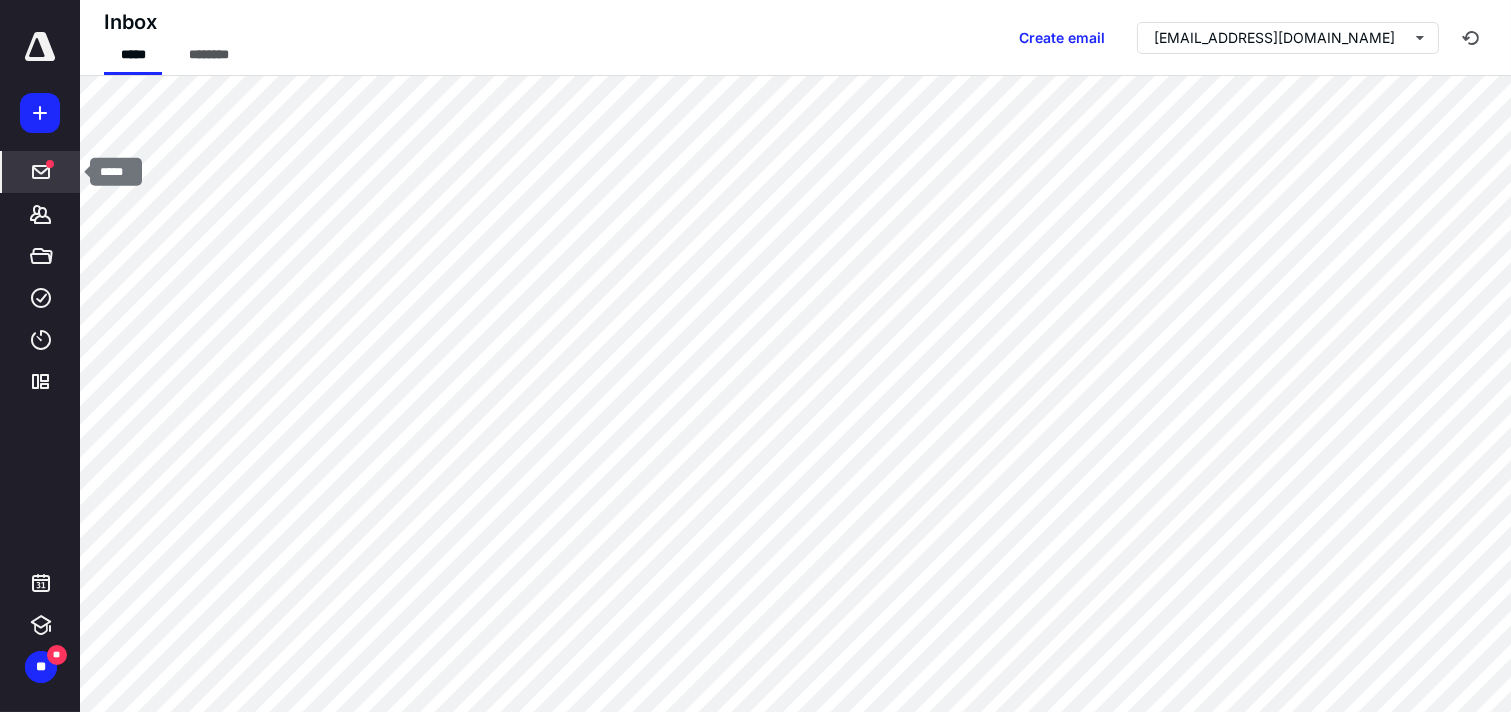click 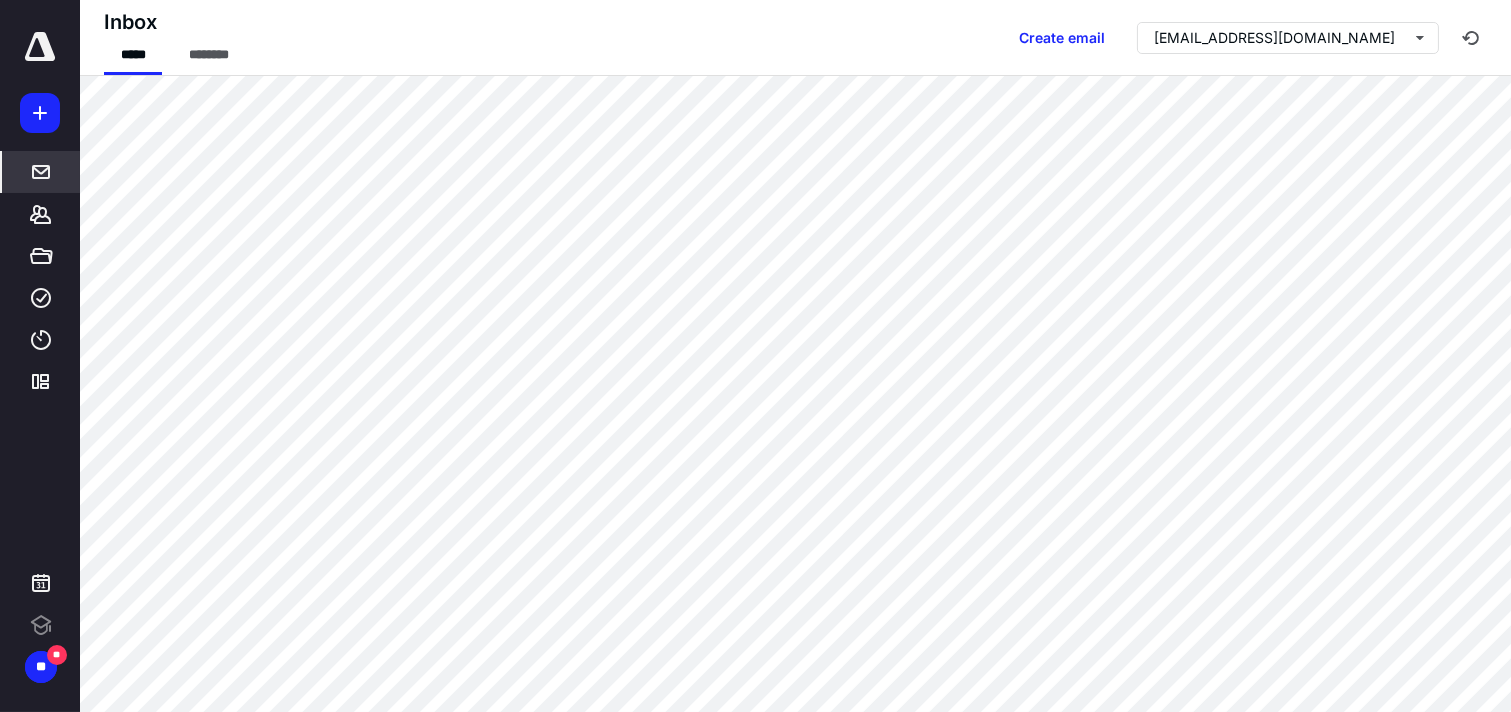 scroll, scrollTop: 0, scrollLeft: 0, axis: both 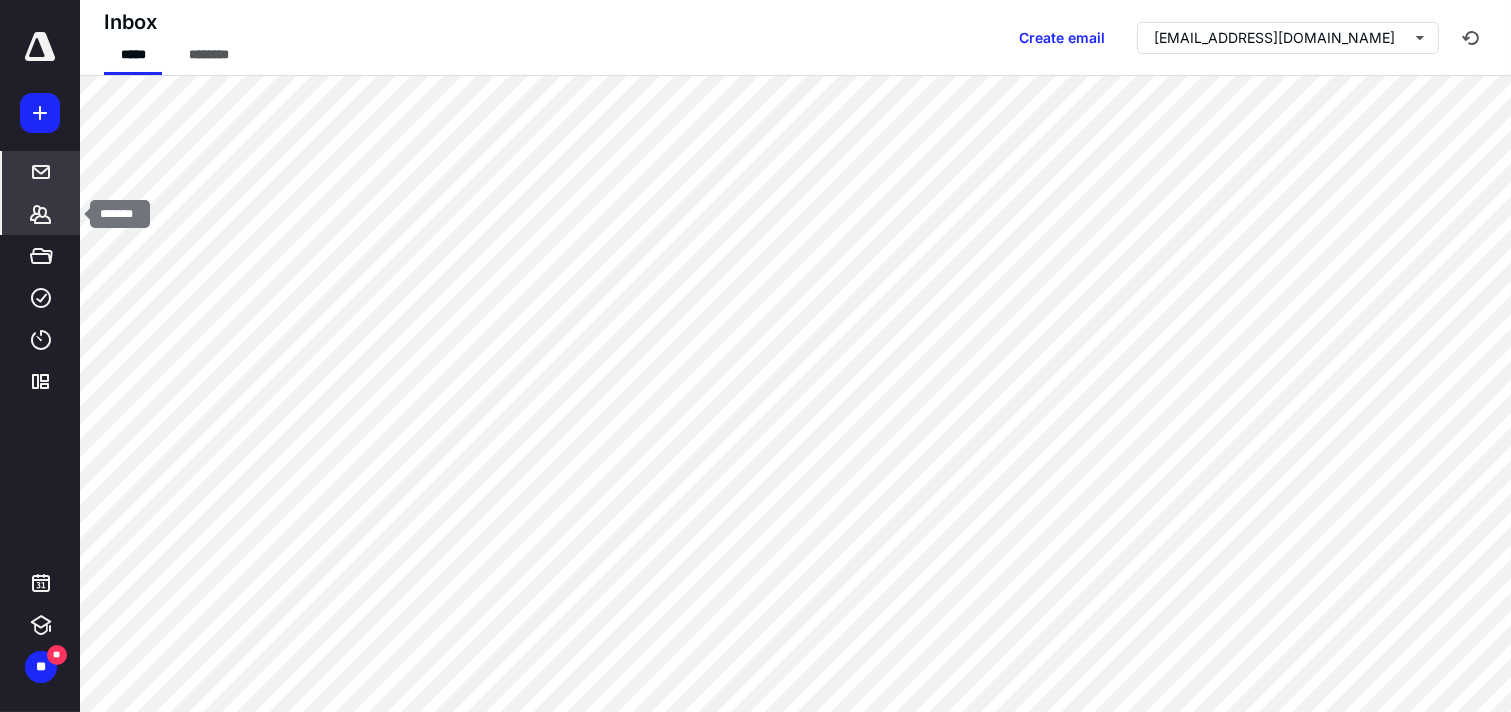 click 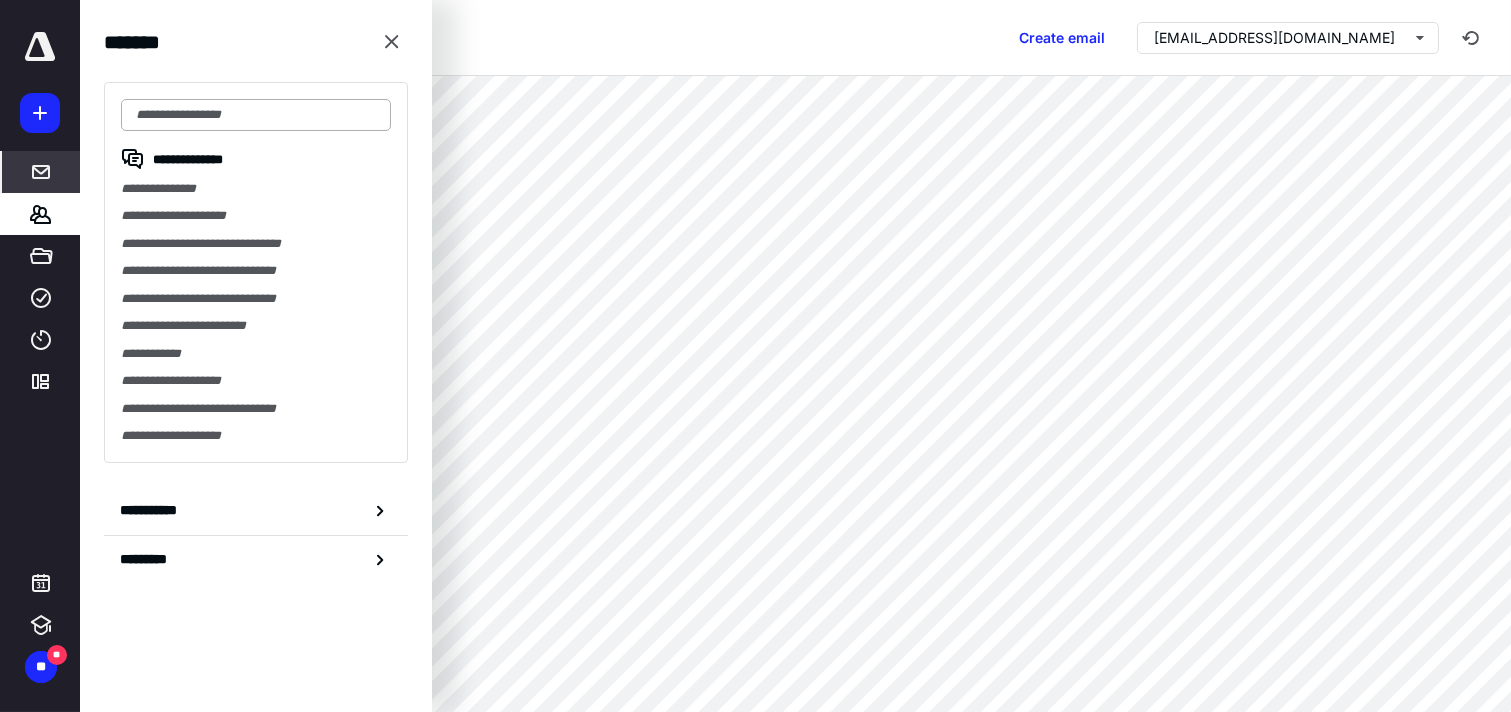 click at bounding box center (256, 115) 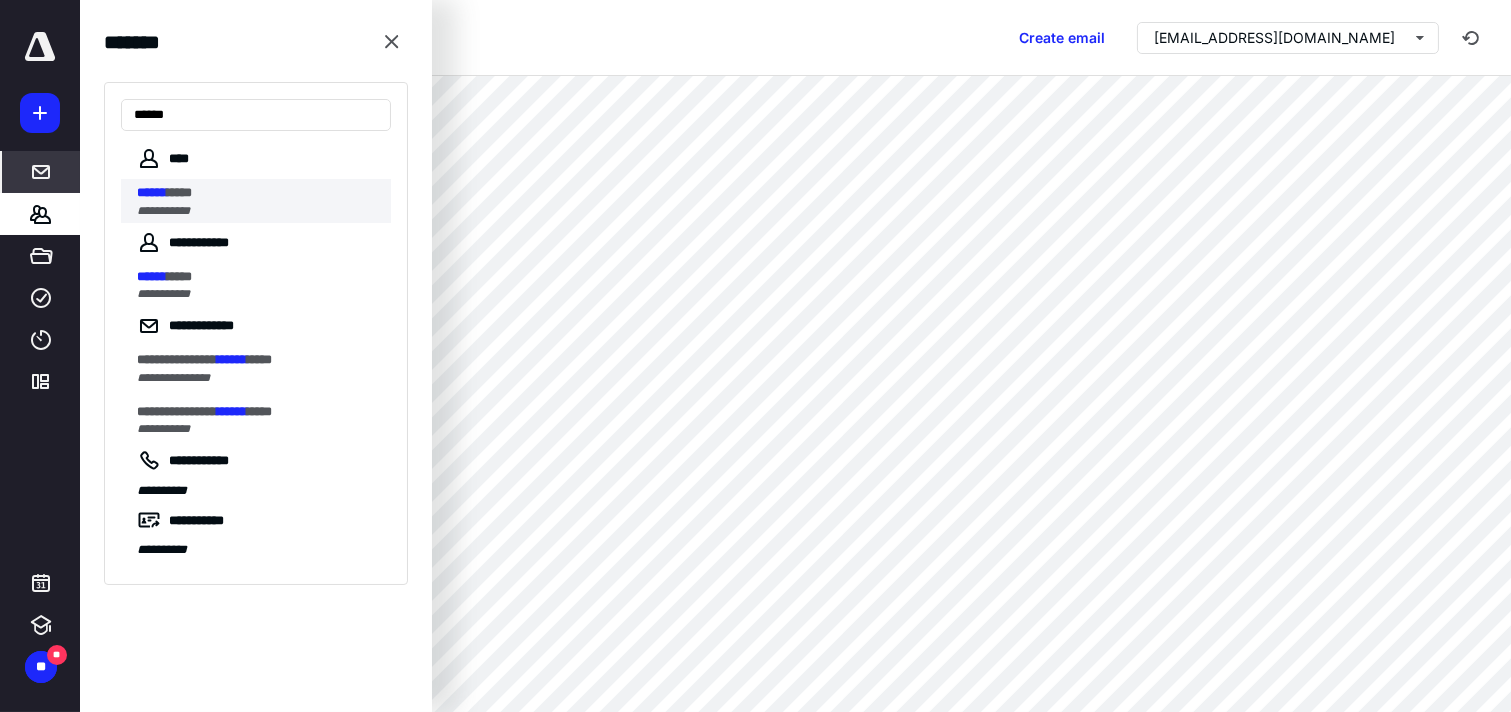 type on "******" 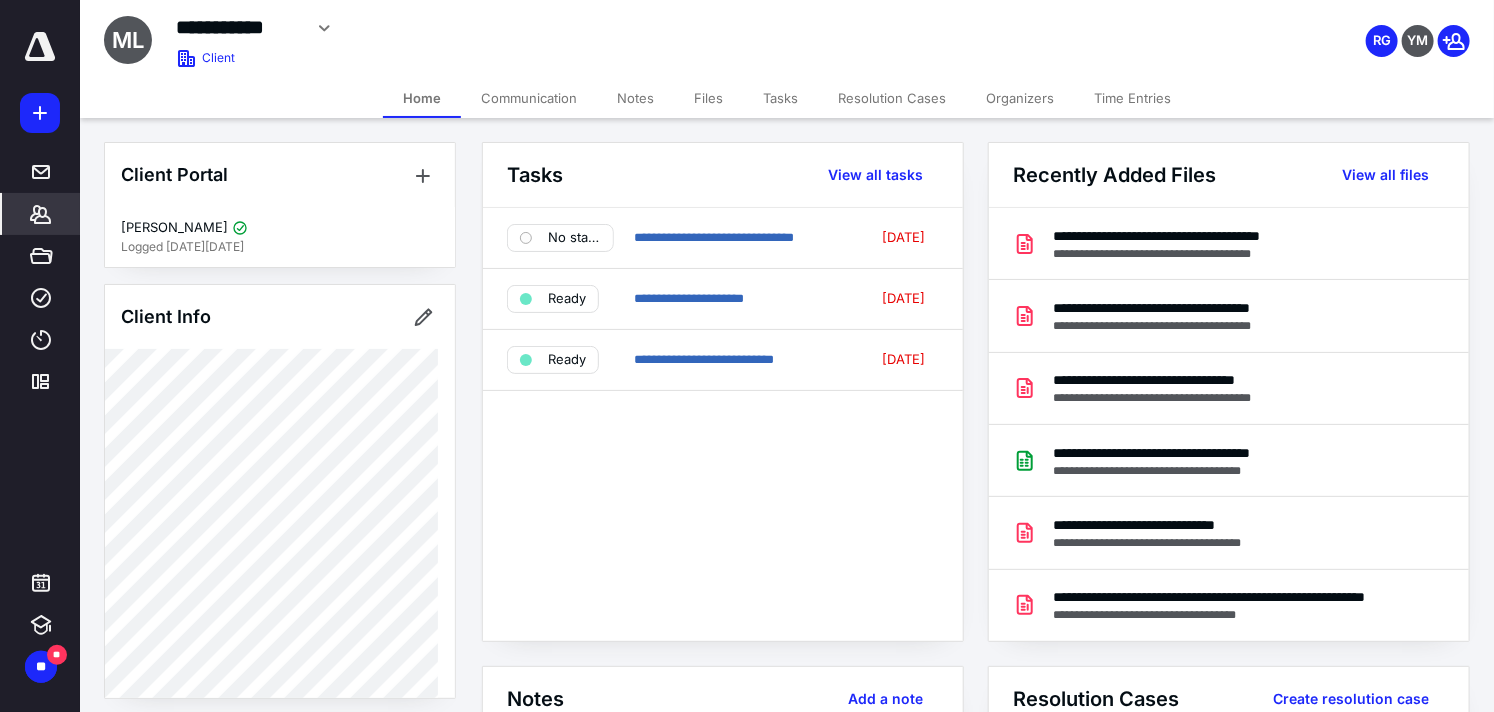 click on "Communication" at bounding box center [529, 98] 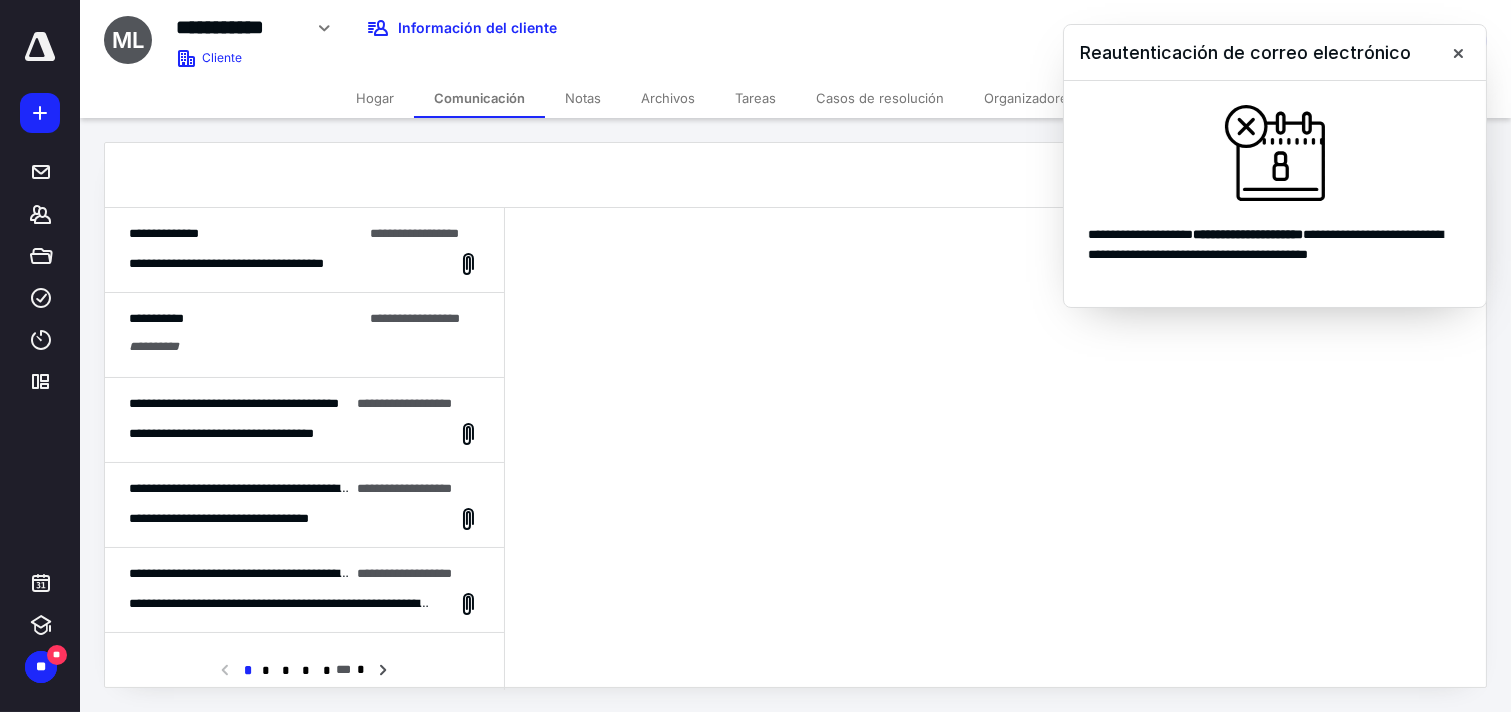 click at bounding box center (995, 449) 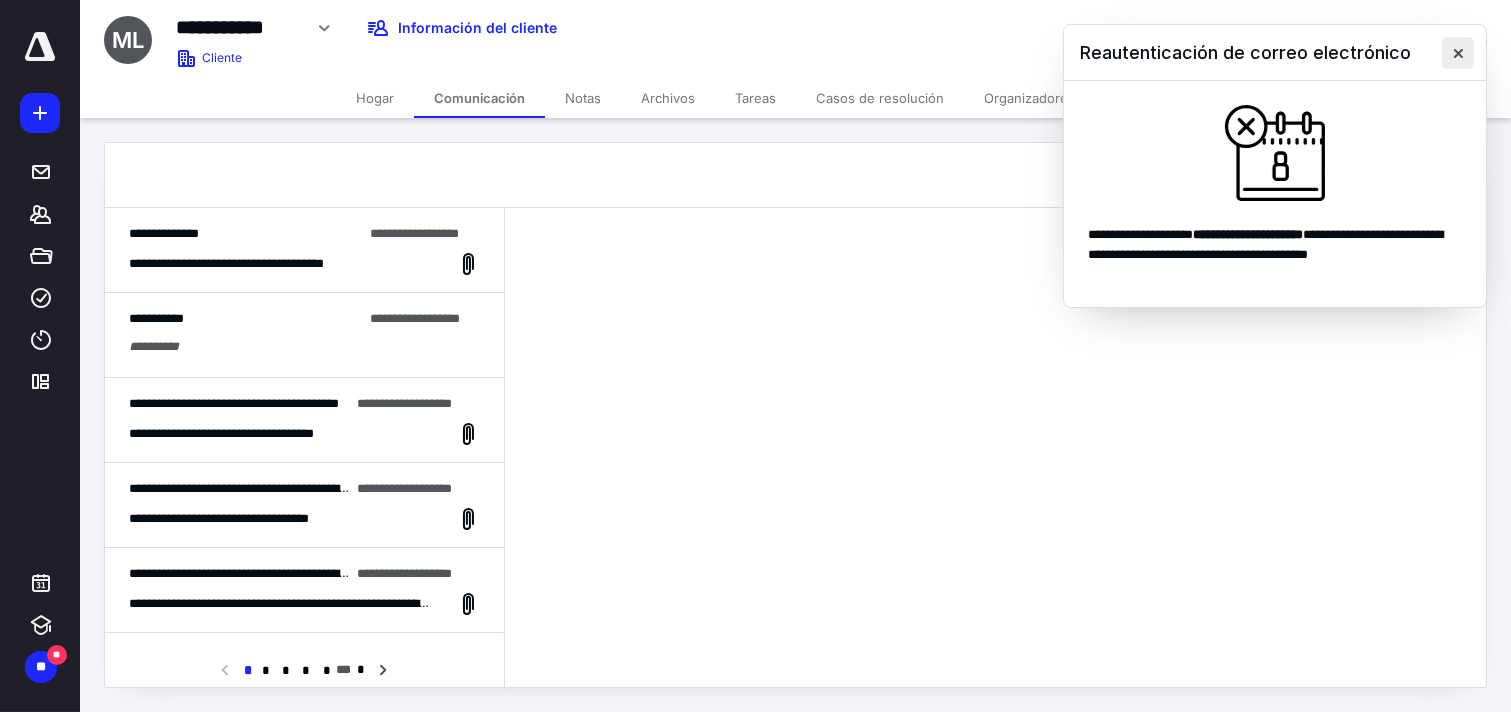 click at bounding box center [1458, 53] 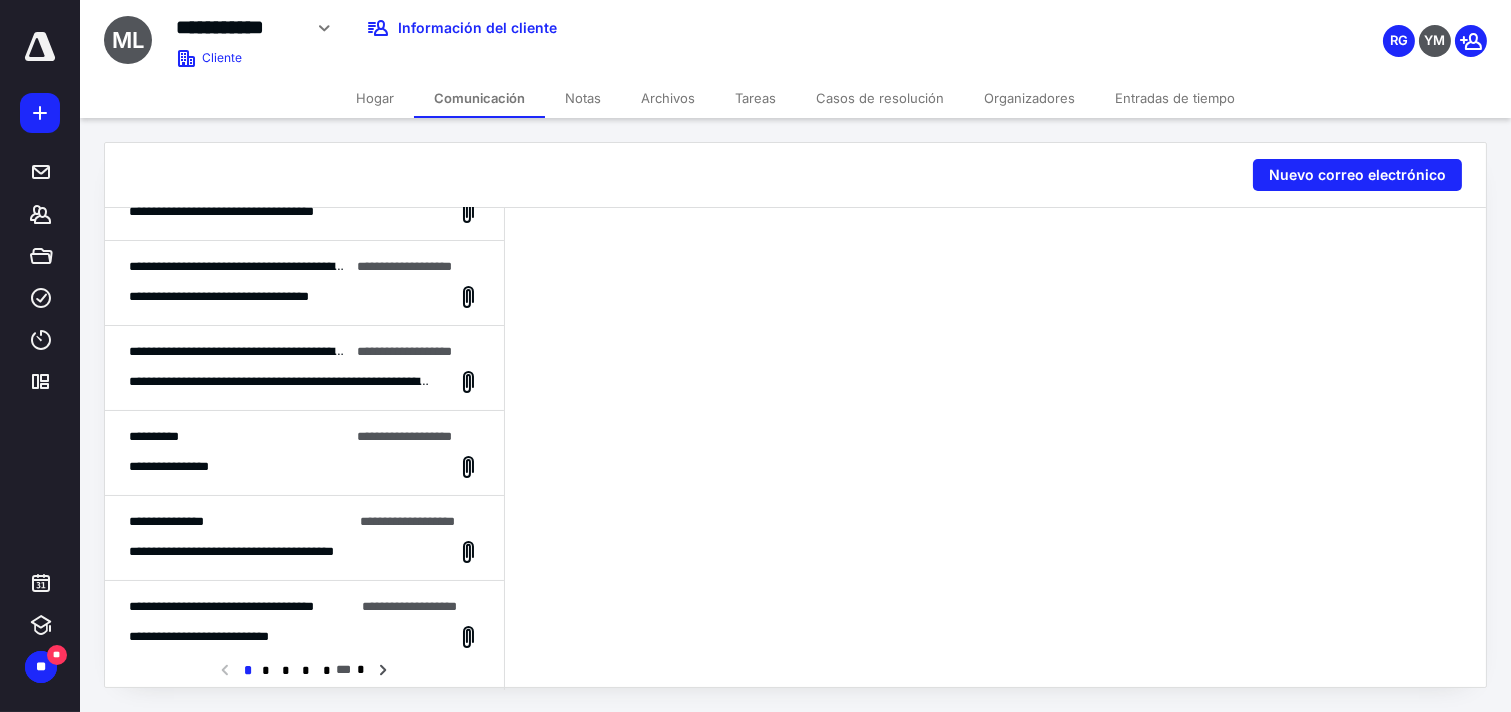 scroll, scrollTop: 333, scrollLeft: 0, axis: vertical 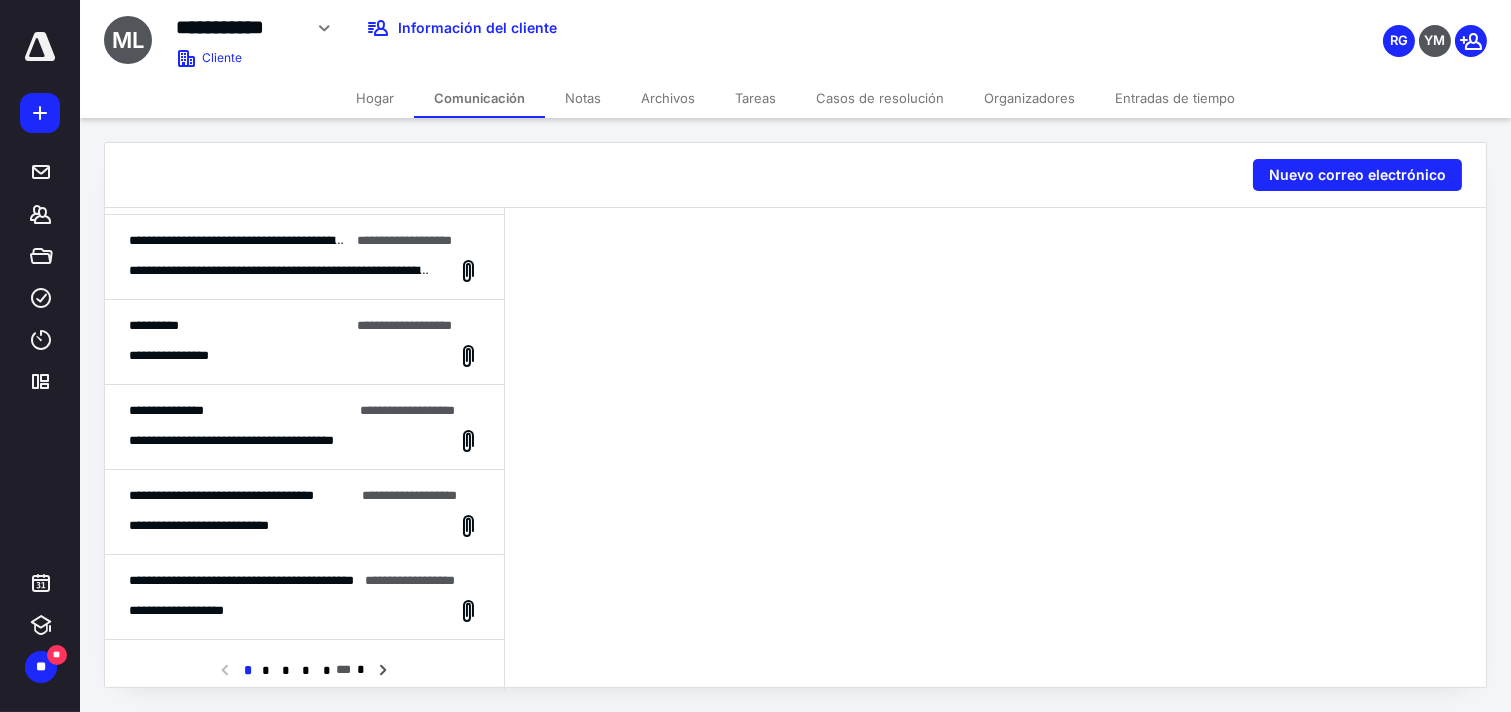 click on "**********" at bounding box center (231, 440) 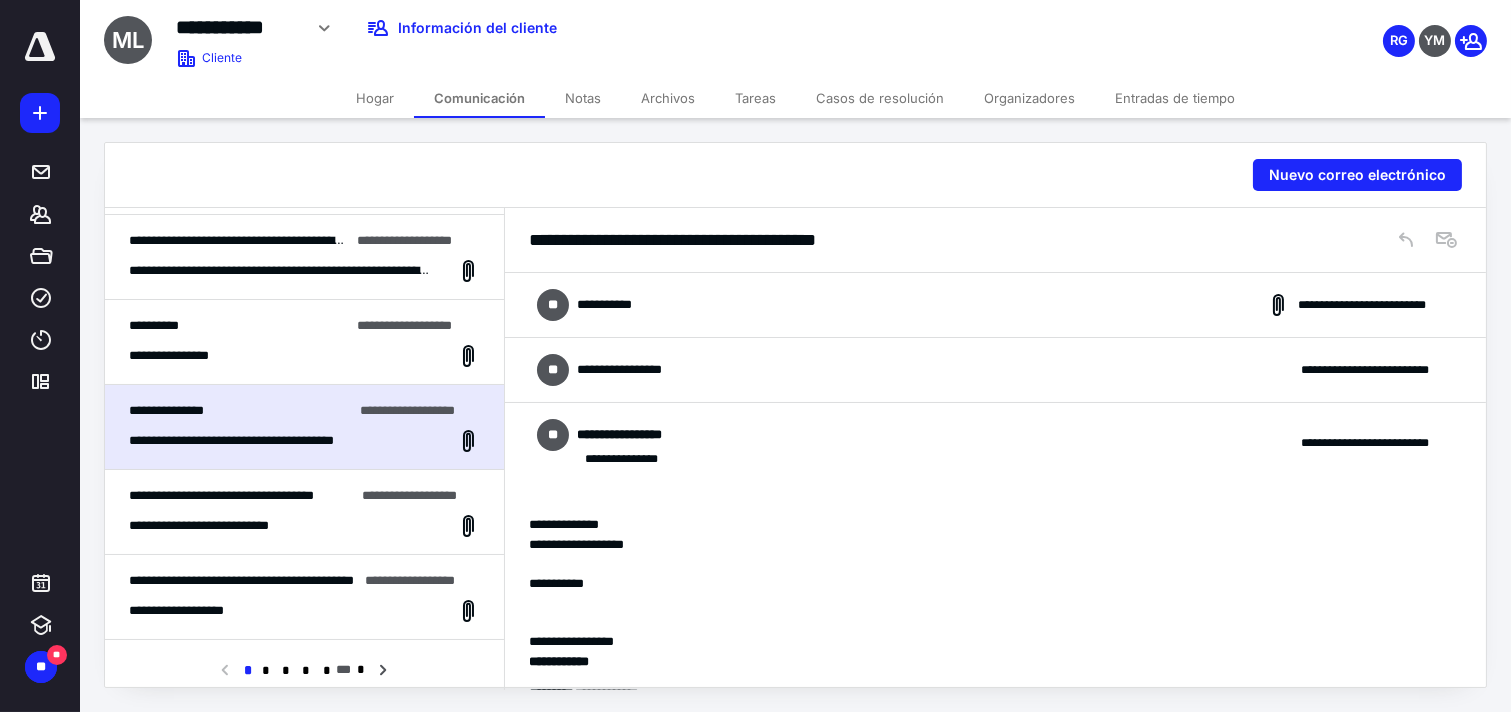 scroll, scrollTop: 0, scrollLeft: 0, axis: both 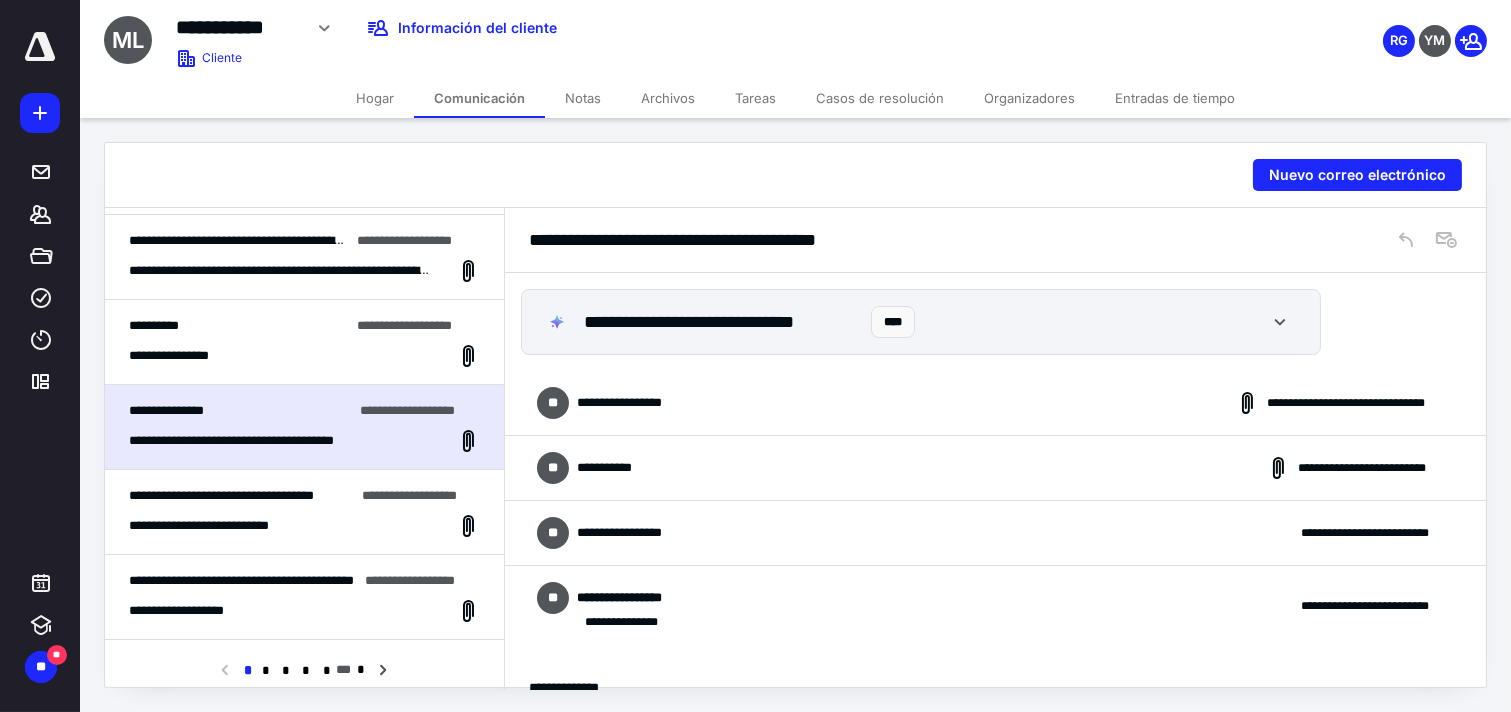 click on "**********" at bounding box center [995, 403] 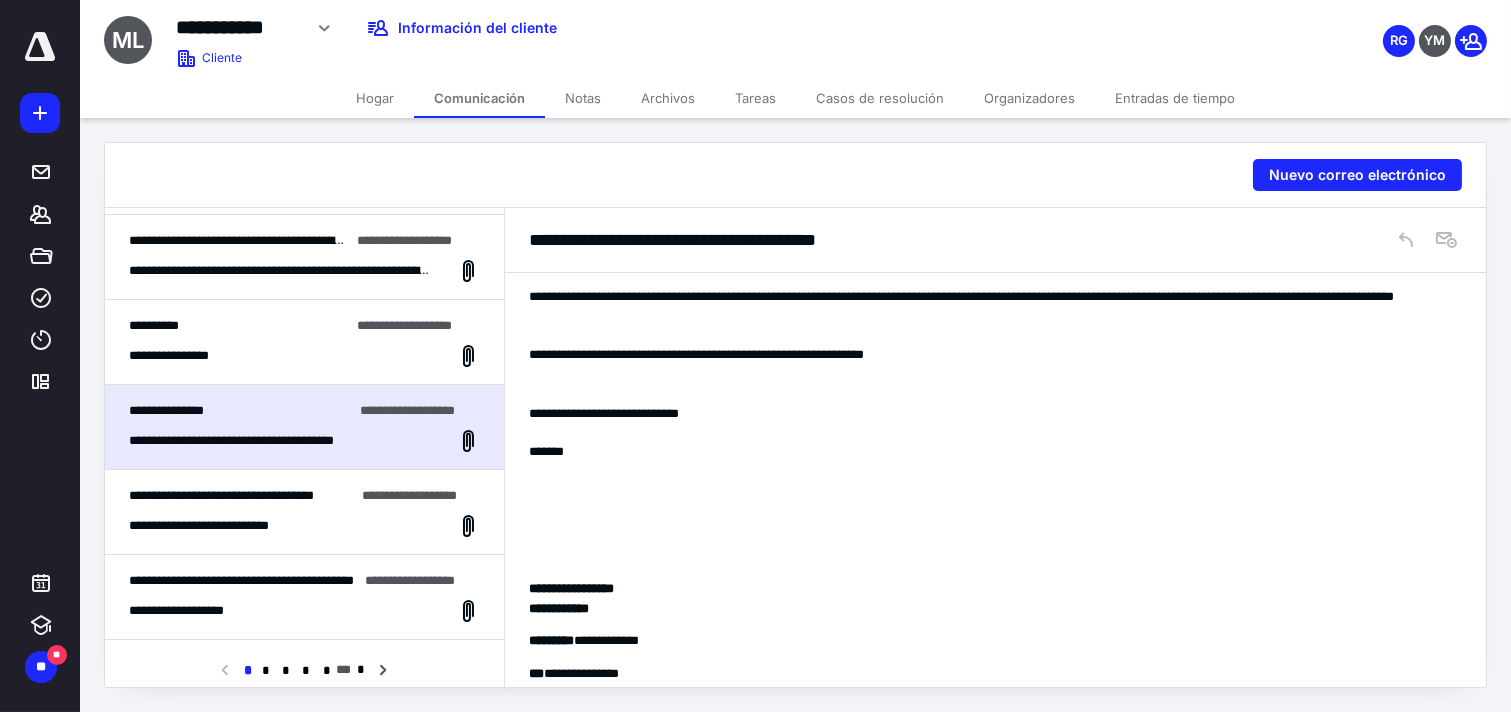 scroll, scrollTop: 666, scrollLeft: 0, axis: vertical 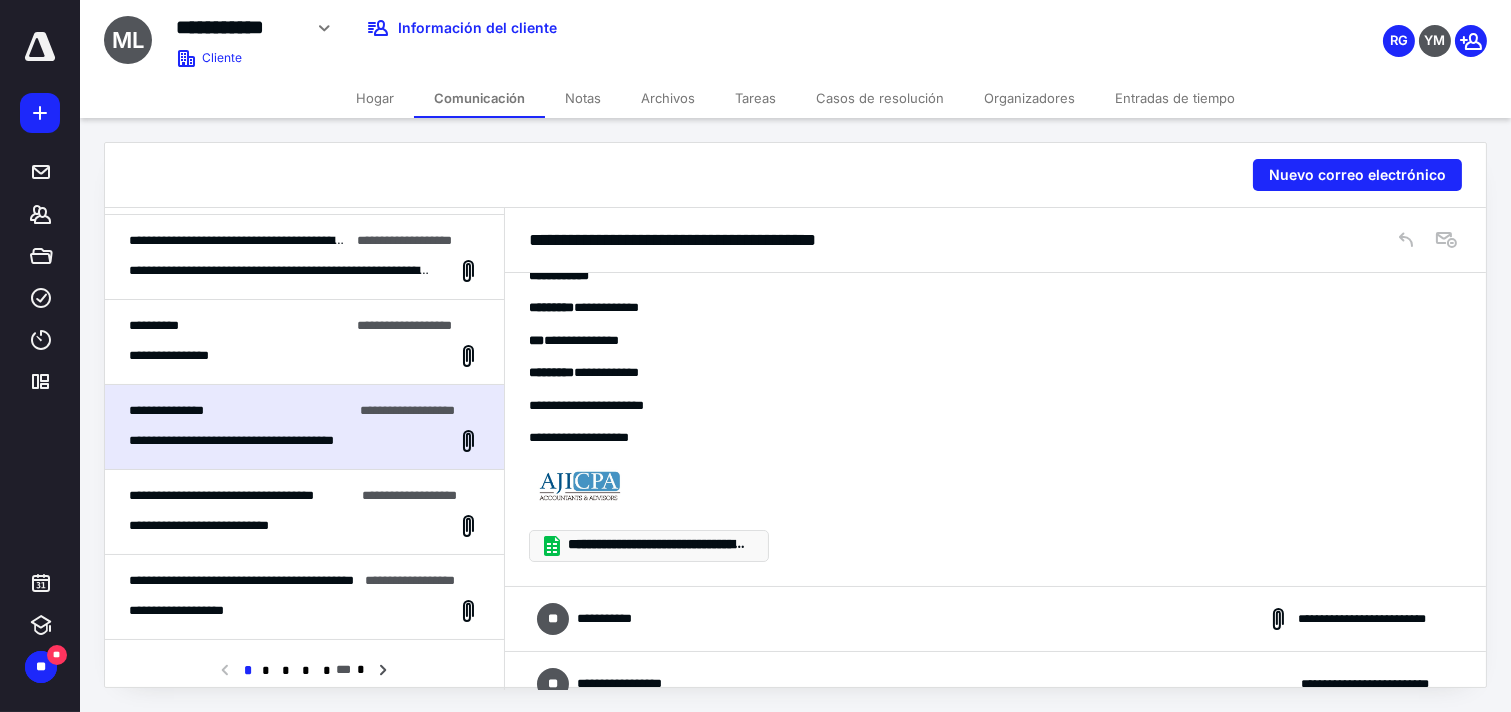 click on "**********" at bounding box center [719, 544] 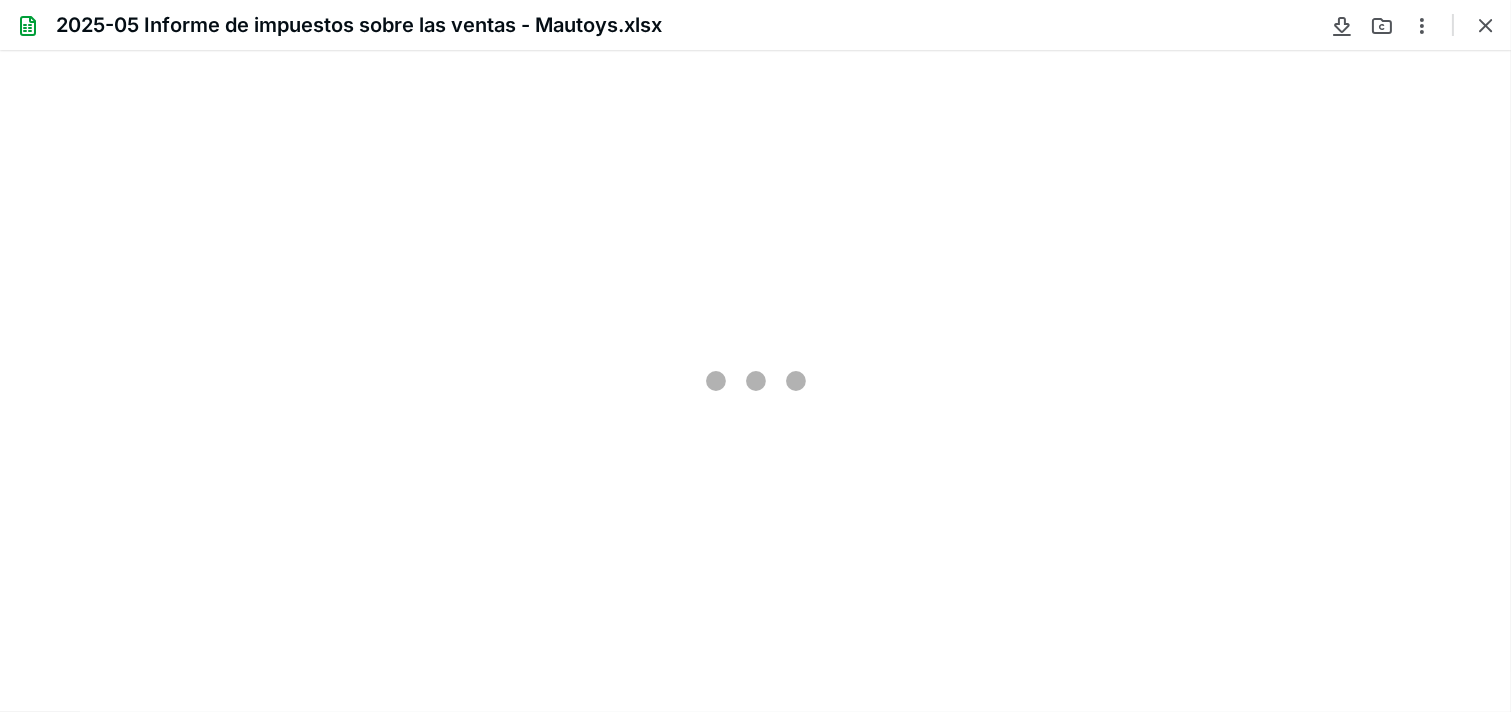 scroll, scrollTop: 0, scrollLeft: 0, axis: both 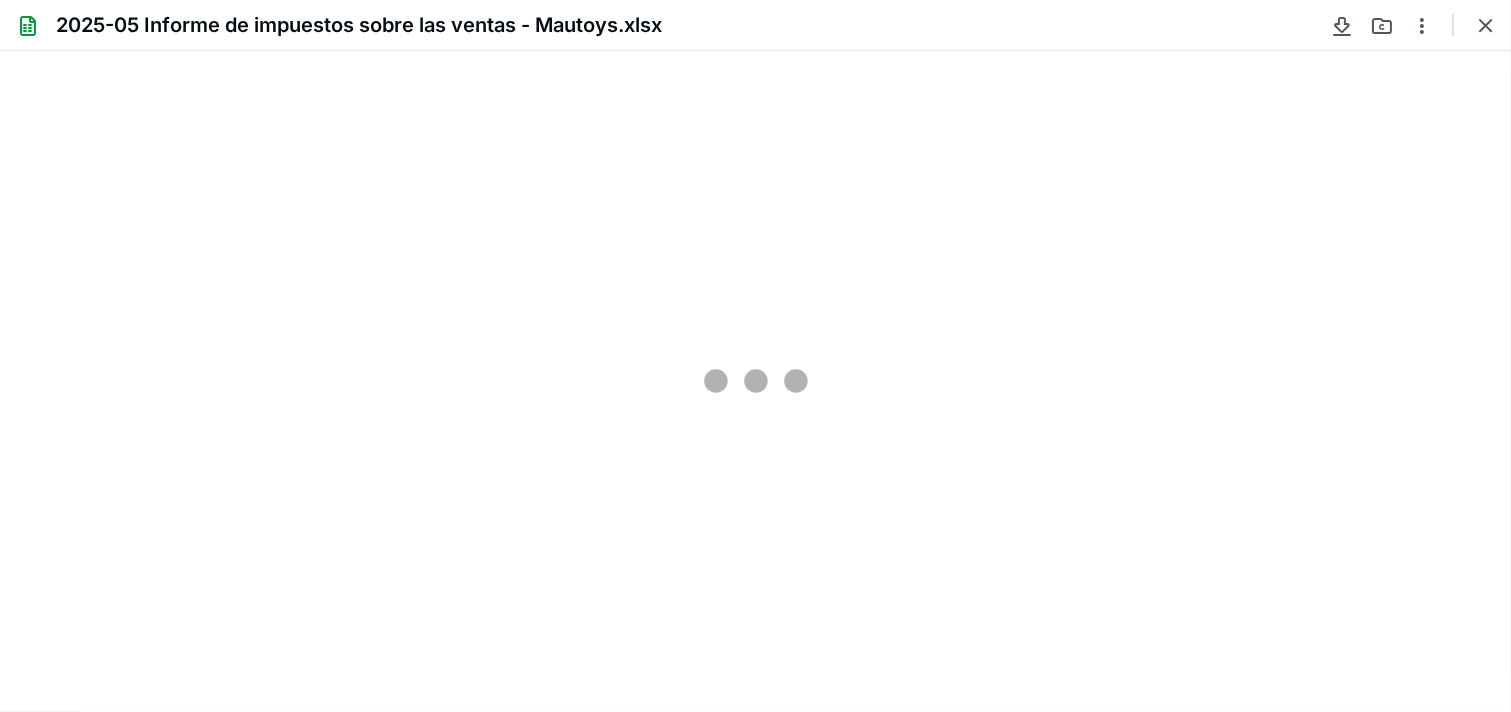 type on "128" 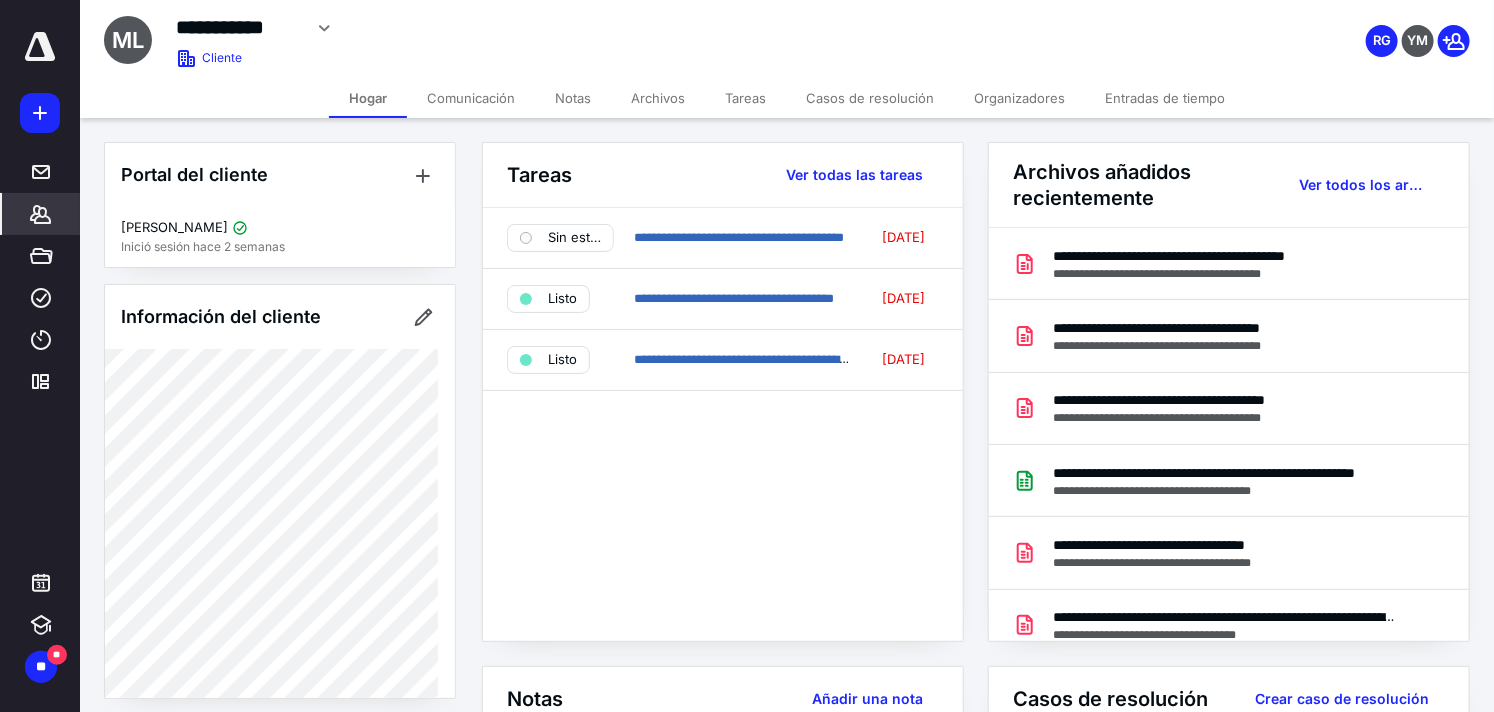 click on "Comunicación" at bounding box center [471, 98] 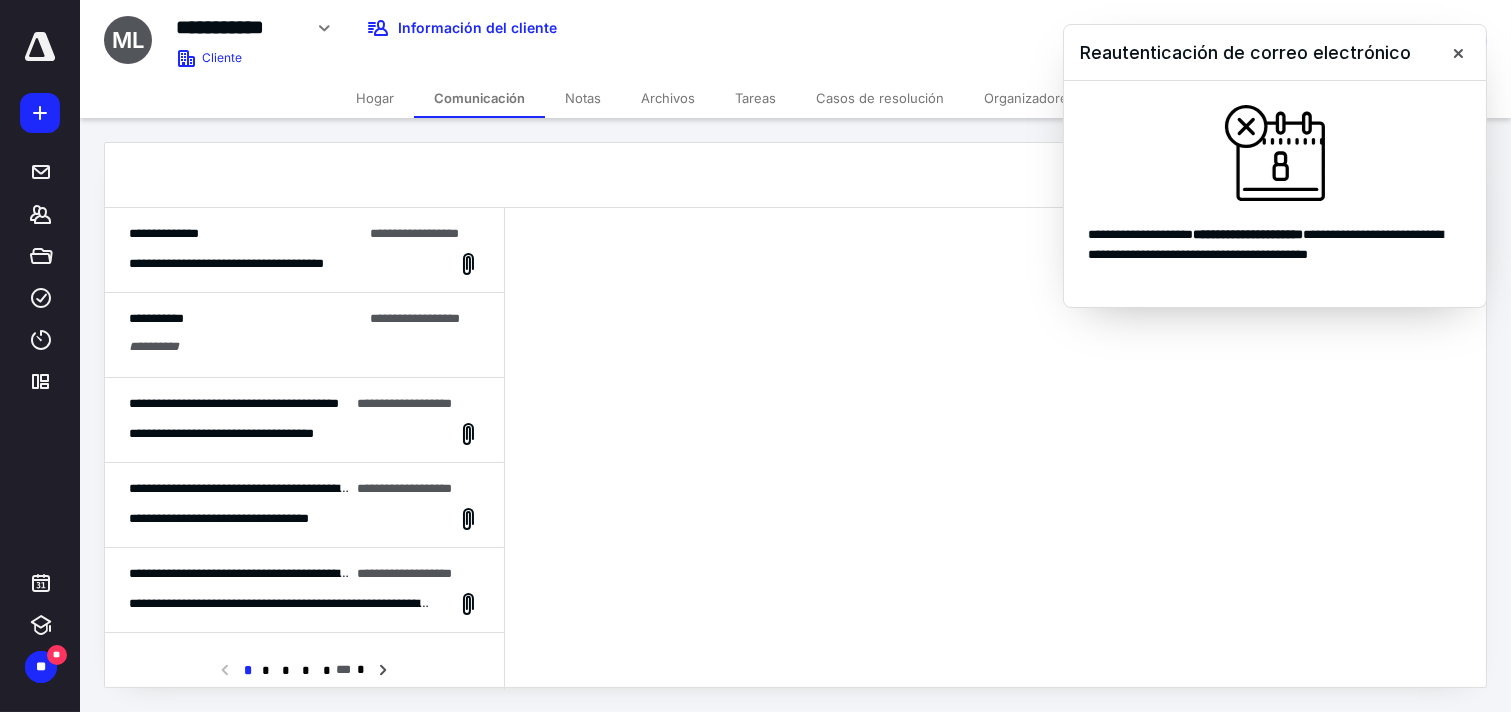 click on "**********" at bounding box center [1248, 234] 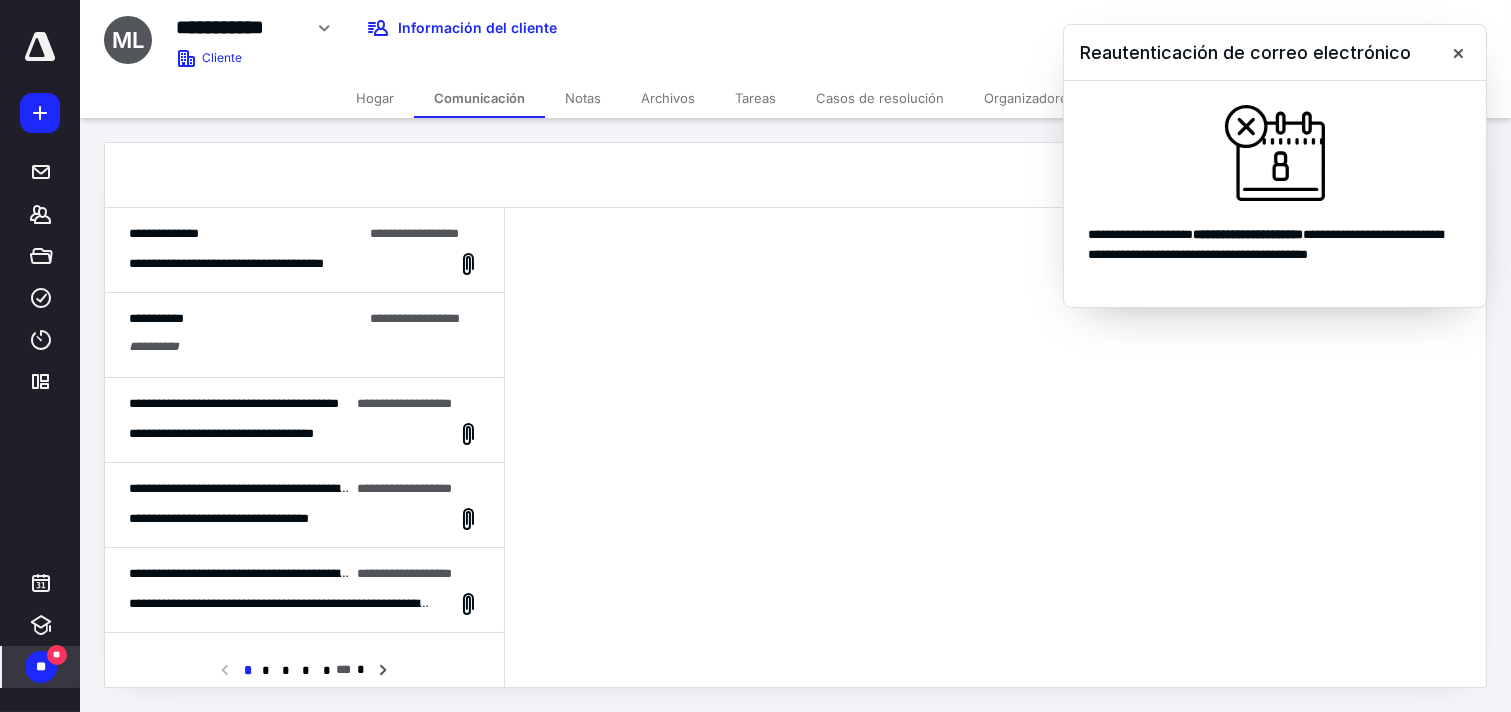 click on "**" at bounding box center (41, 666) 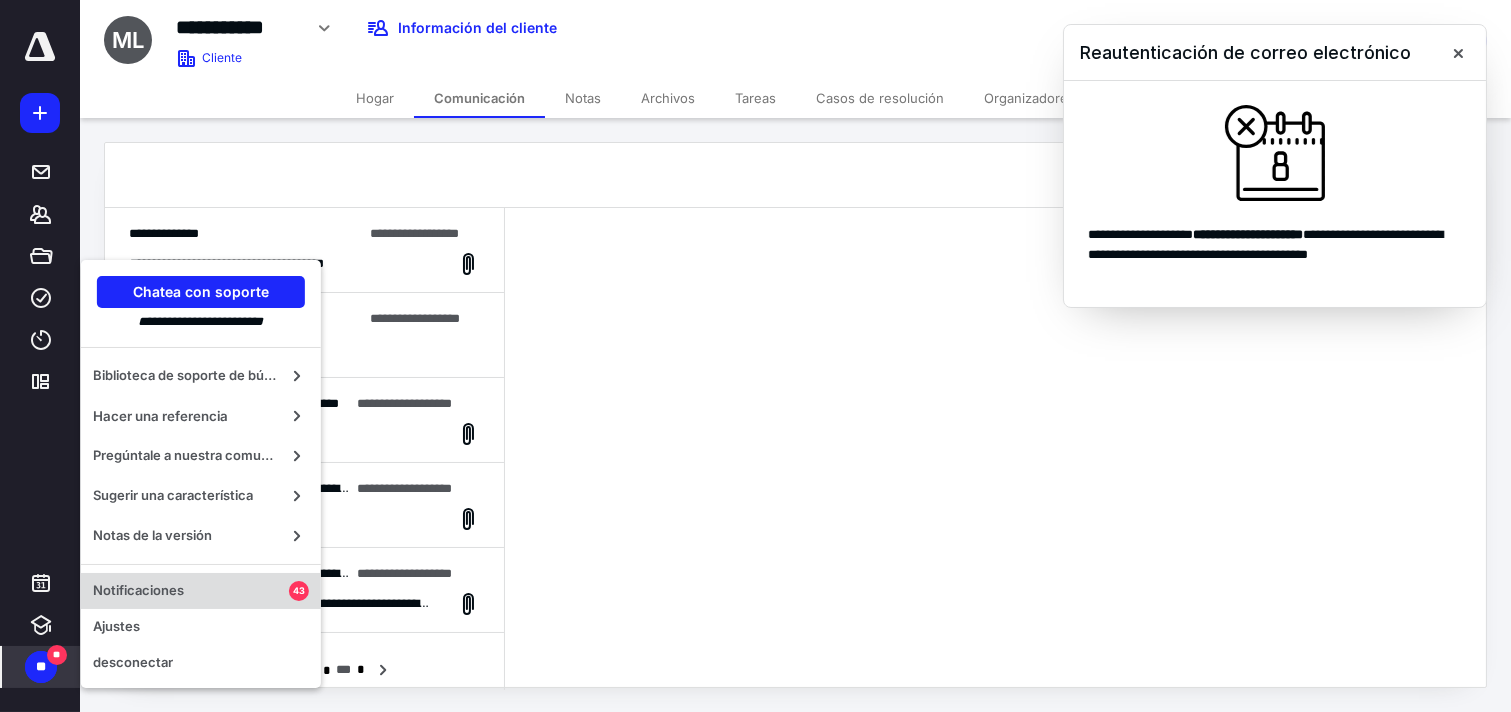 click on "Notificaciones" at bounding box center (191, 591) 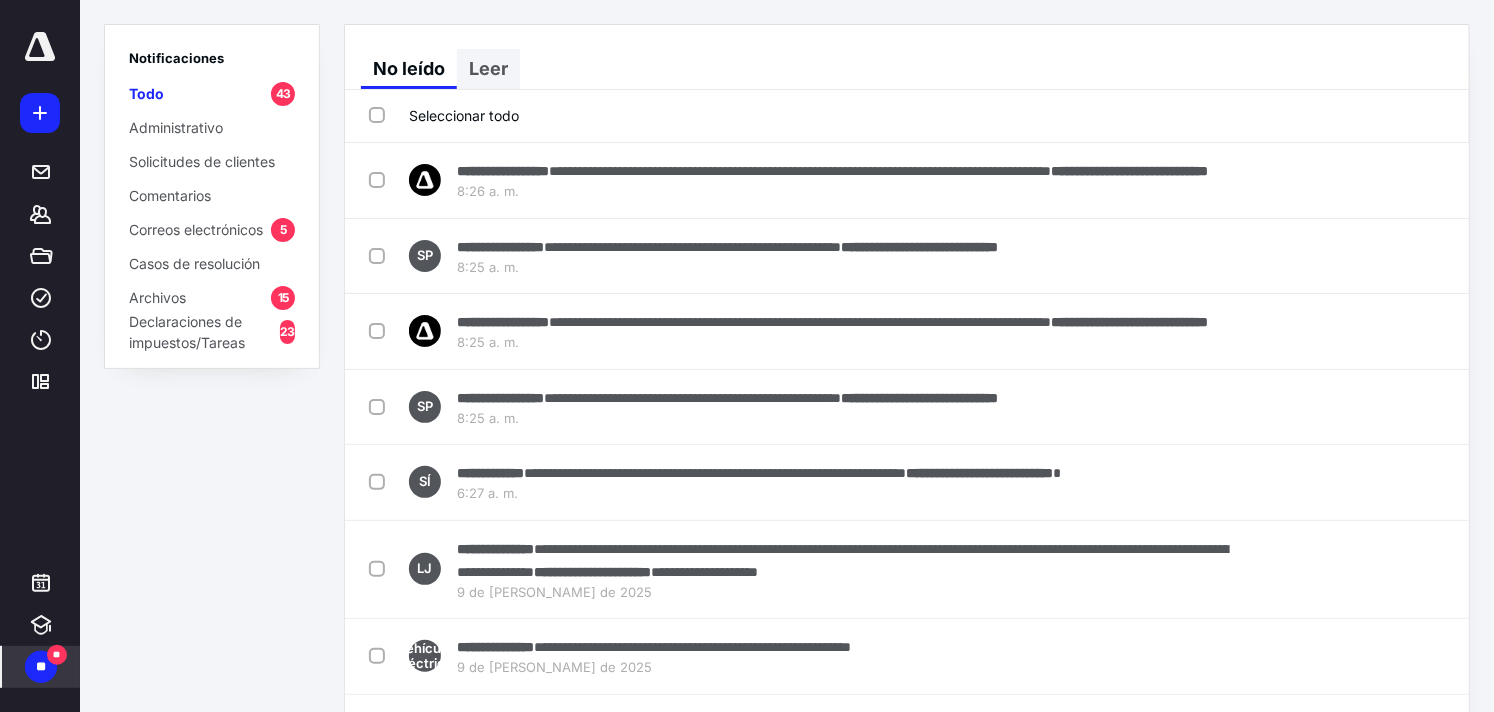 click on "Leer" at bounding box center (488, 68) 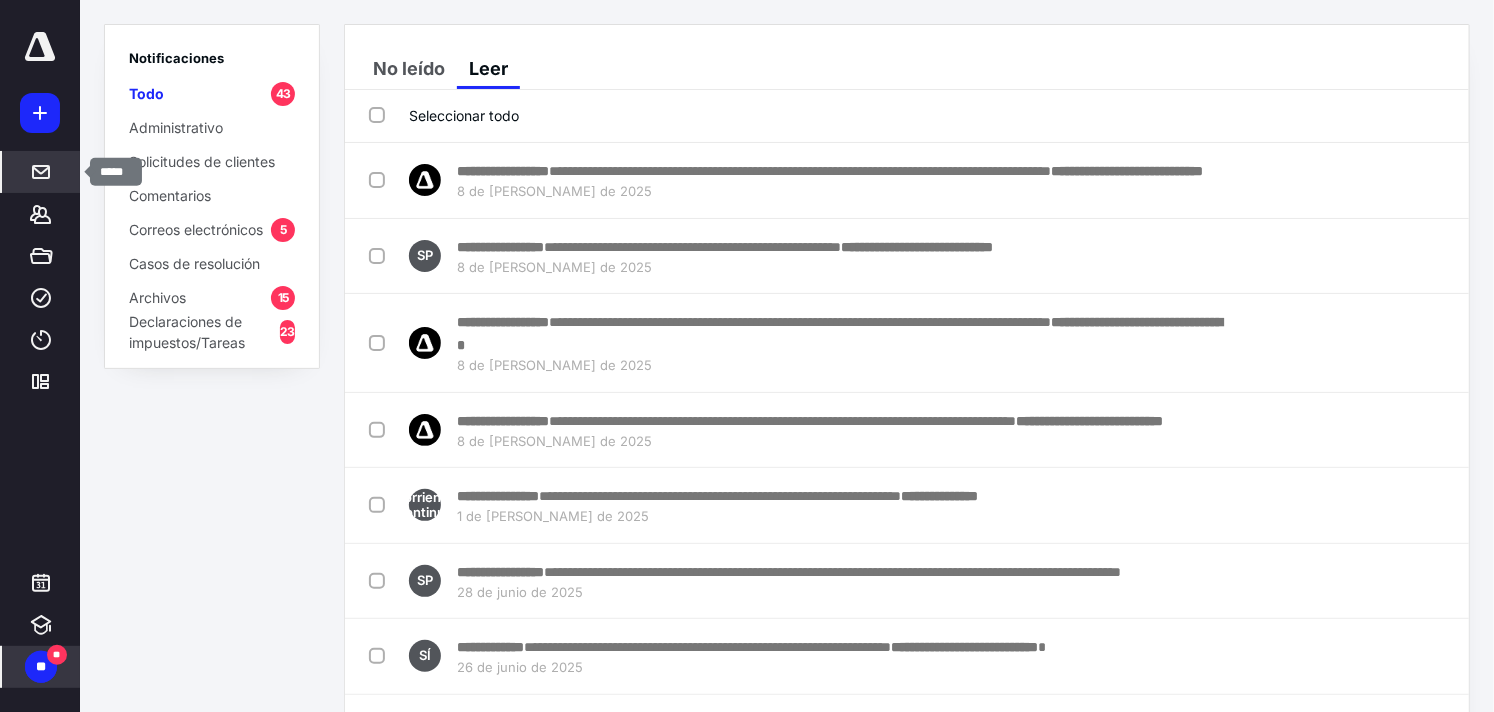 click 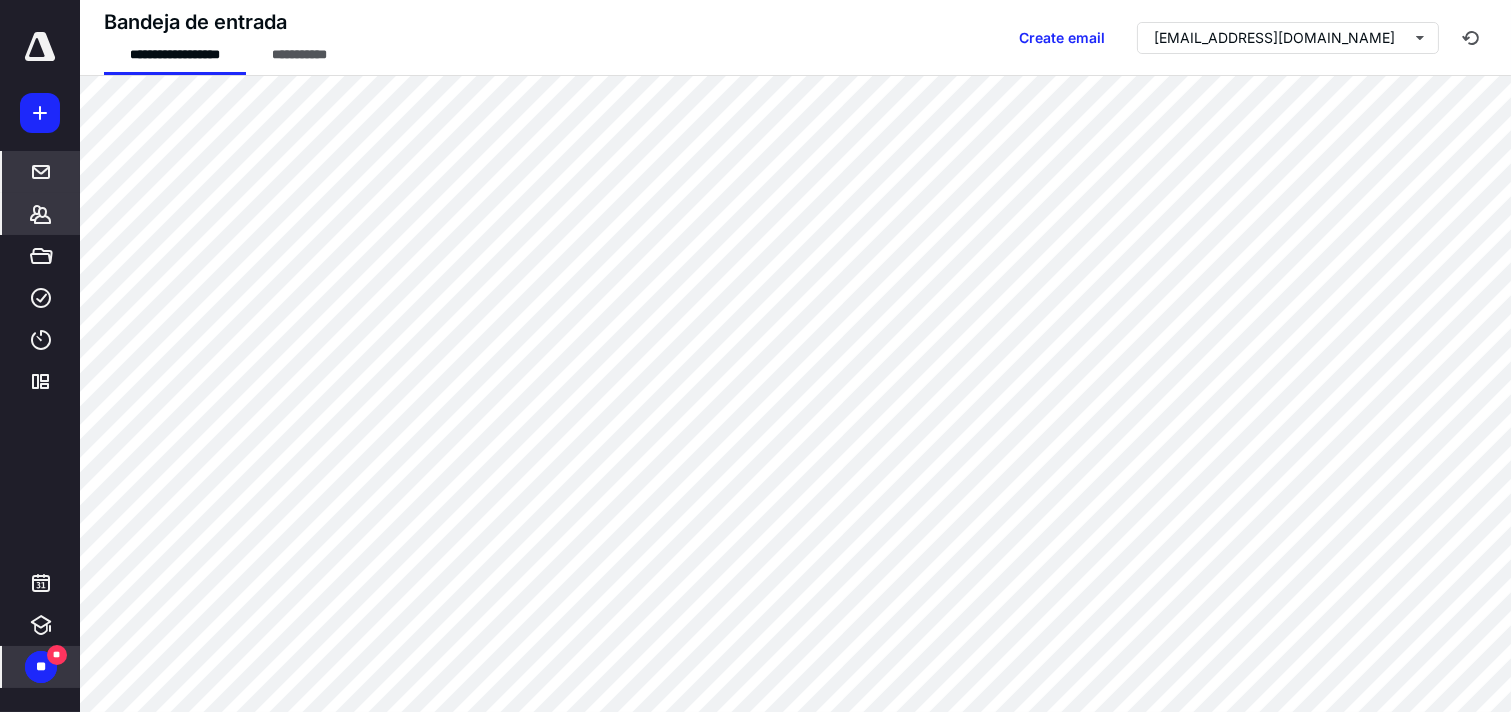 click 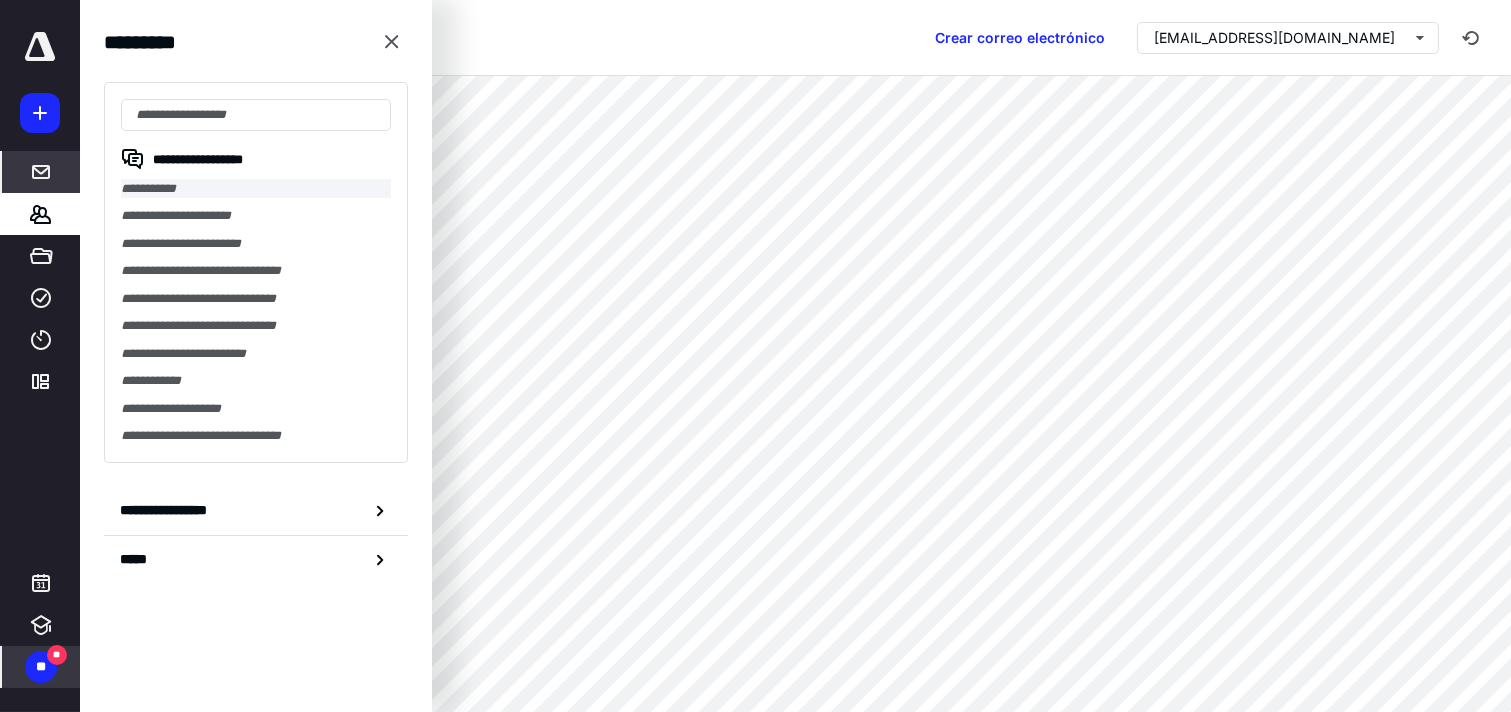 click on "**********" at bounding box center [256, 188] 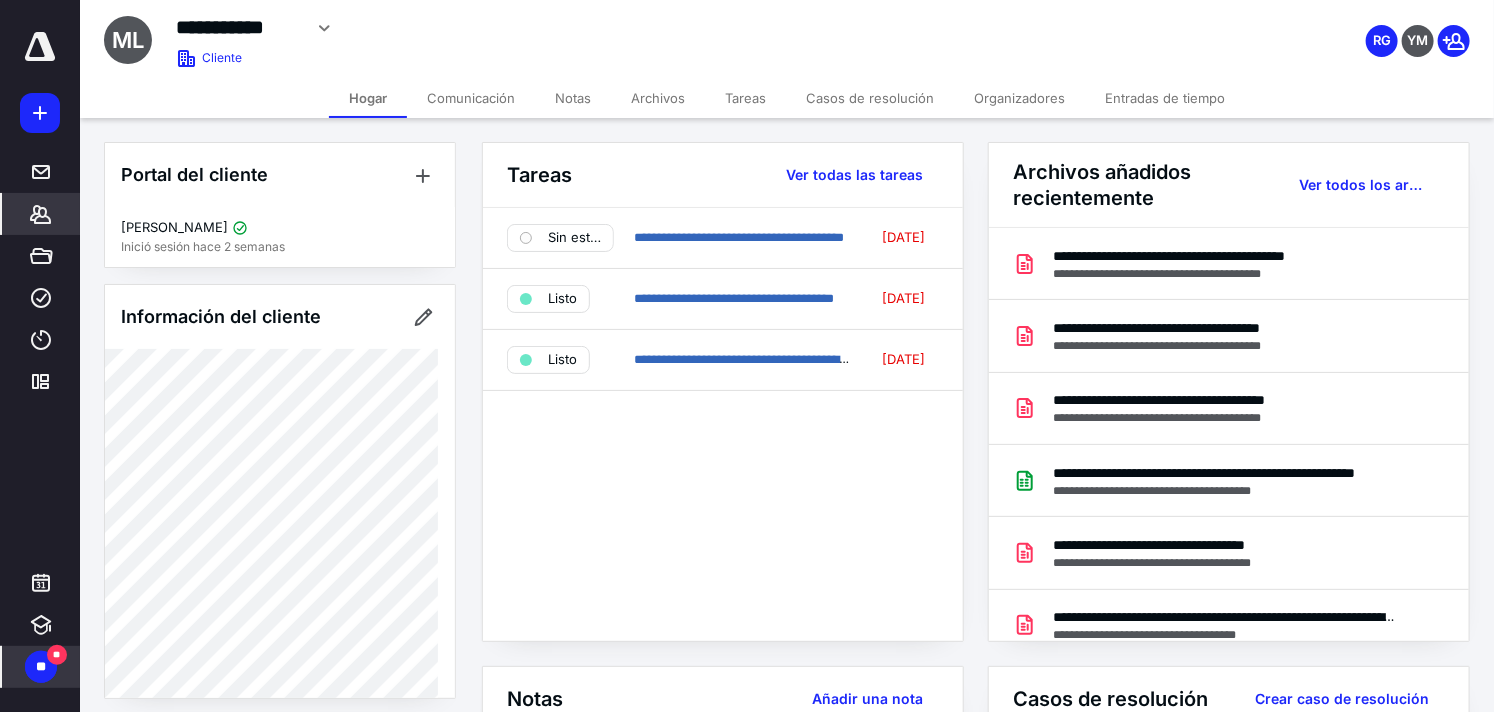 click on "Comunicación" at bounding box center [471, 98] 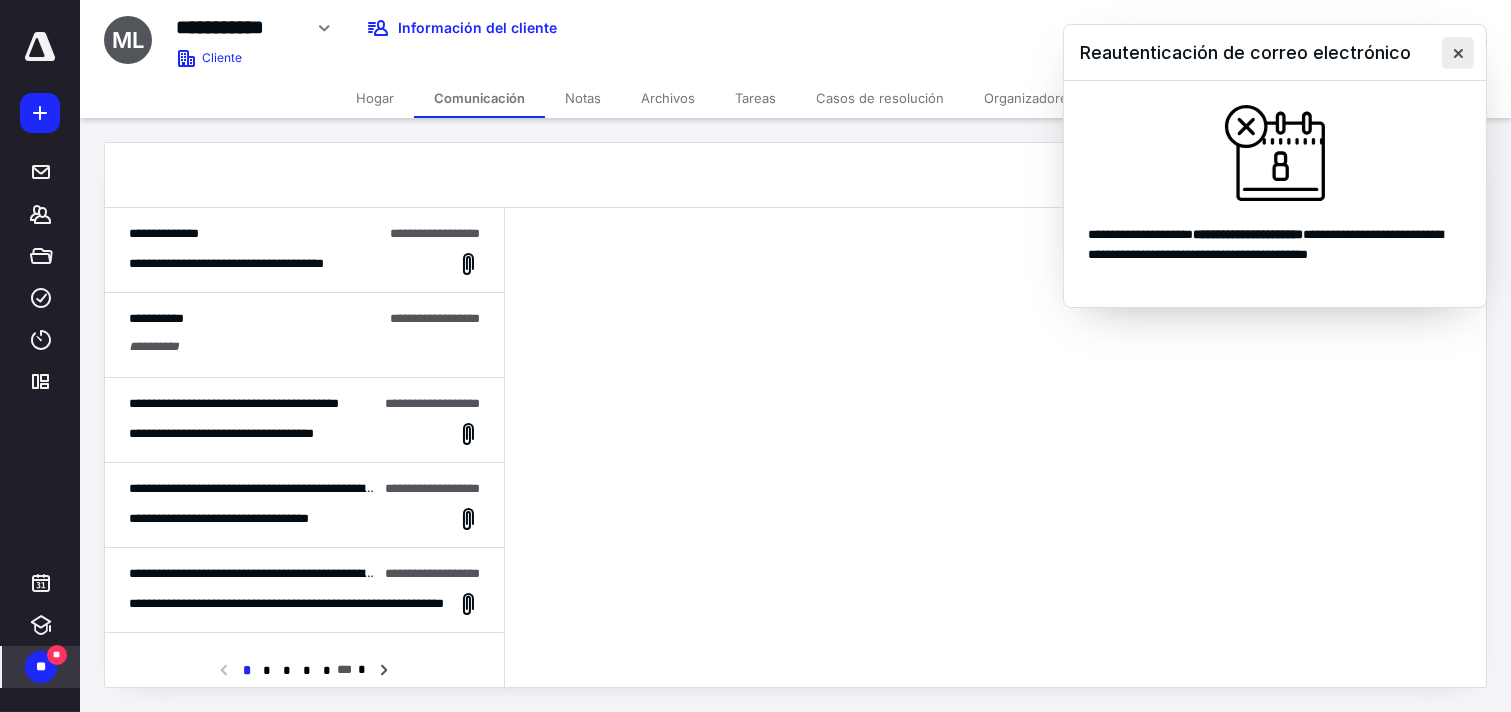 click at bounding box center [1458, 53] 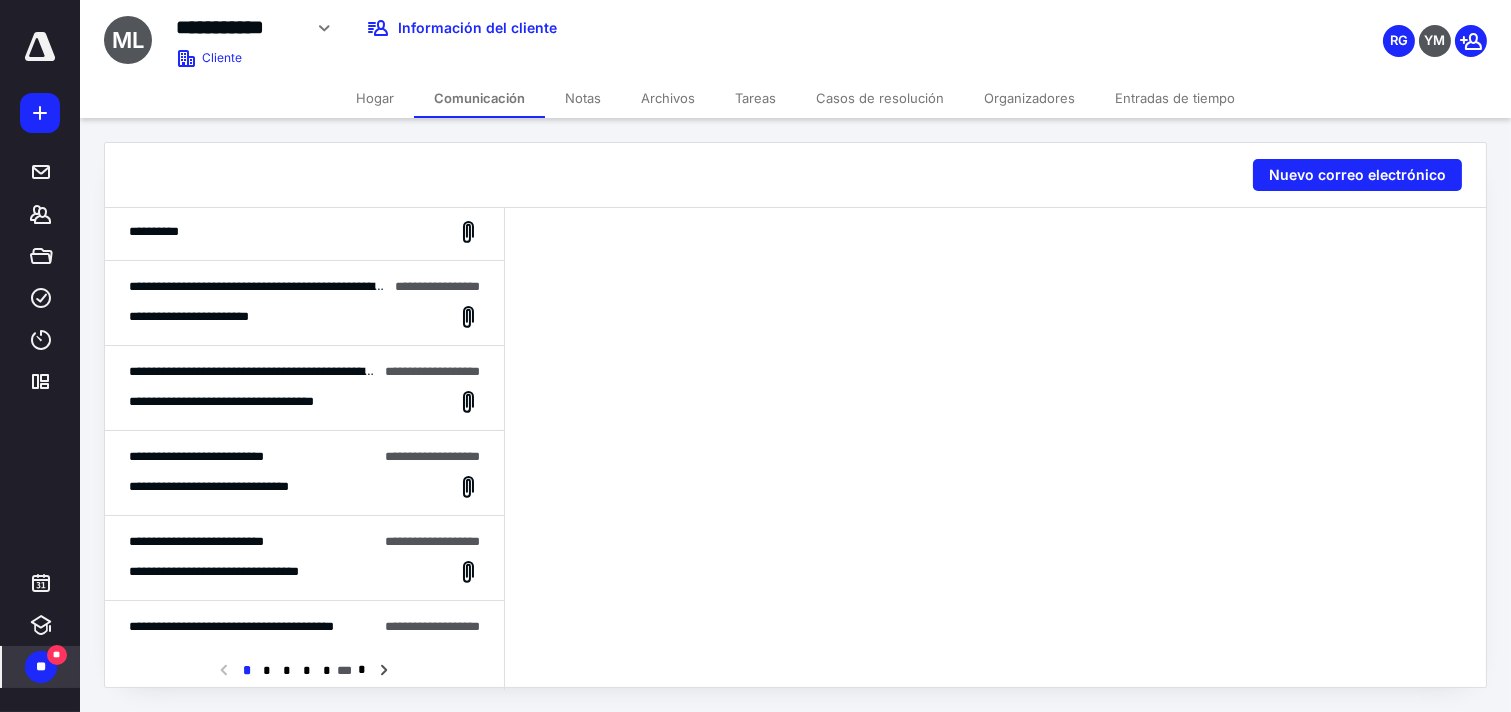 scroll, scrollTop: 1257, scrollLeft: 0, axis: vertical 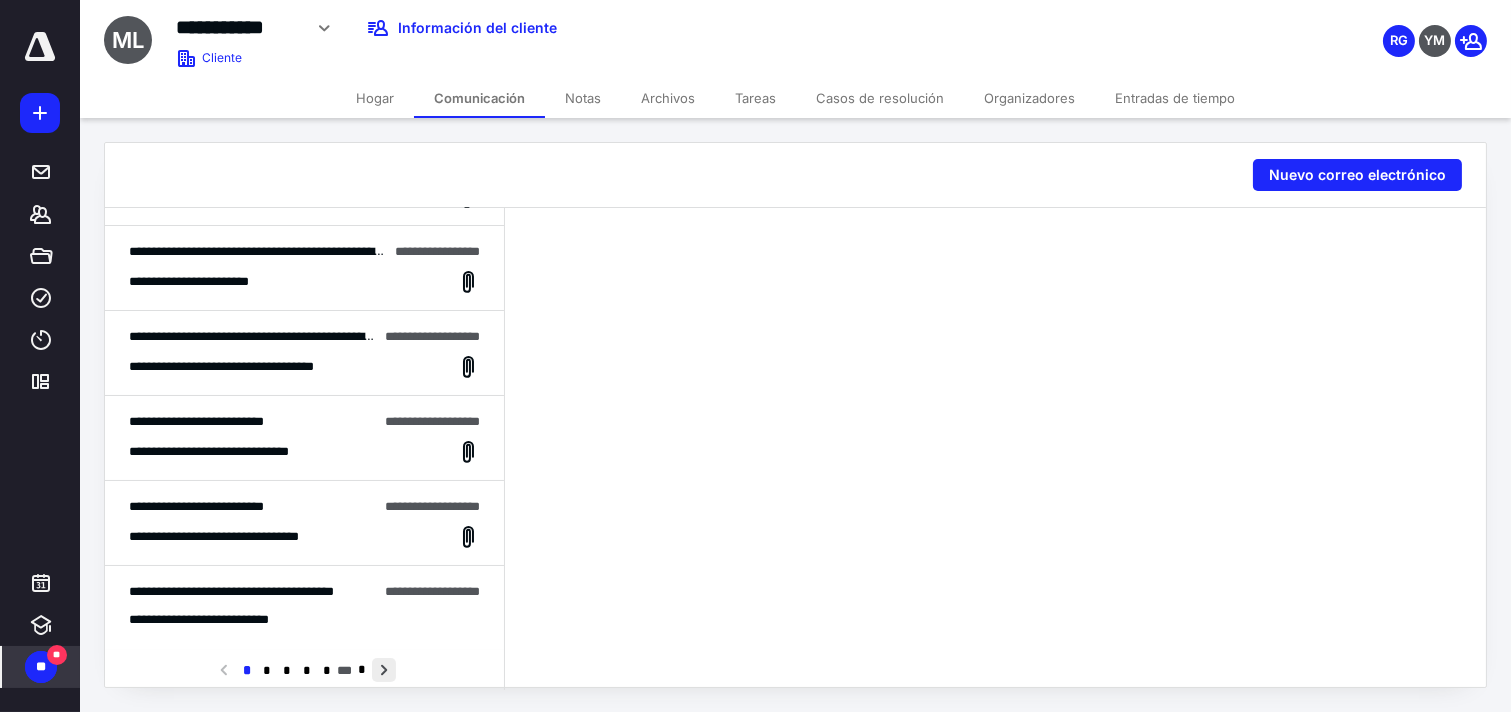 click at bounding box center (384, 670) 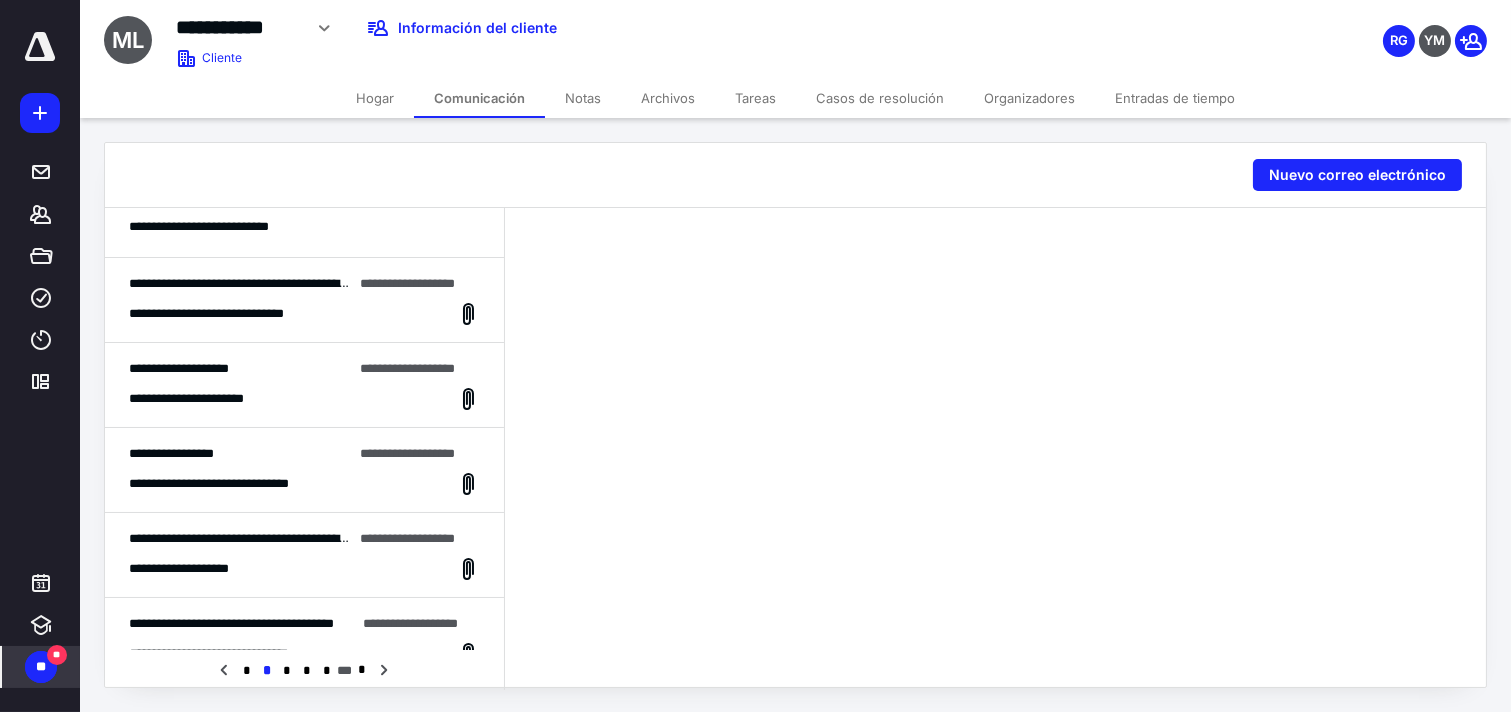 scroll, scrollTop: 0, scrollLeft: 0, axis: both 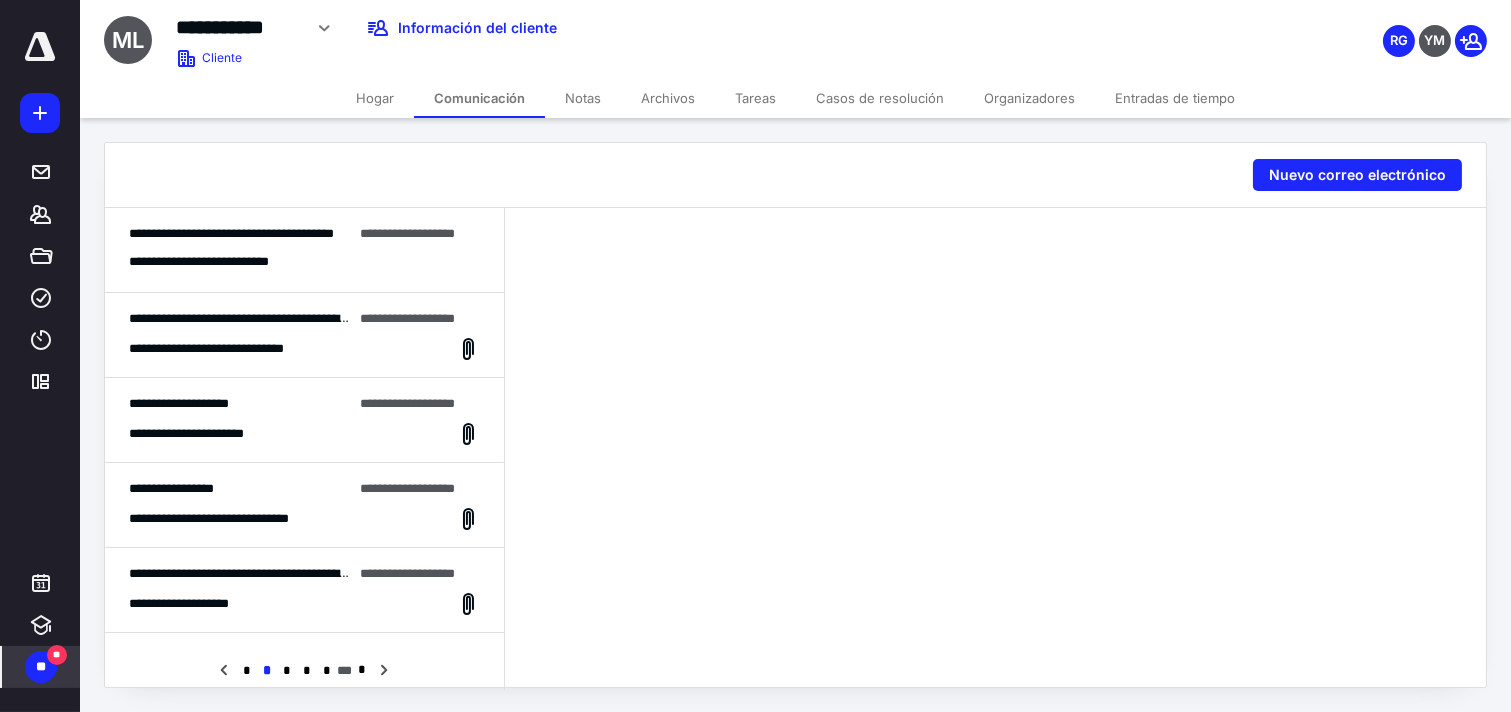 click on "**********" at bounding box center [209, 518] 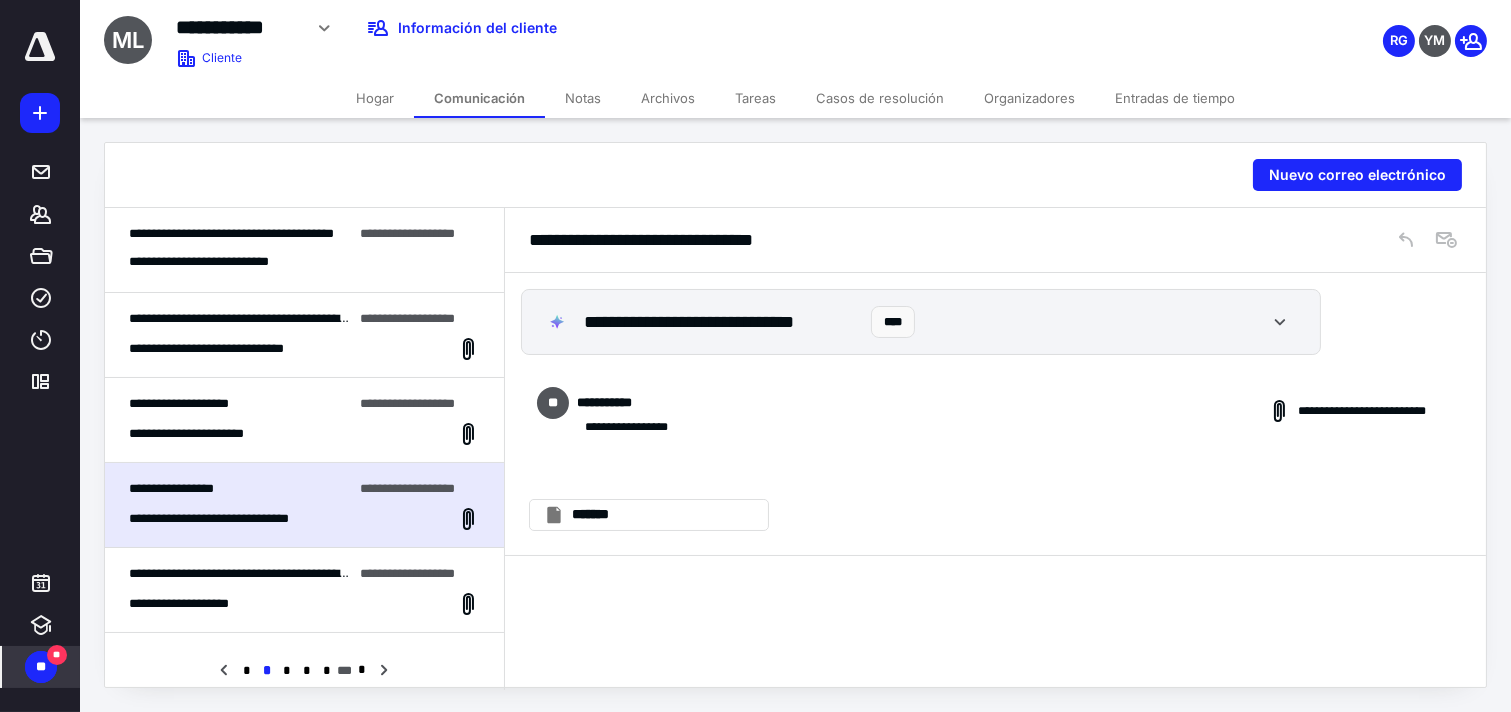 scroll, scrollTop: 111, scrollLeft: 0, axis: vertical 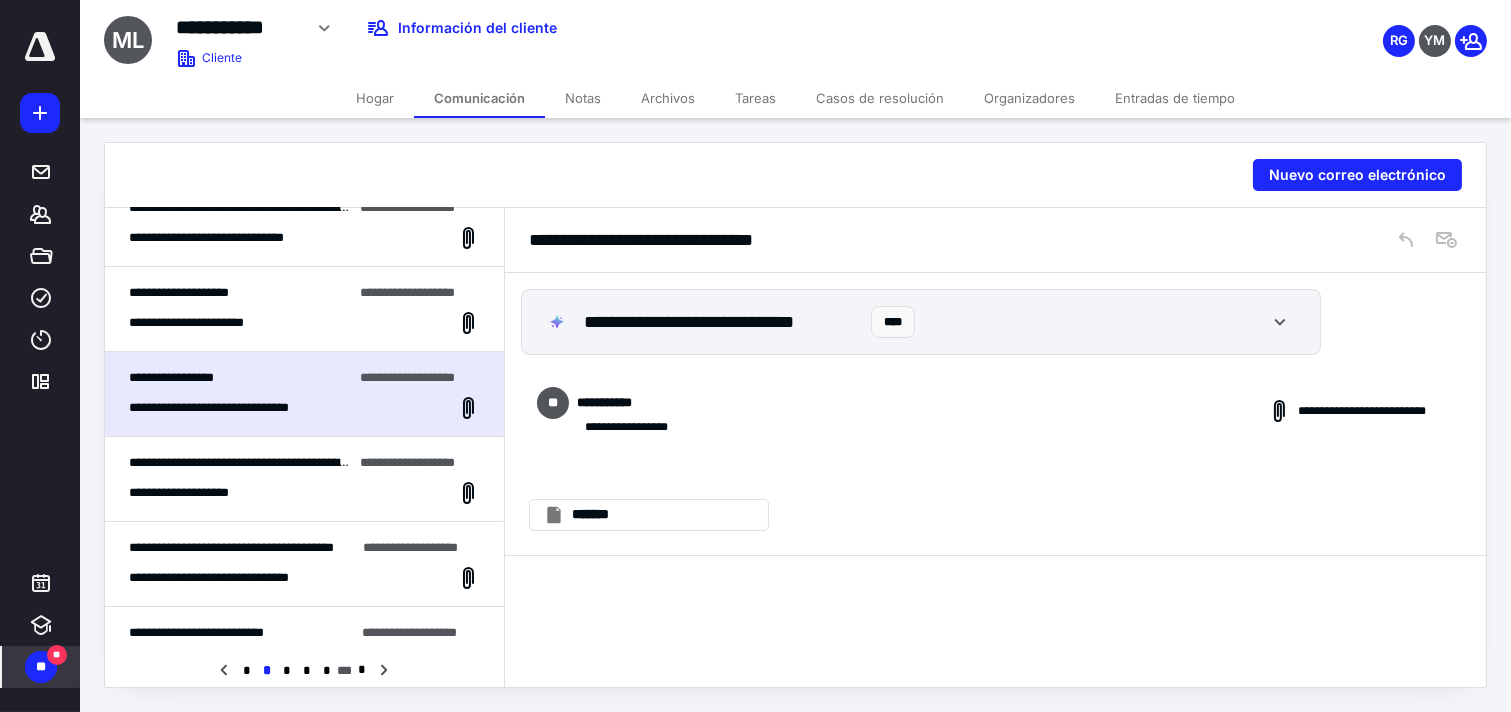 click on "**********" at bounding box center [209, 577] 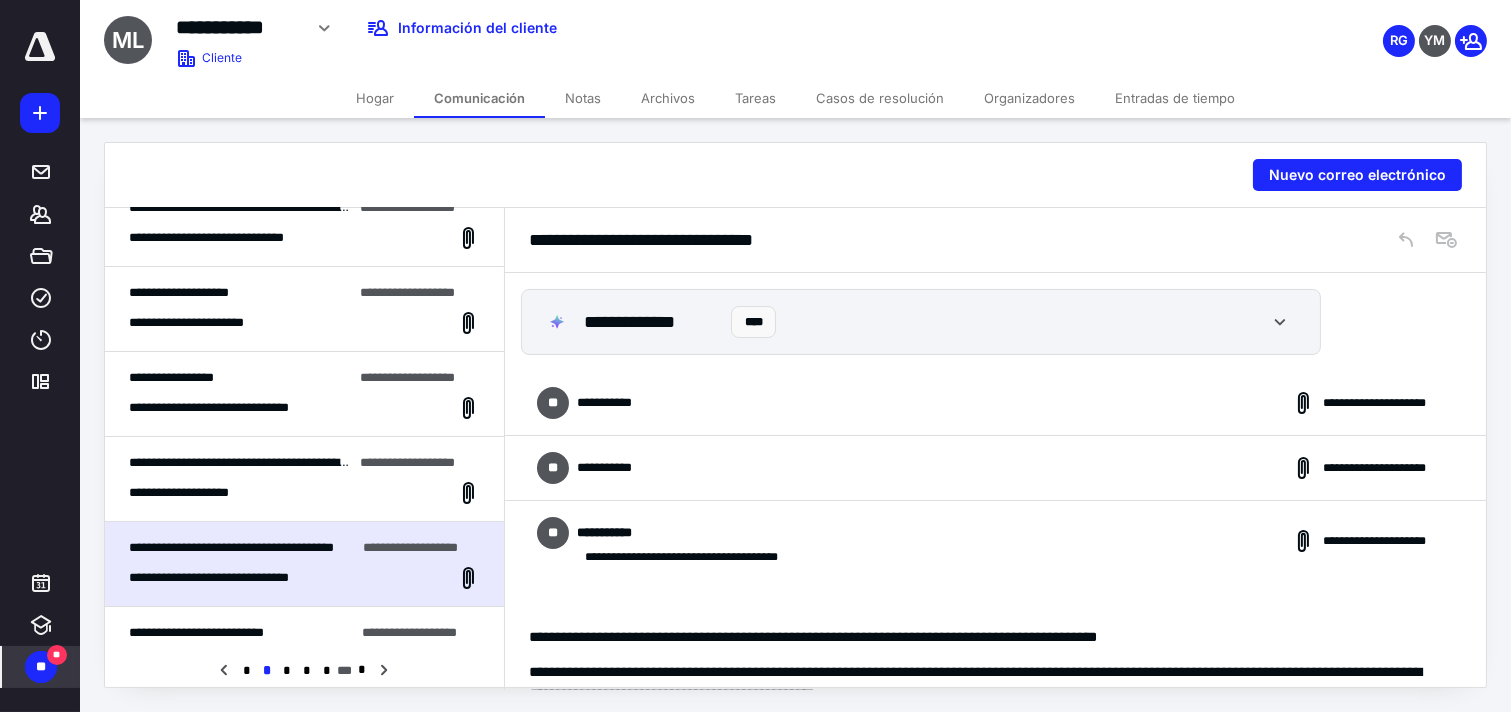 scroll, scrollTop: 1637, scrollLeft: 0, axis: vertical 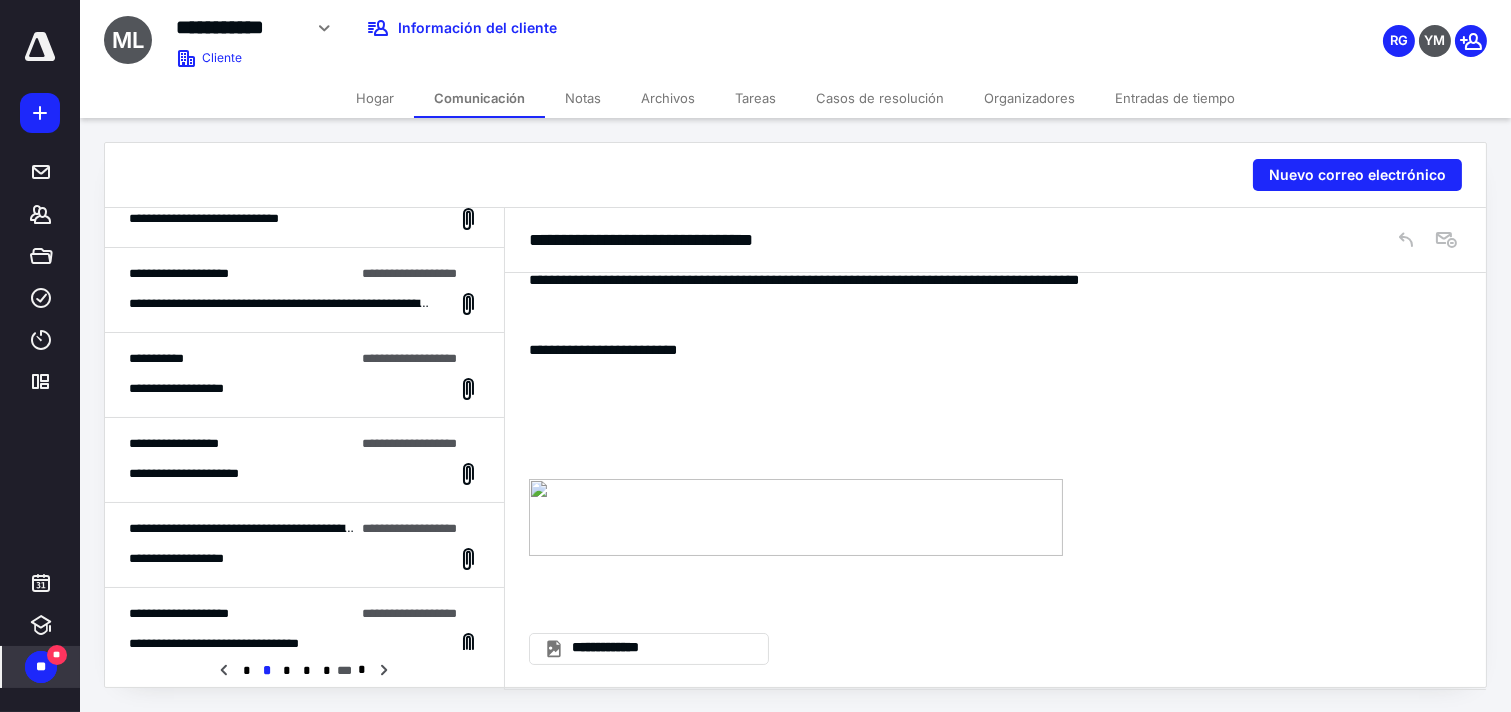 drag, startPoint x: 312, startPoint y: 220, endPoint x: 336, endPoint y: 231, distance: 26.400757 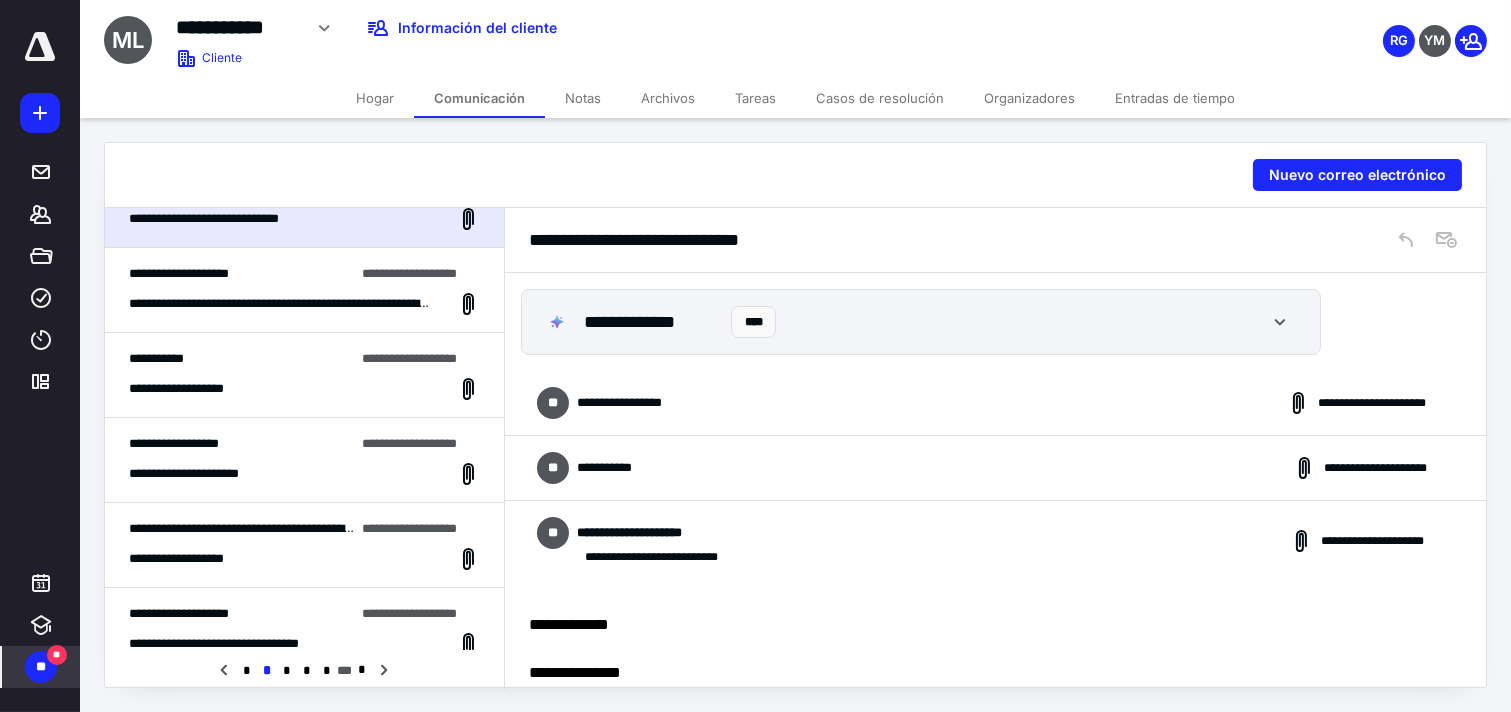 scroll, scrollTop: 88, scrollLeft: 0, axis: vertical 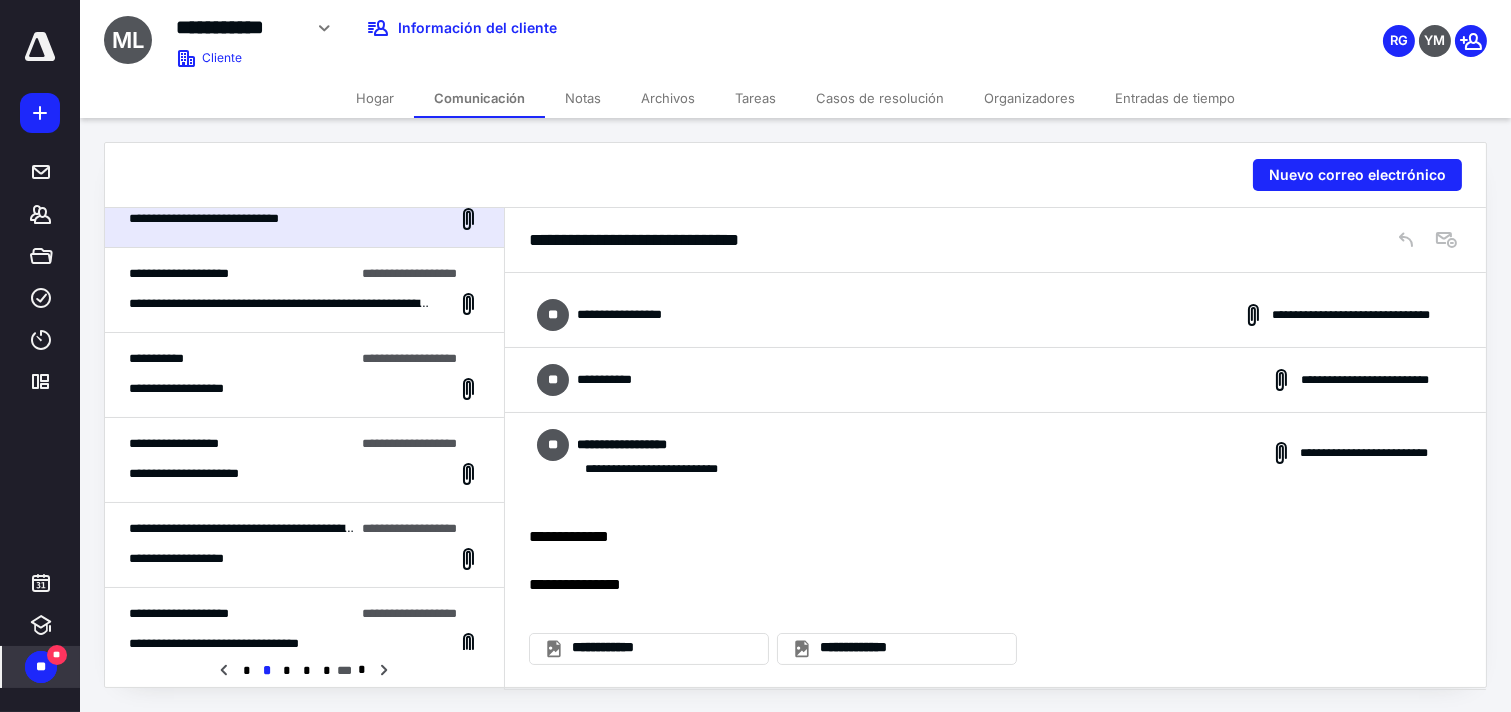 click on "**********" at bounding box center (995, 315) 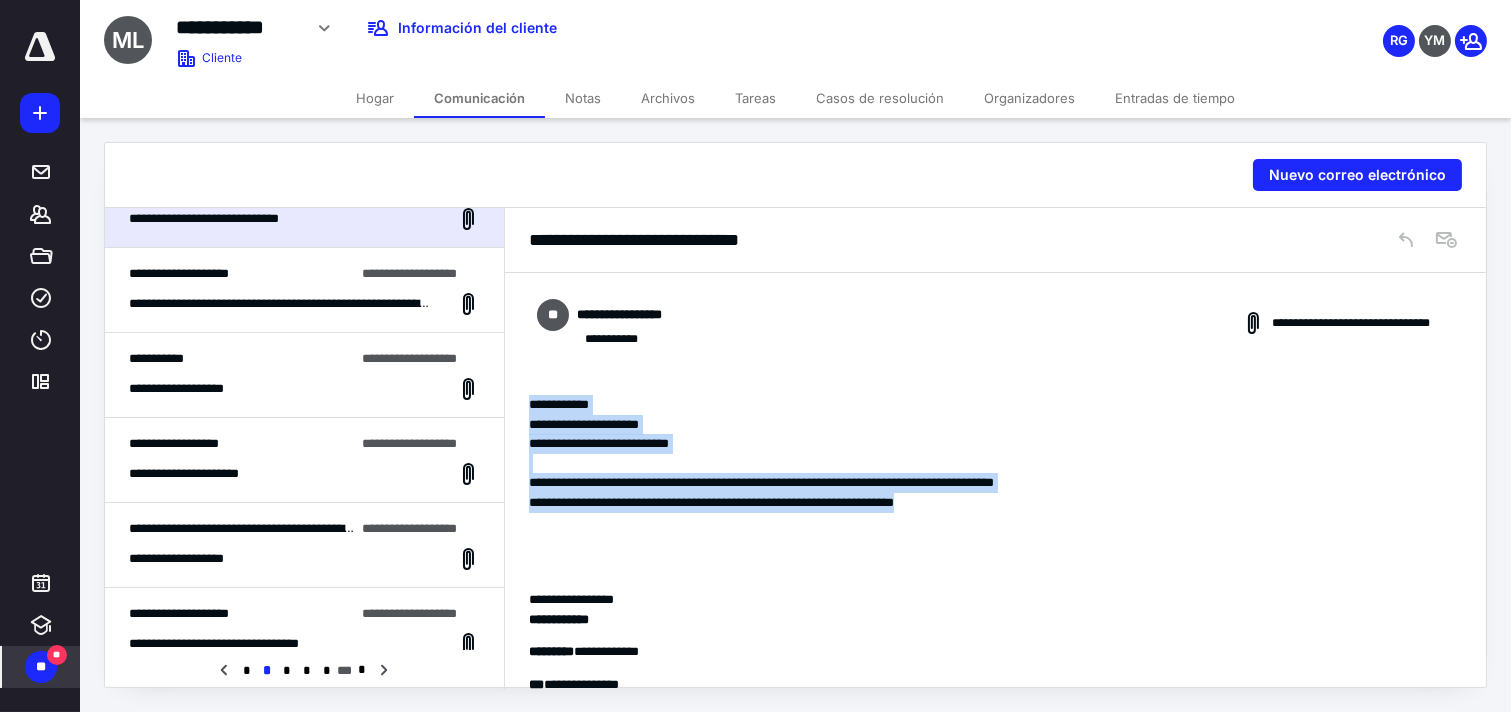 drag, startPoint x: 533, startPoint y: 402, endPoint x: 1076, endPoint y: 516, distance: 554.8378 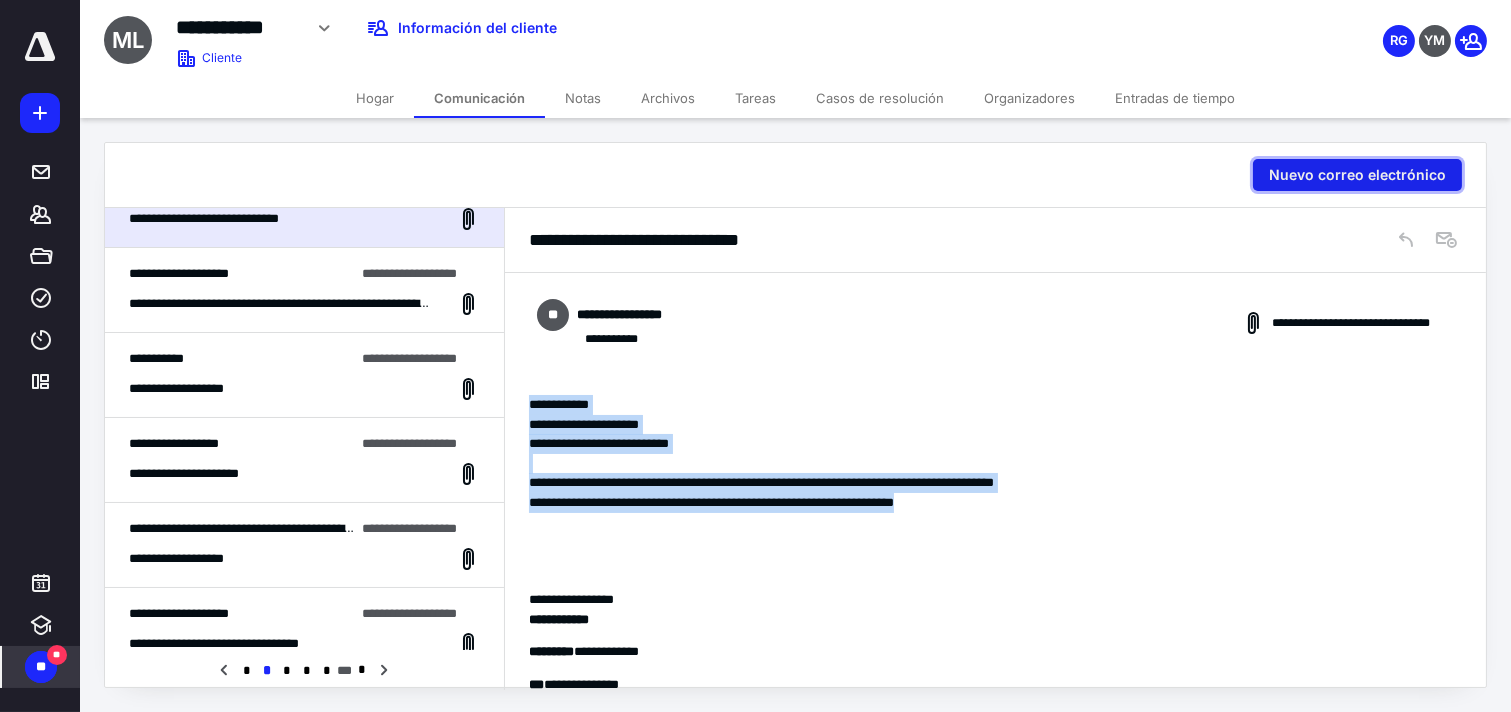 click on "Nuevo correo electrónico" at bounding box center [1357, 175] 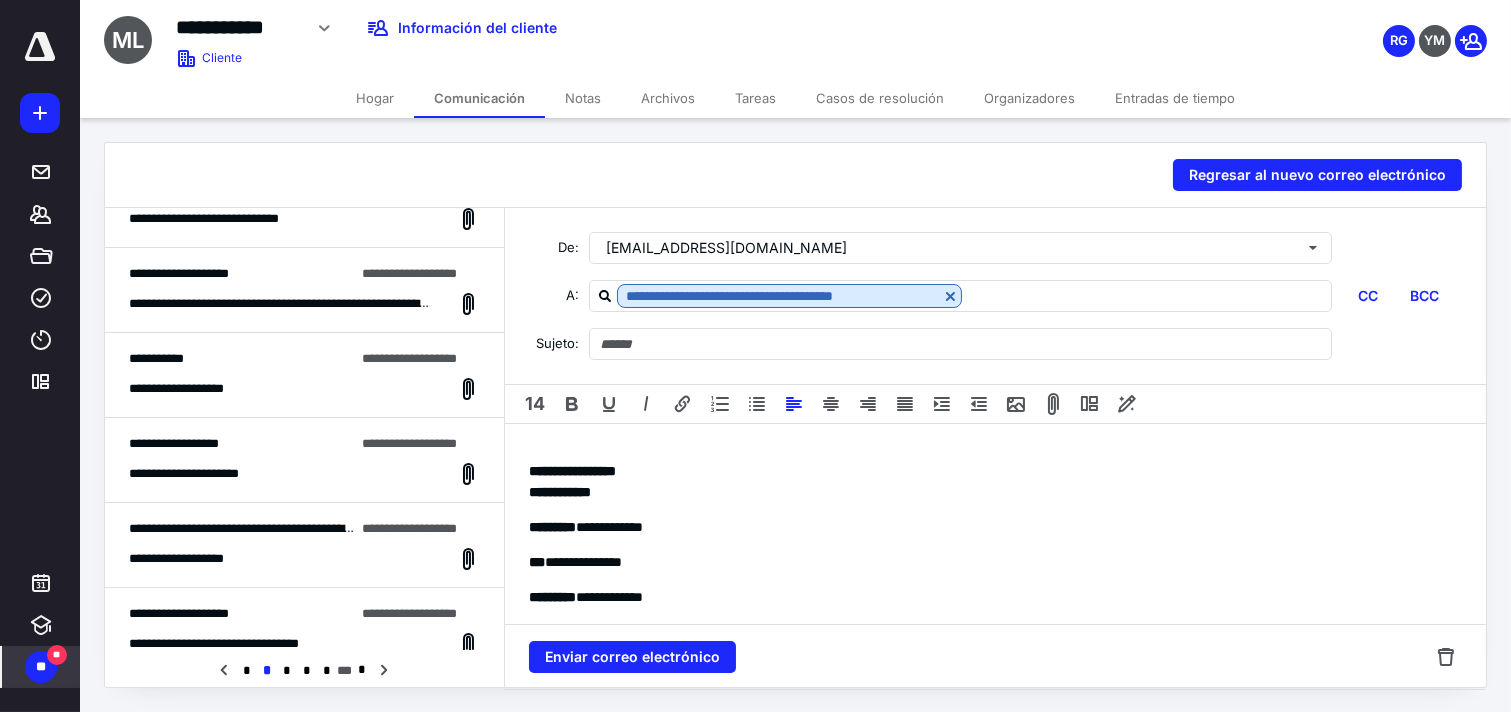 click on "**********" at bounding box center [995, 600] 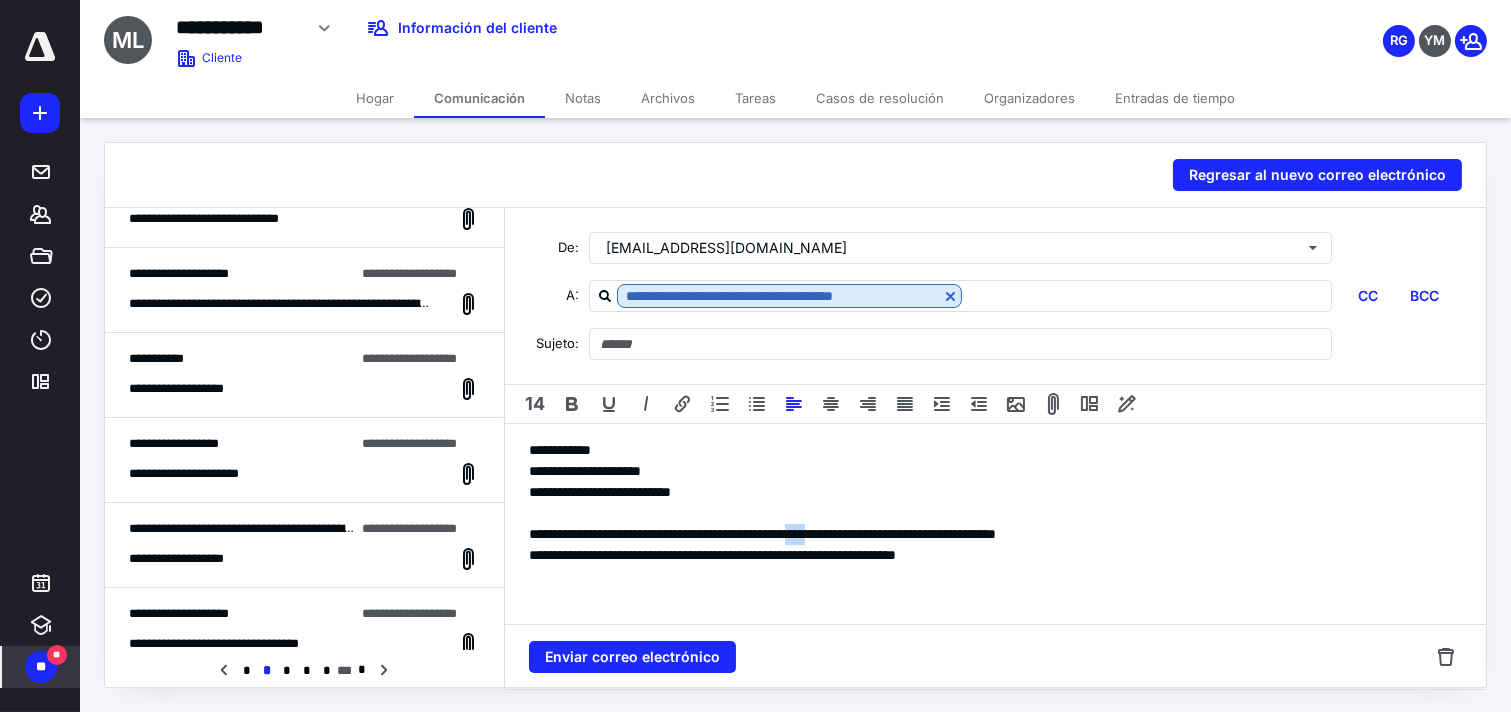 drag, startPoint x: 864, startPoint y: 534, endPoint x: 896, endPoint y: 533, distance: 32.01562 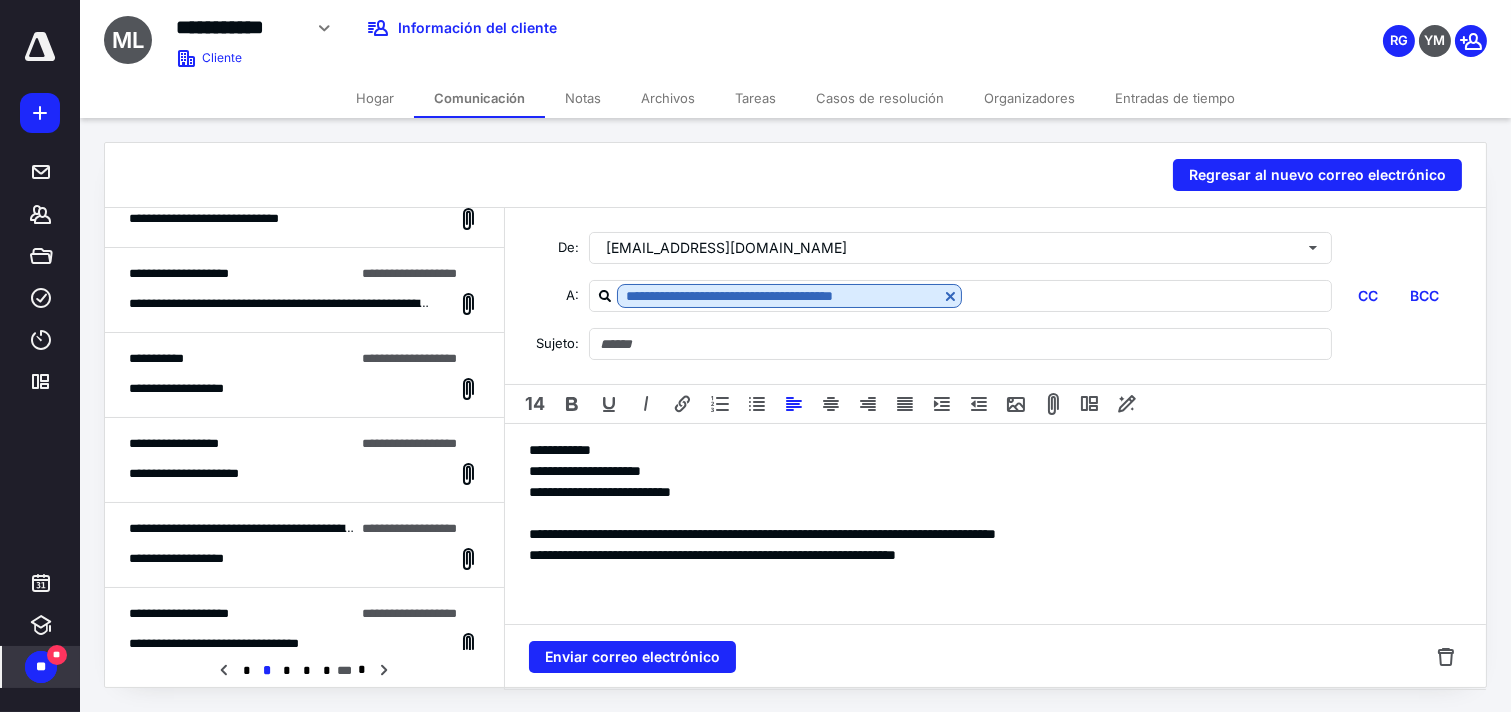 click on "**********" at bounding box center (762, 534) 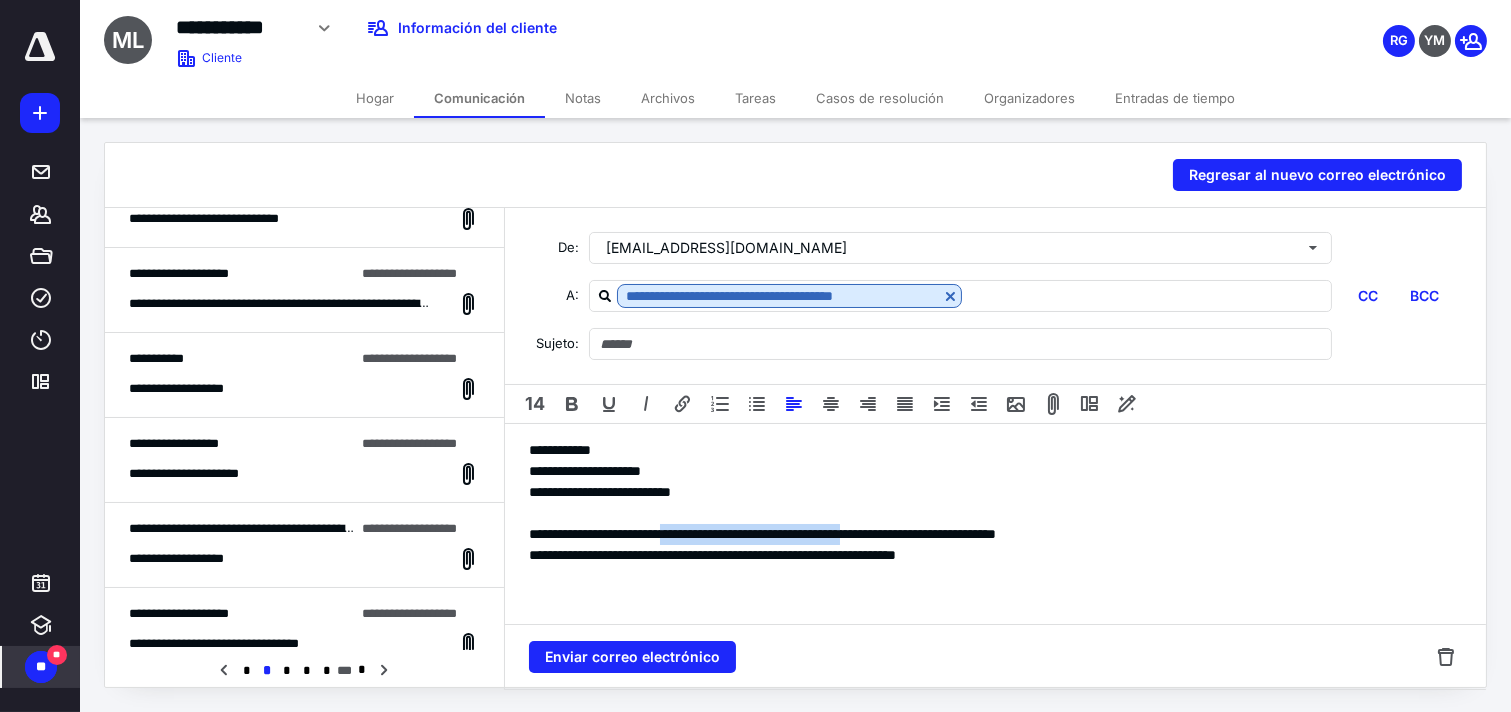 drag, startPoint x: 695, startPoint y: 533, endPoint x: 932, endPoint y: 528, distance: 237.05273 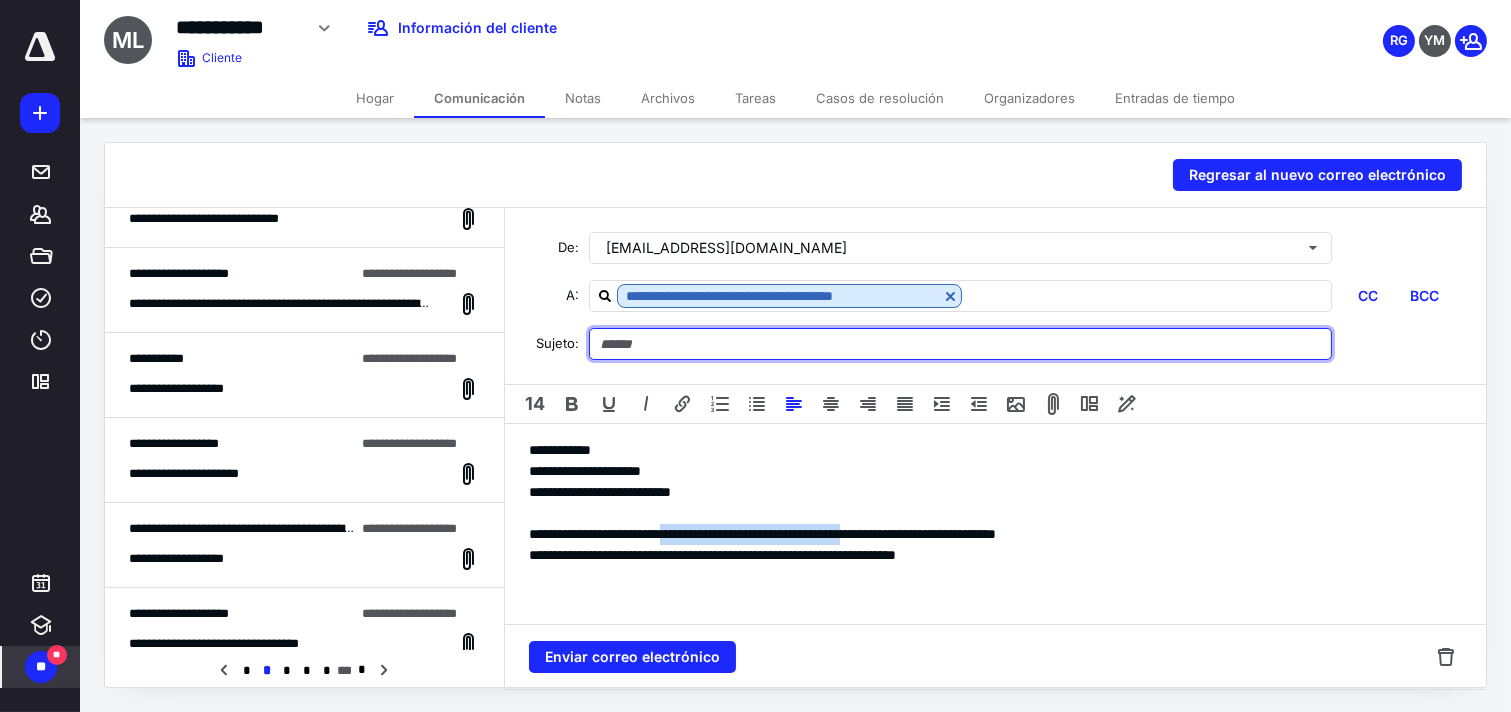 click at bounding box center [960, 344] 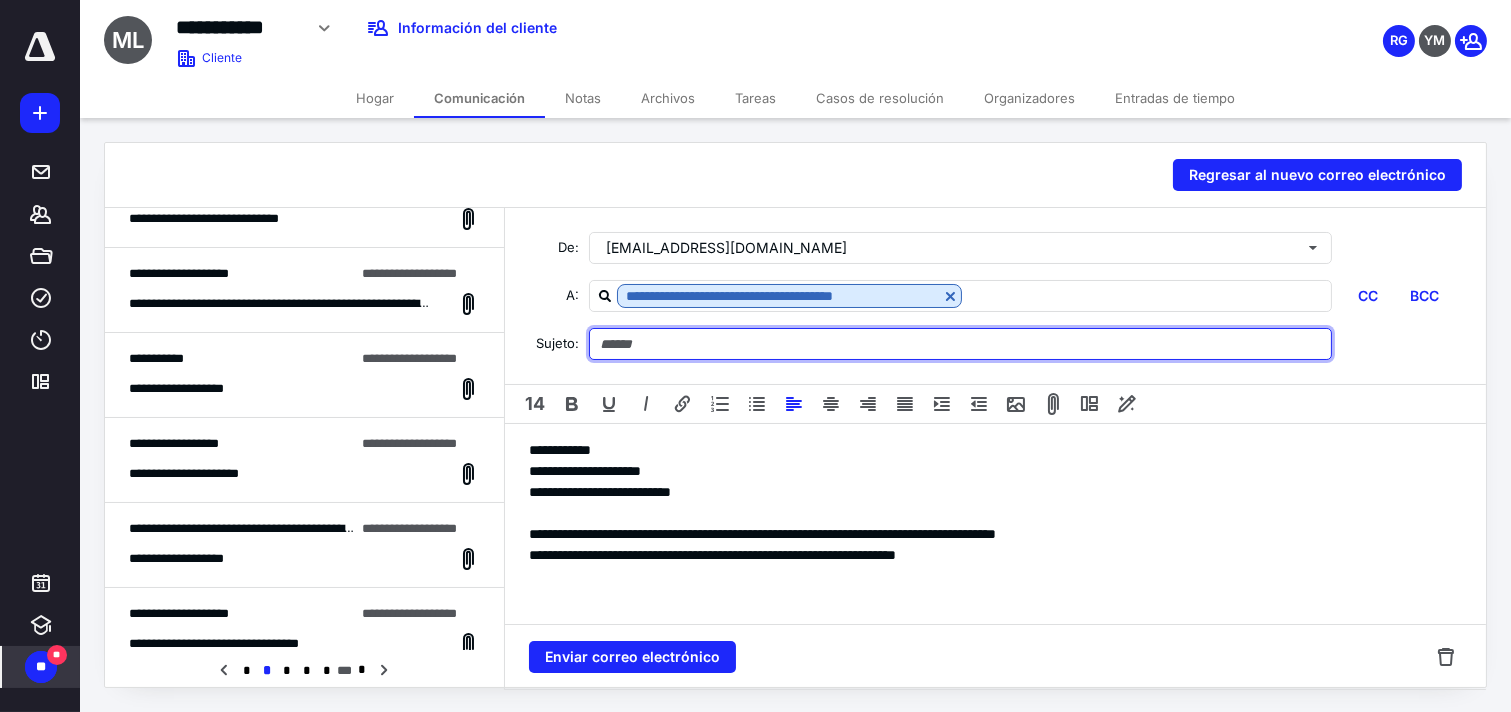 paste on "**********" 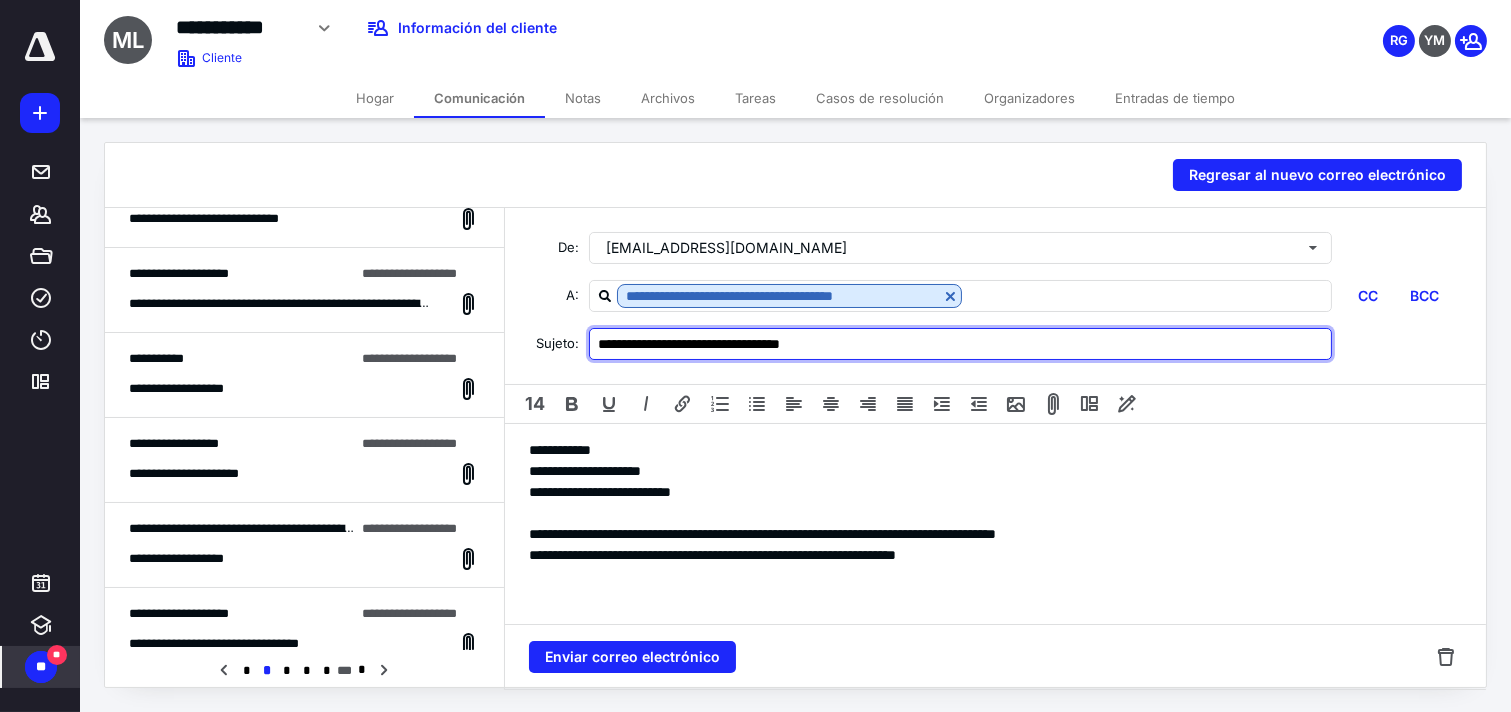 click on "**********" at bounding box center [960, 344] 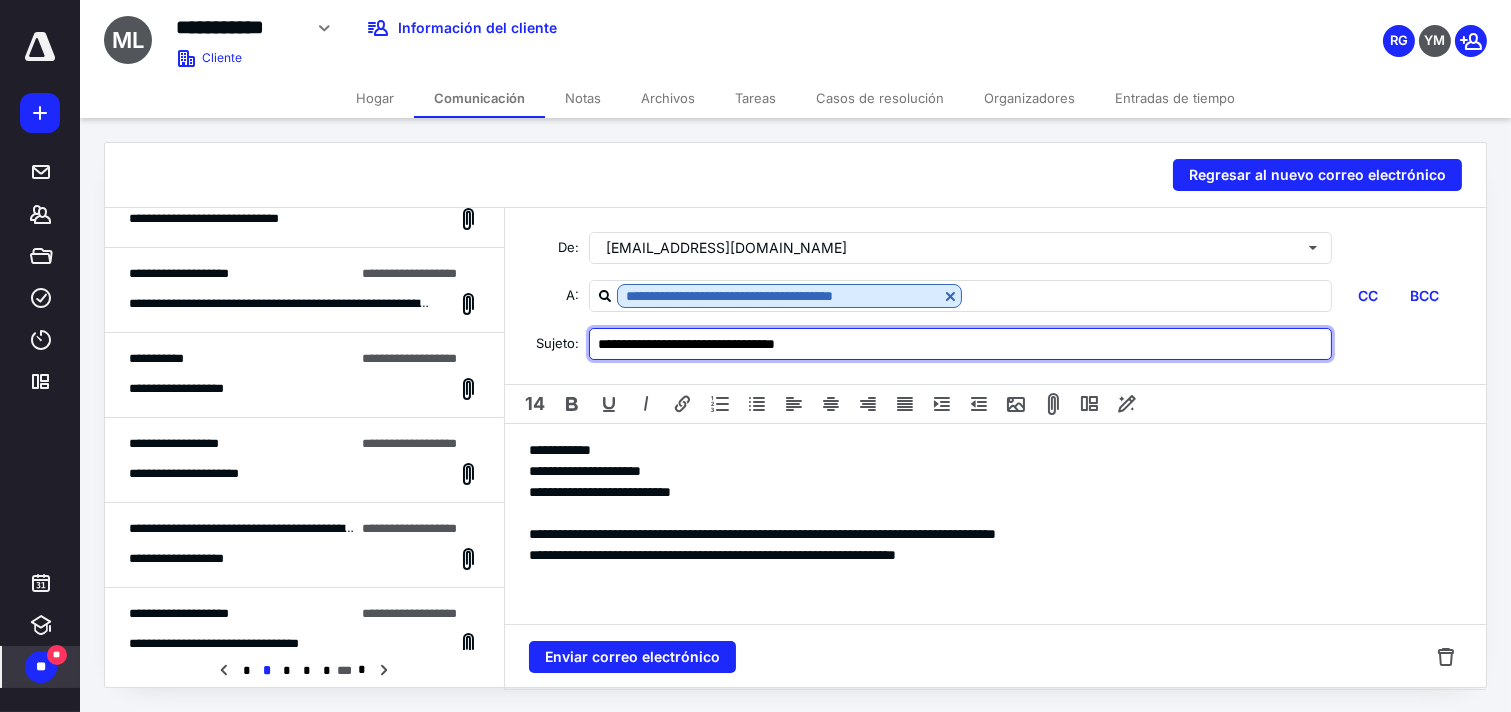 type on "**********" 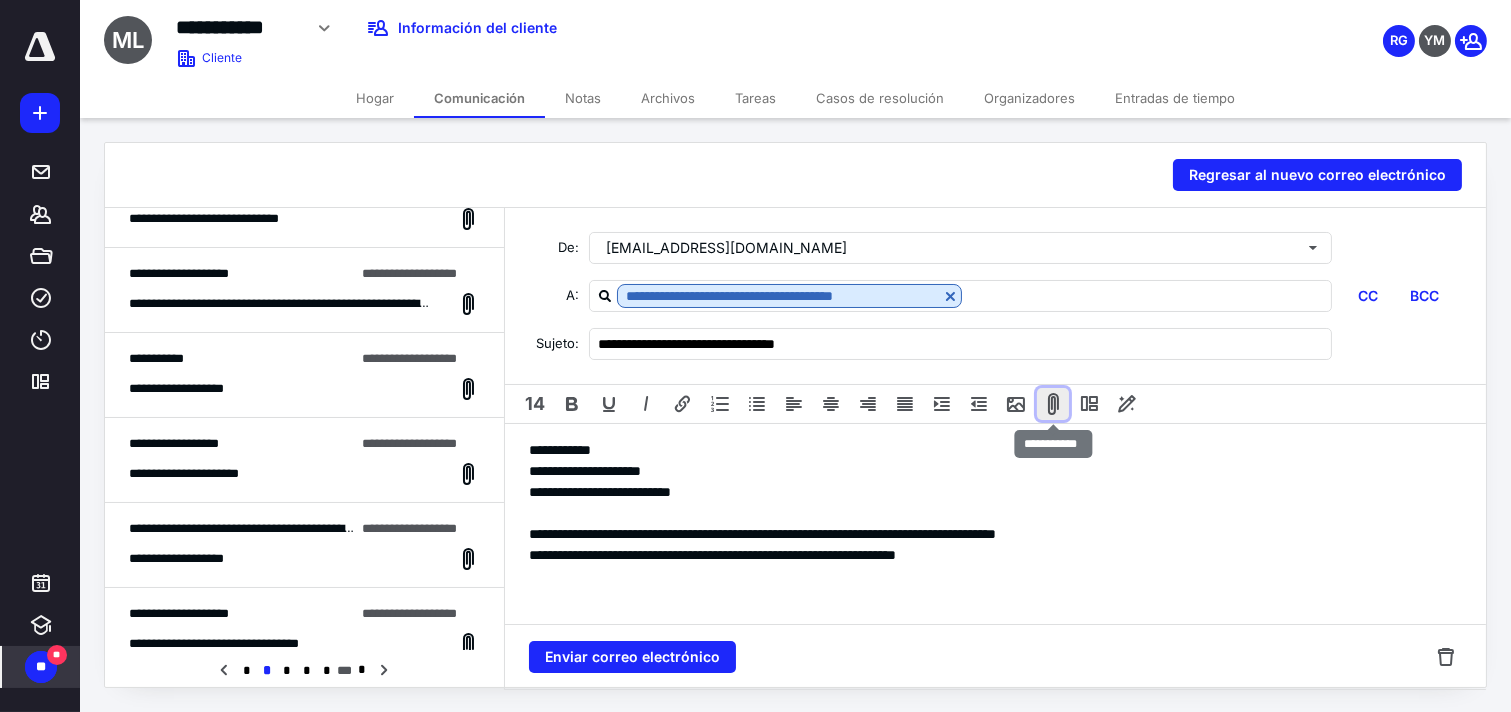 click at bounding box center (1053, 404) 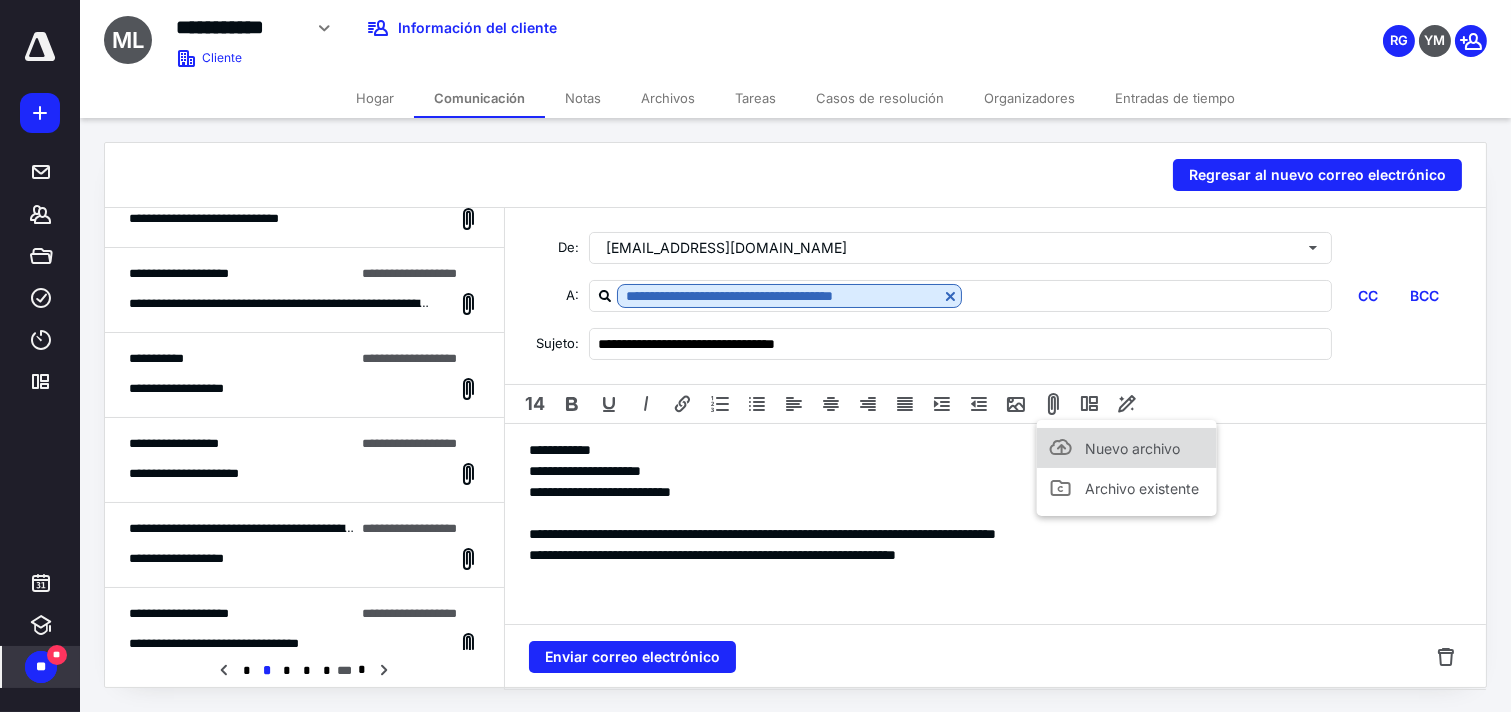 click on "Nuevo archivo" at bounding box center (1127, 448) 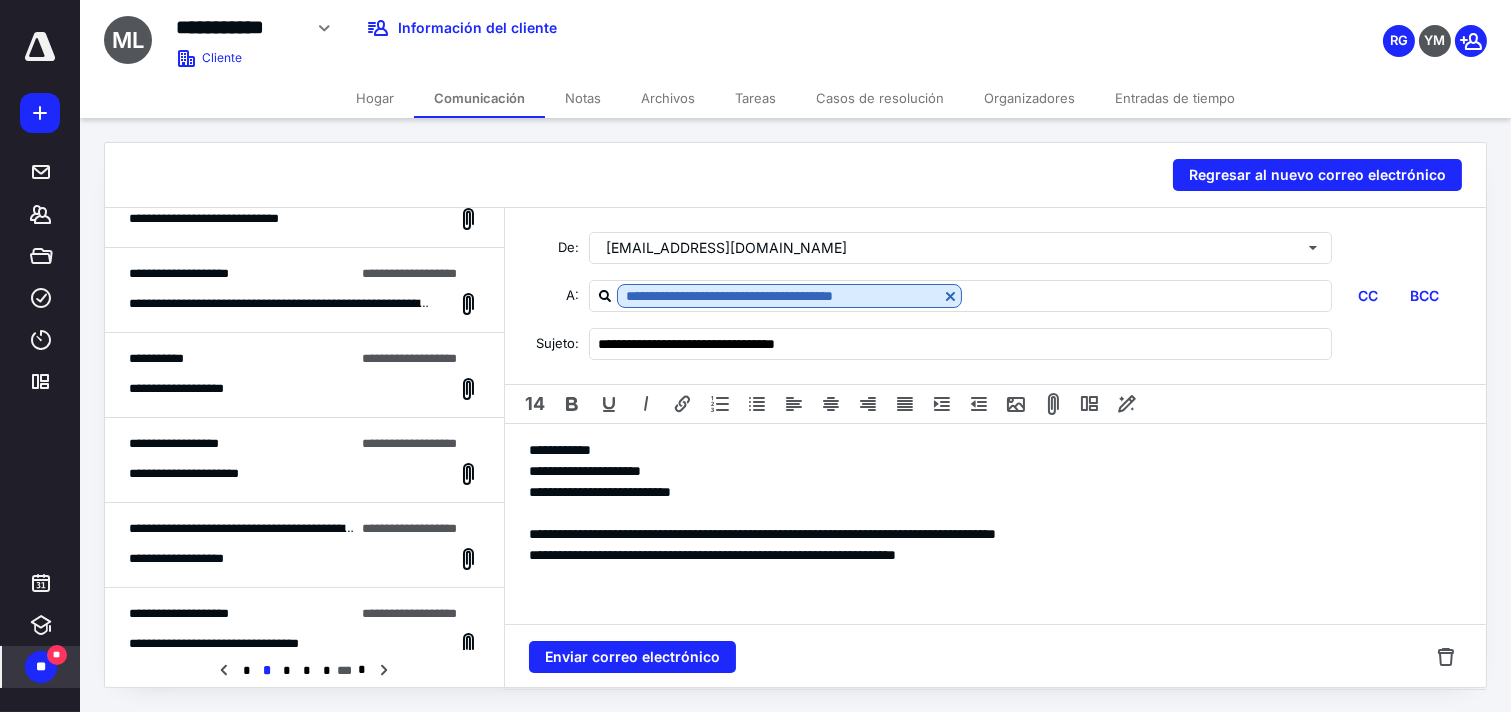 click at bounding box center [995, 513] 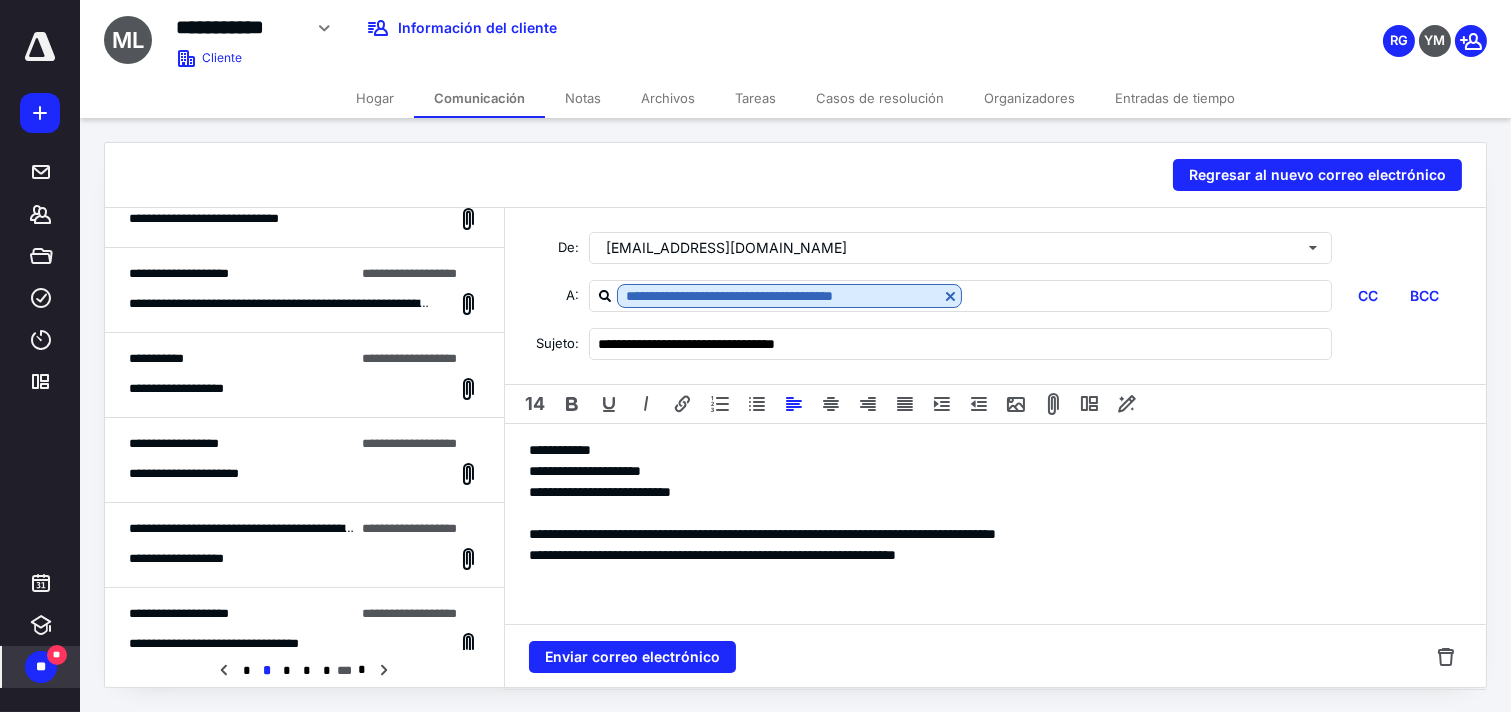 click on "**********" at bounding box center (995, 705) 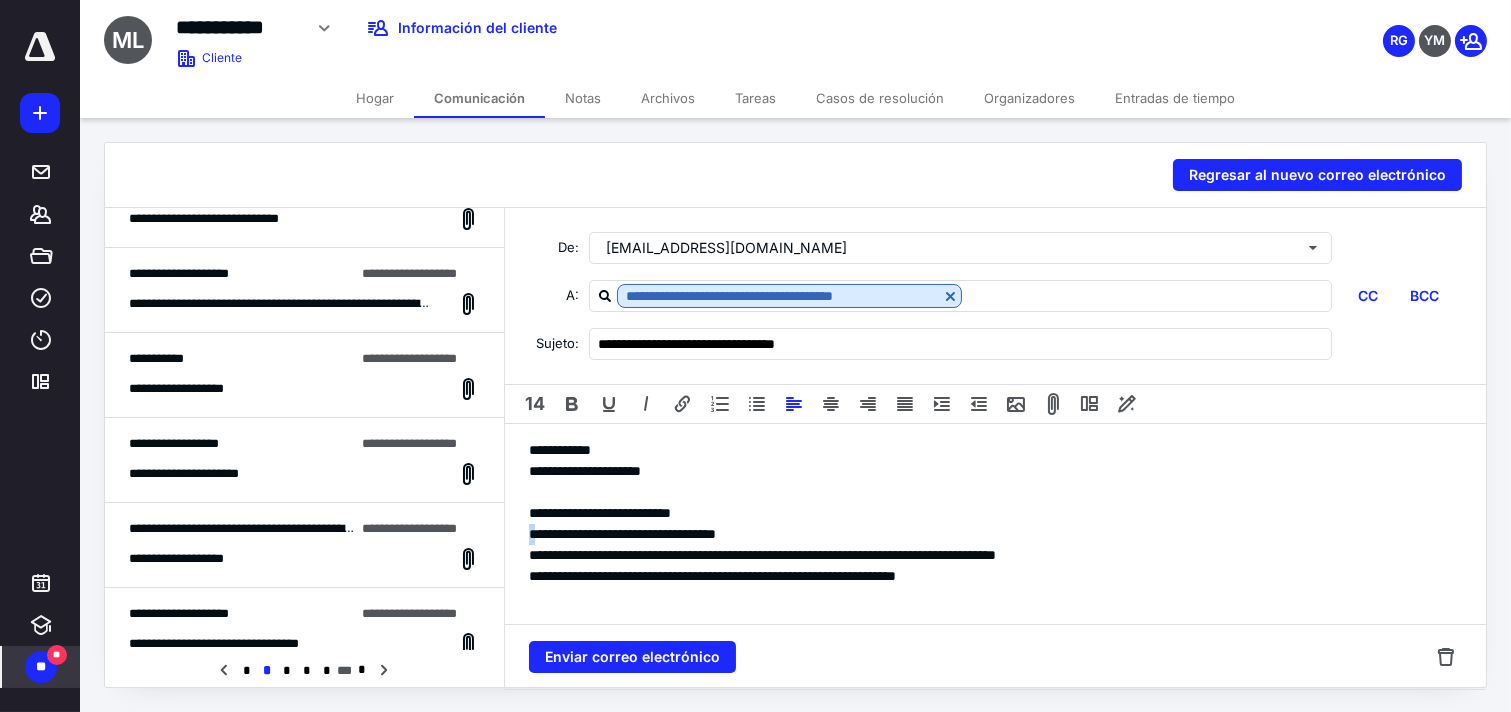 click on "**********" at bounding box center (622, 534) 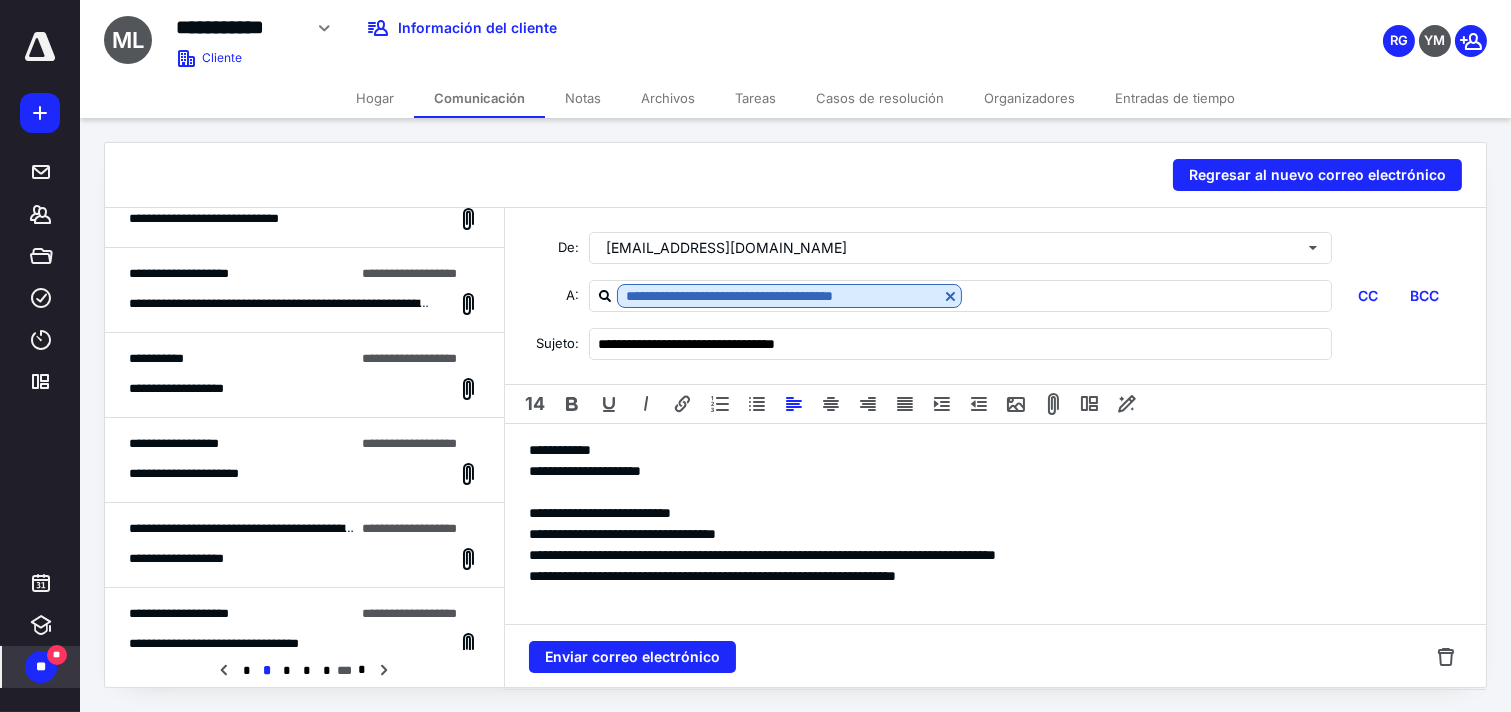 click on "**********" at bounding box center (995, 534) 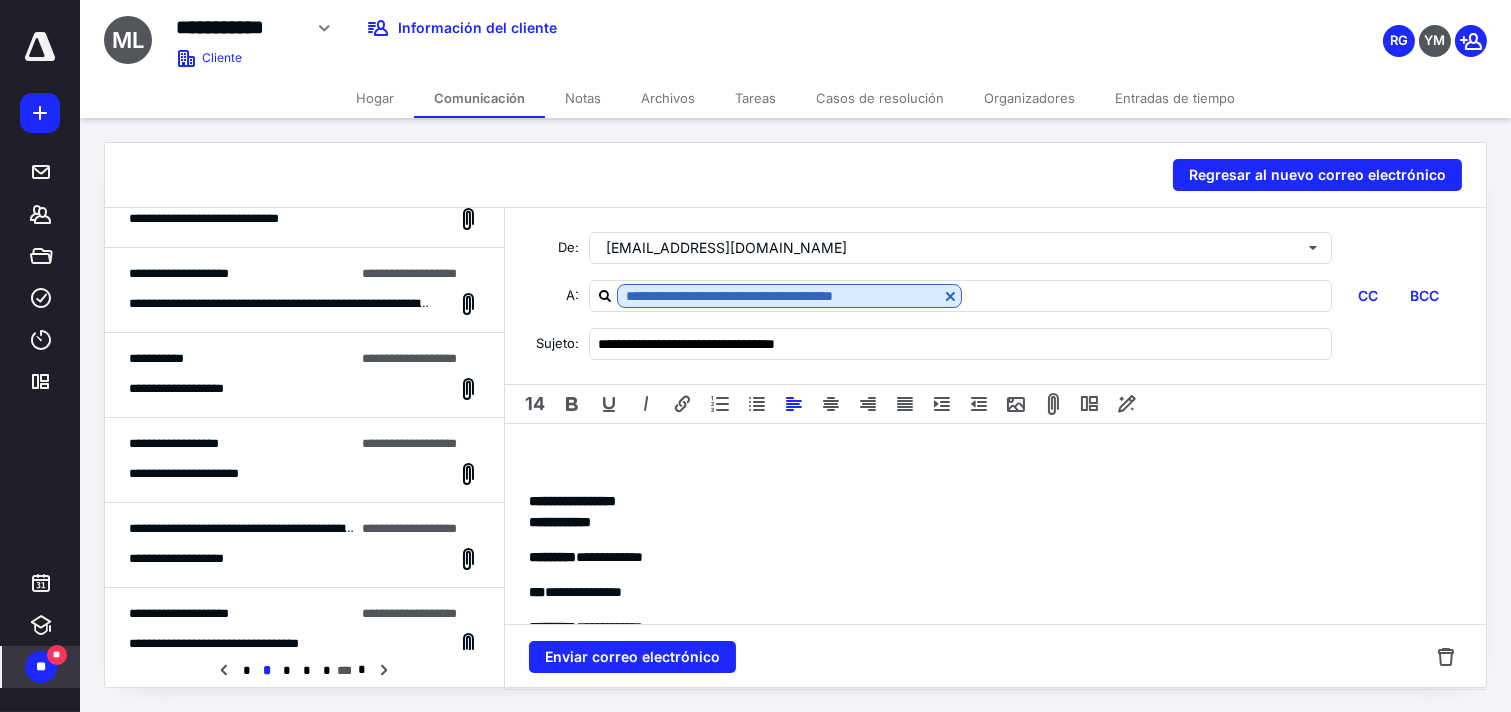 scroll, scrollTop: 111, scrollLeft: 0, axis: vertical 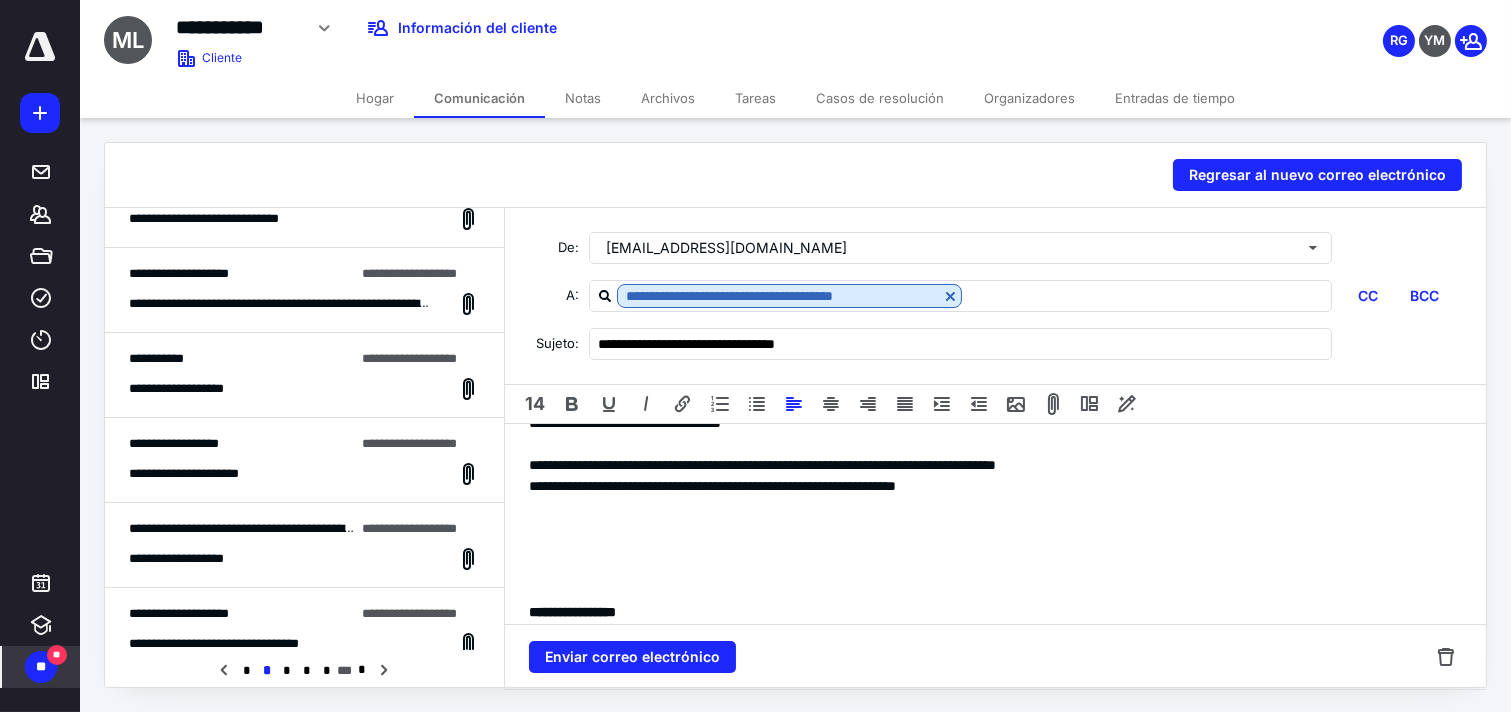 click at bounding box center [995, 549] 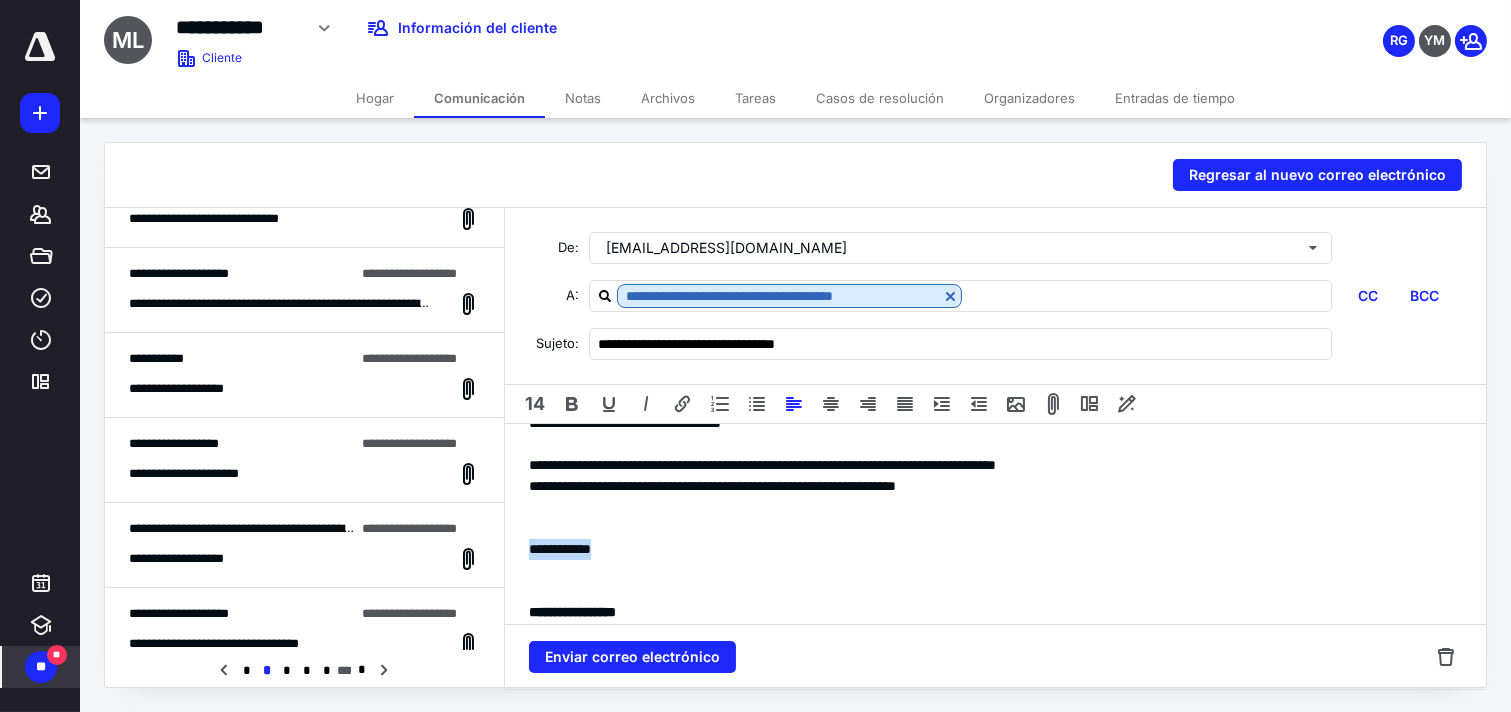 drag, startPoint x: 605, startPoint y: 550, endPoint x: 495, endPoint y: 550, distance: 110 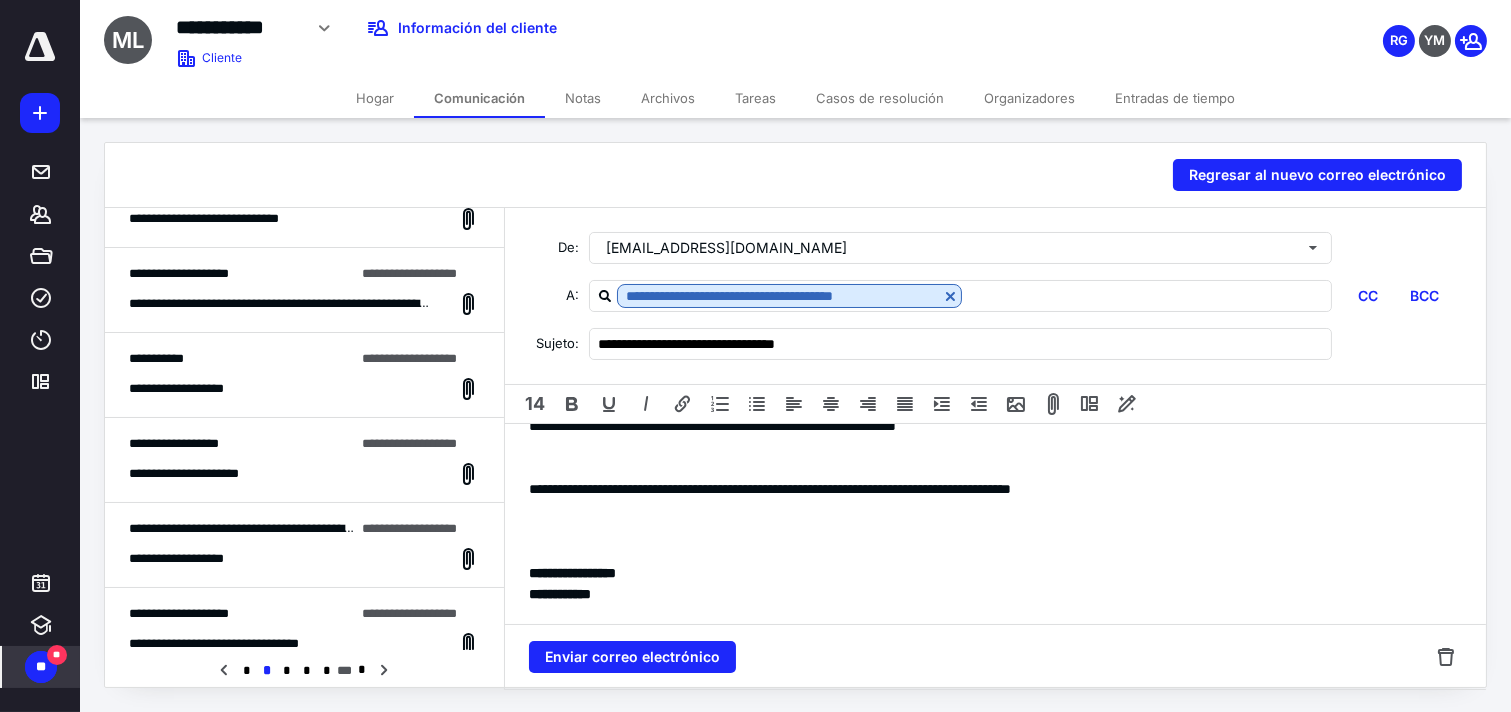 scroll, scrollTop: 60, scrollLeft: 0, axis: vertical 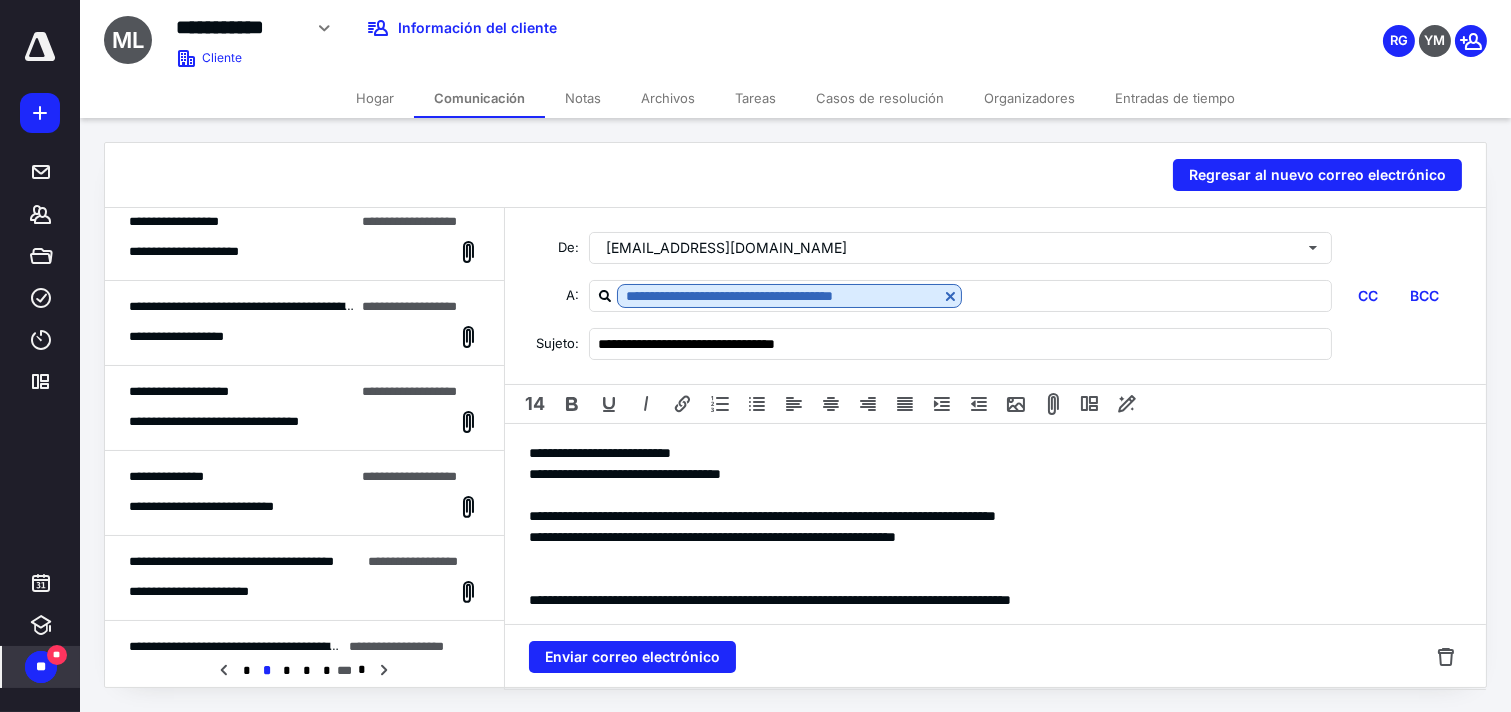 click on "**********" at bounding box center (304, 592) 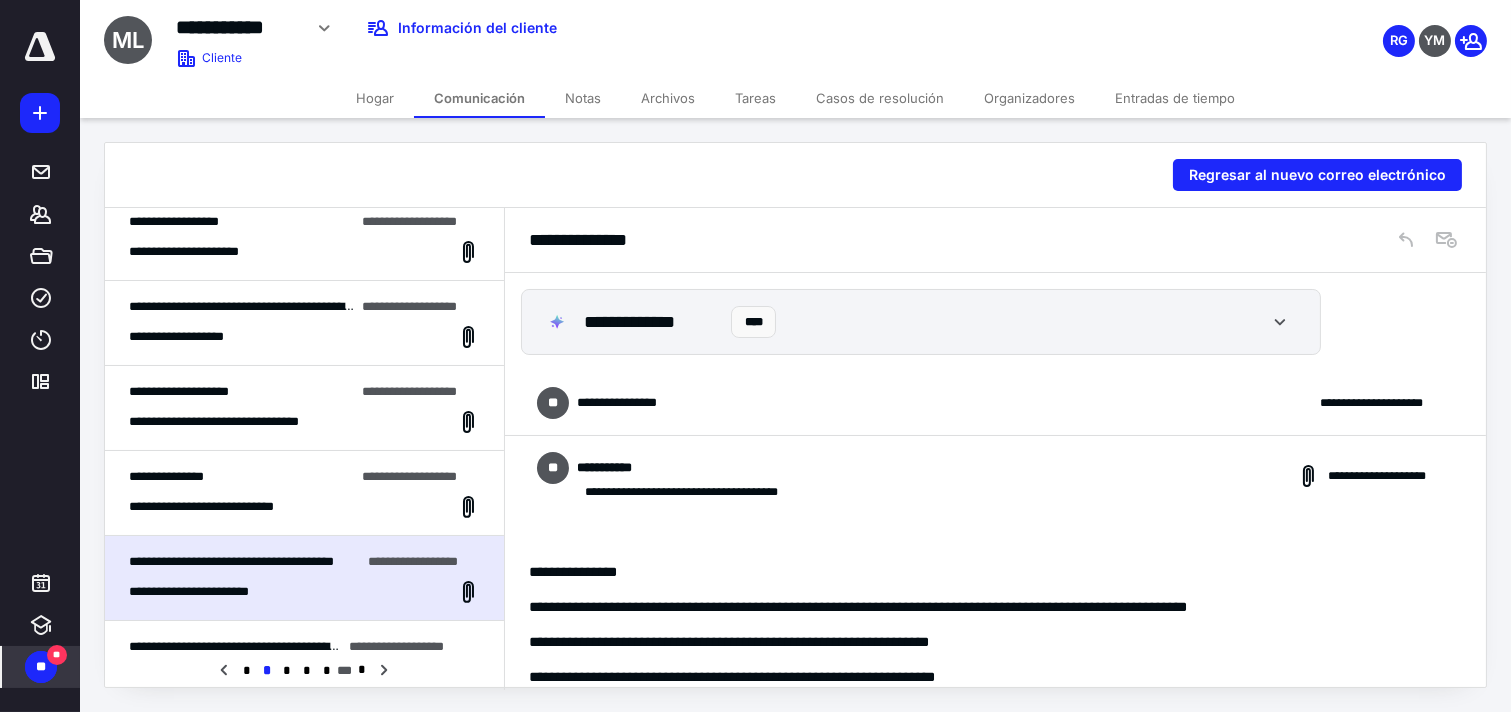 scroll, scrollTop: 1140, scrollLeft: 0, axis: vertical 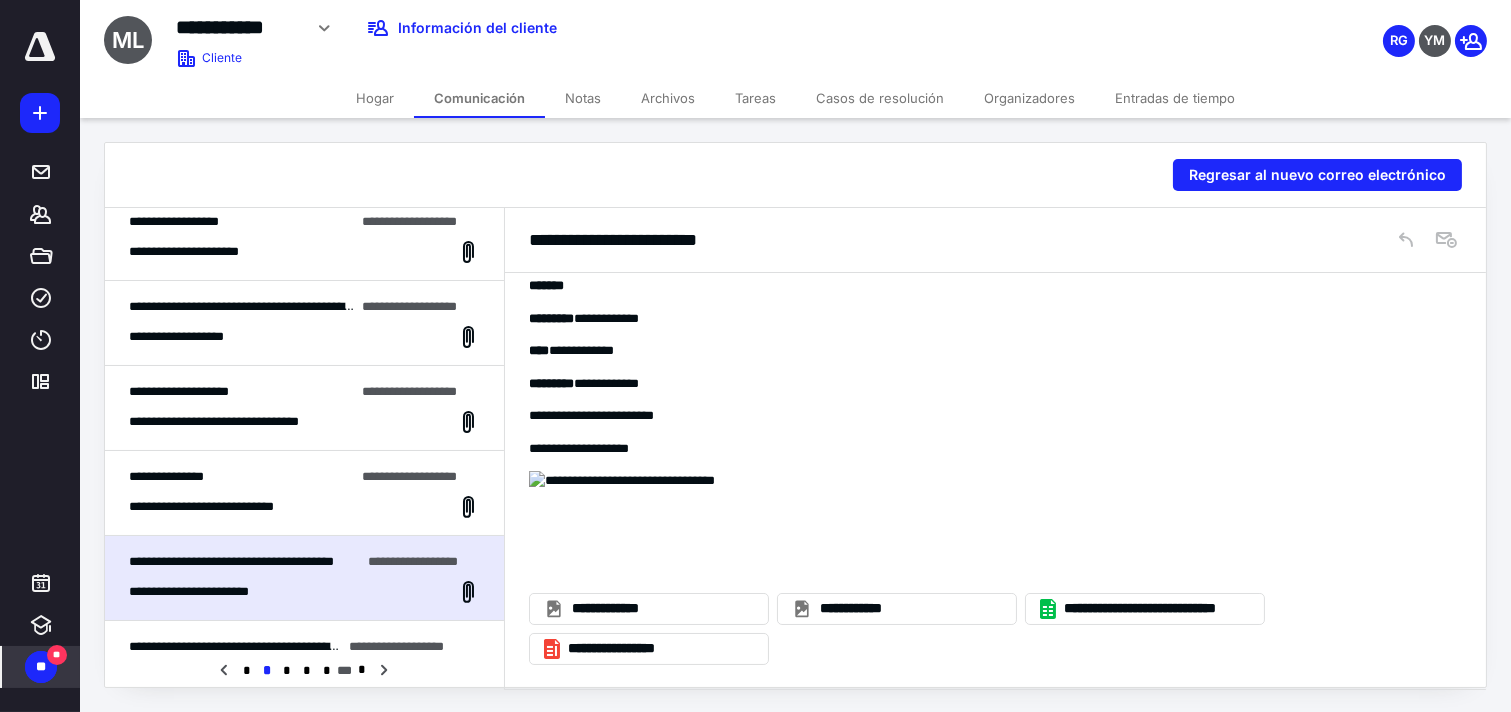 click on "**********" at bounding box center [214, 421] 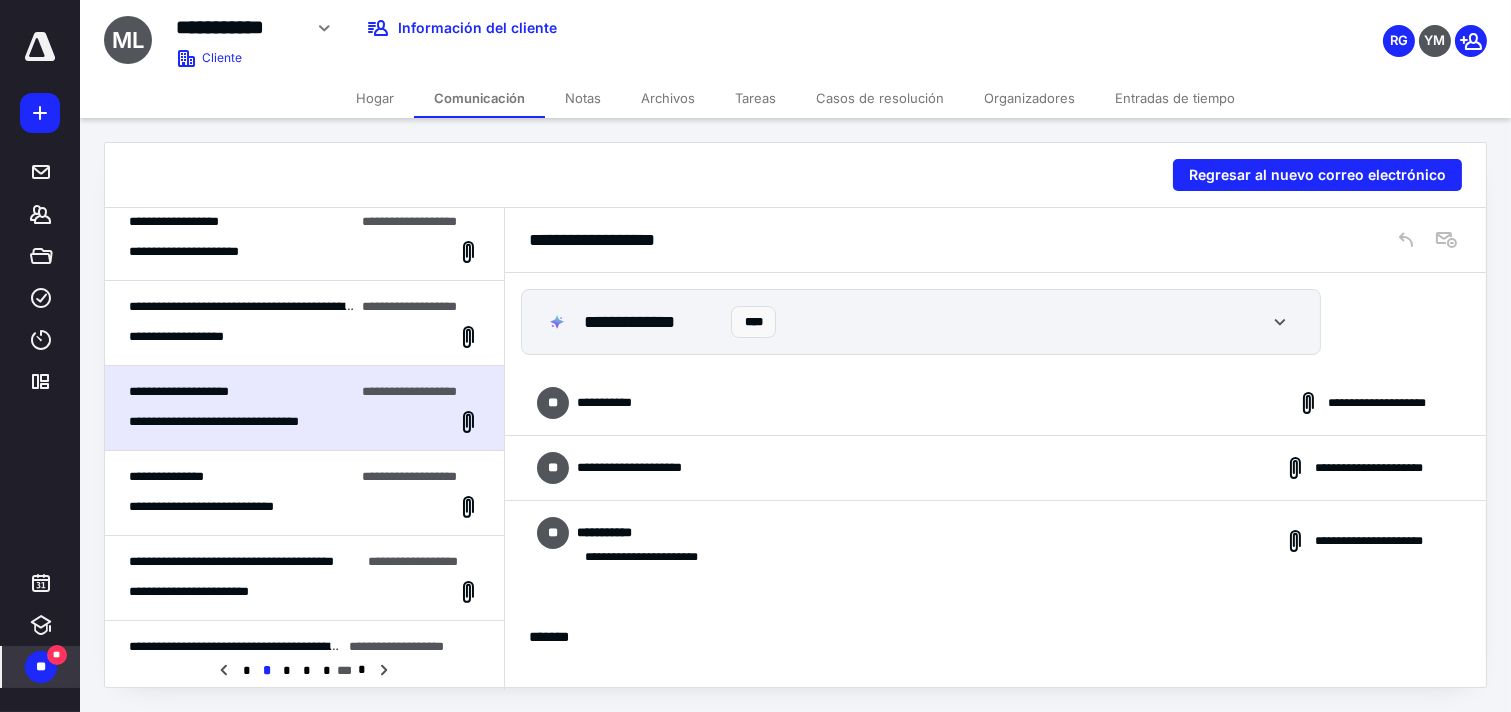 scroll, scrollTop: 556, scrollLeft: 0, axis: vertical 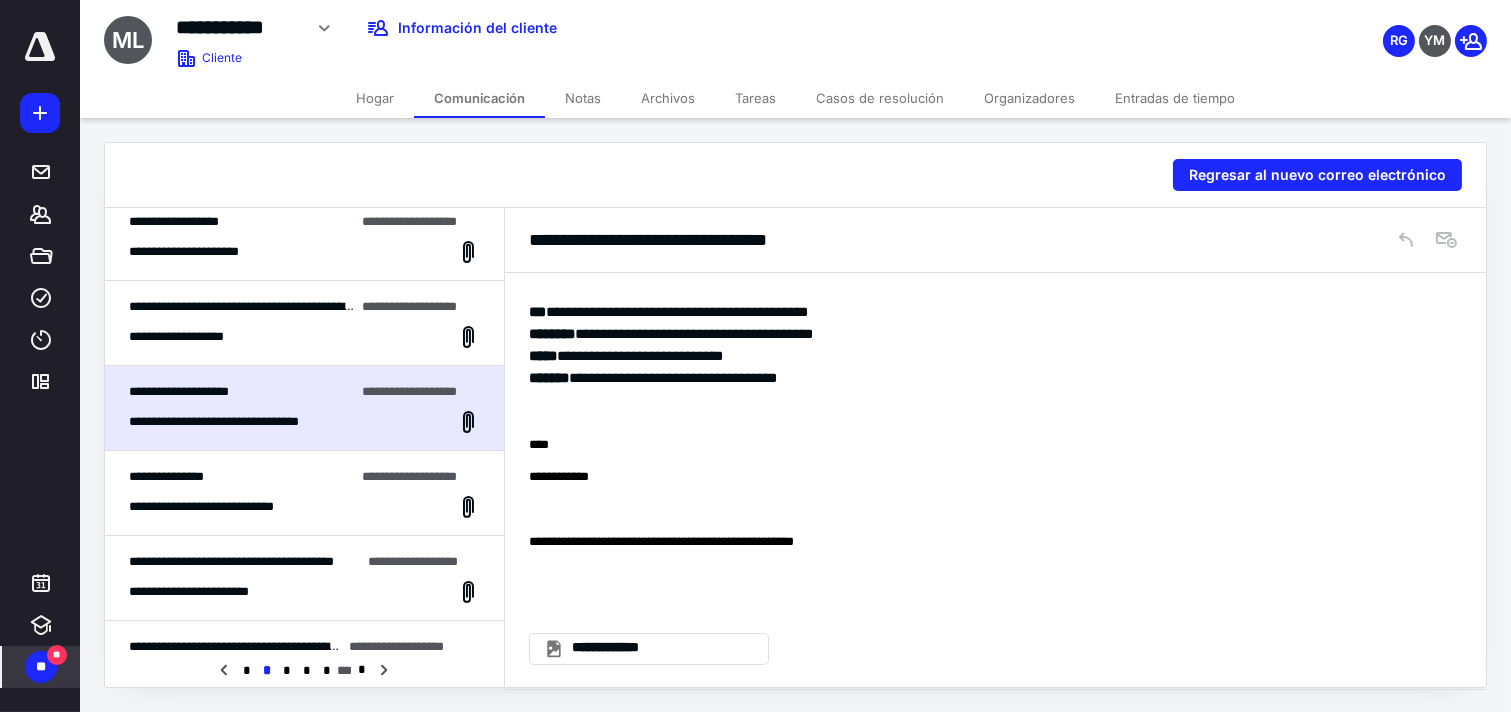 click on "**********" at bounding box center [304, 592] 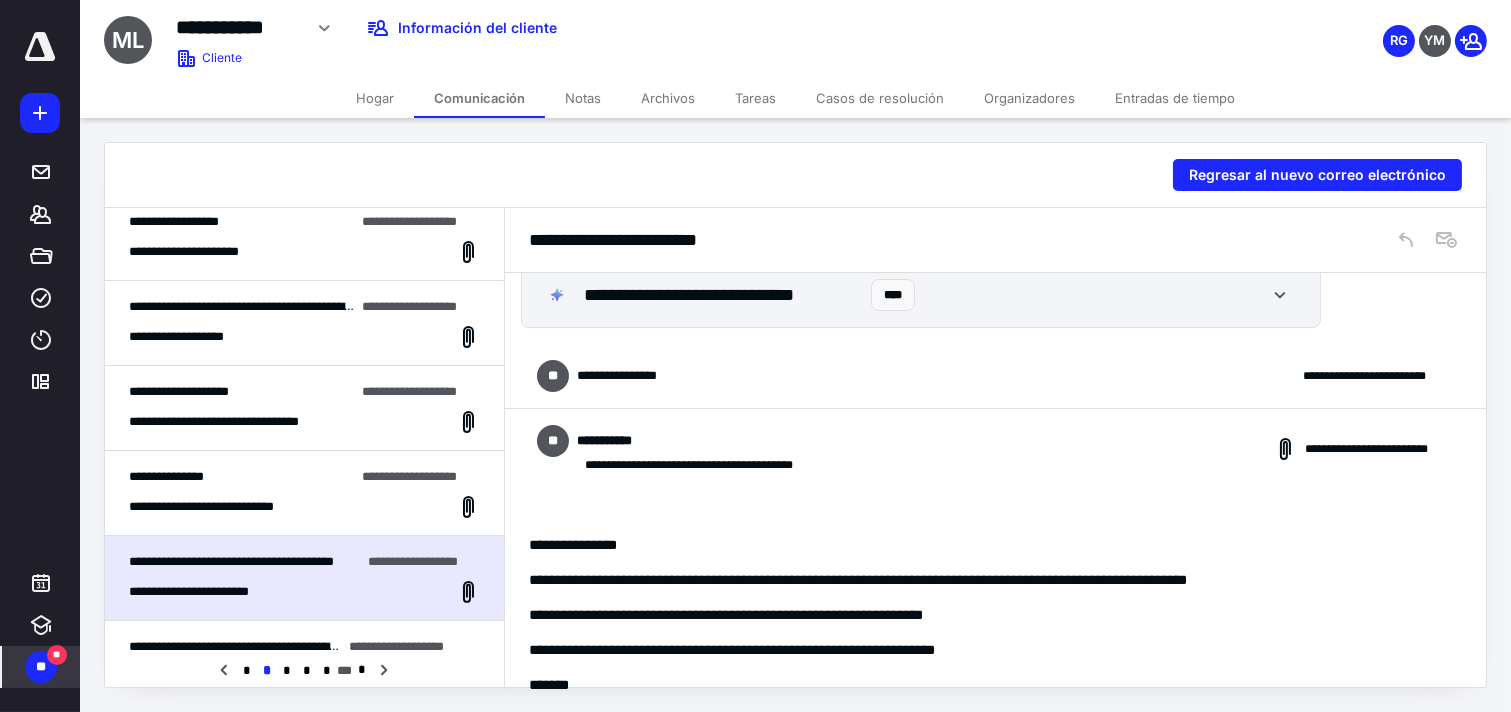 scroll, scrollTop: 0, scrollLeft: 0, axis: both 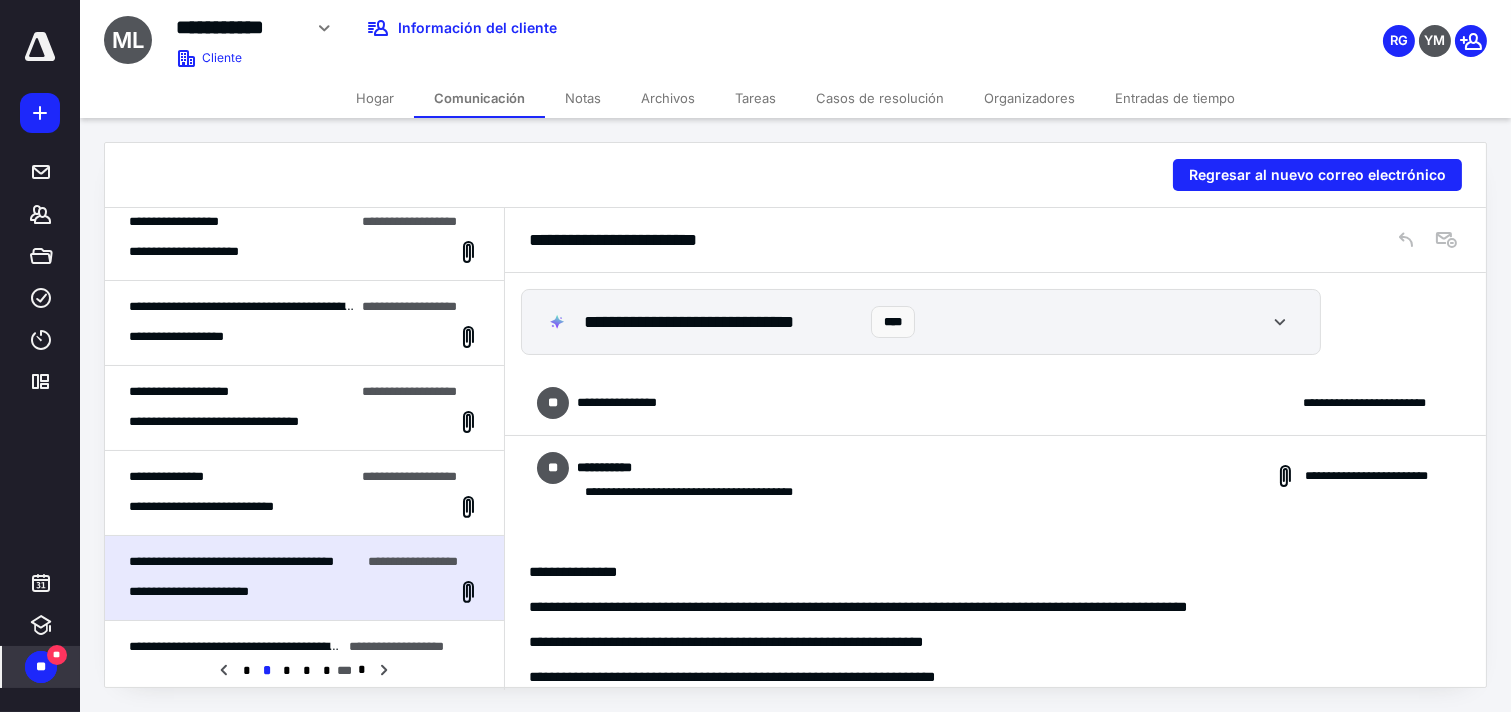 click on "**********" at bounding box center [995, 403] 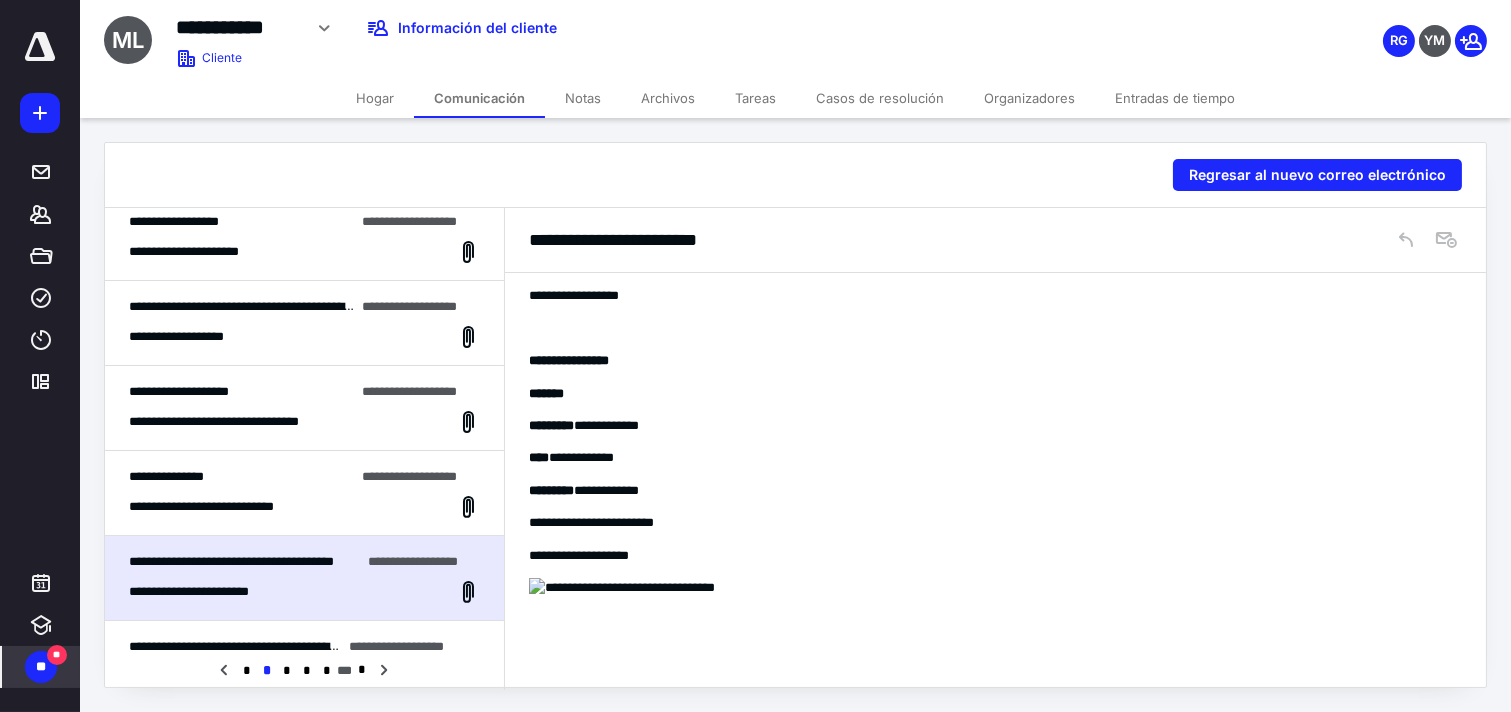 scroll, scrollTop: 1555, scrollLeft: 0, axis: vertical 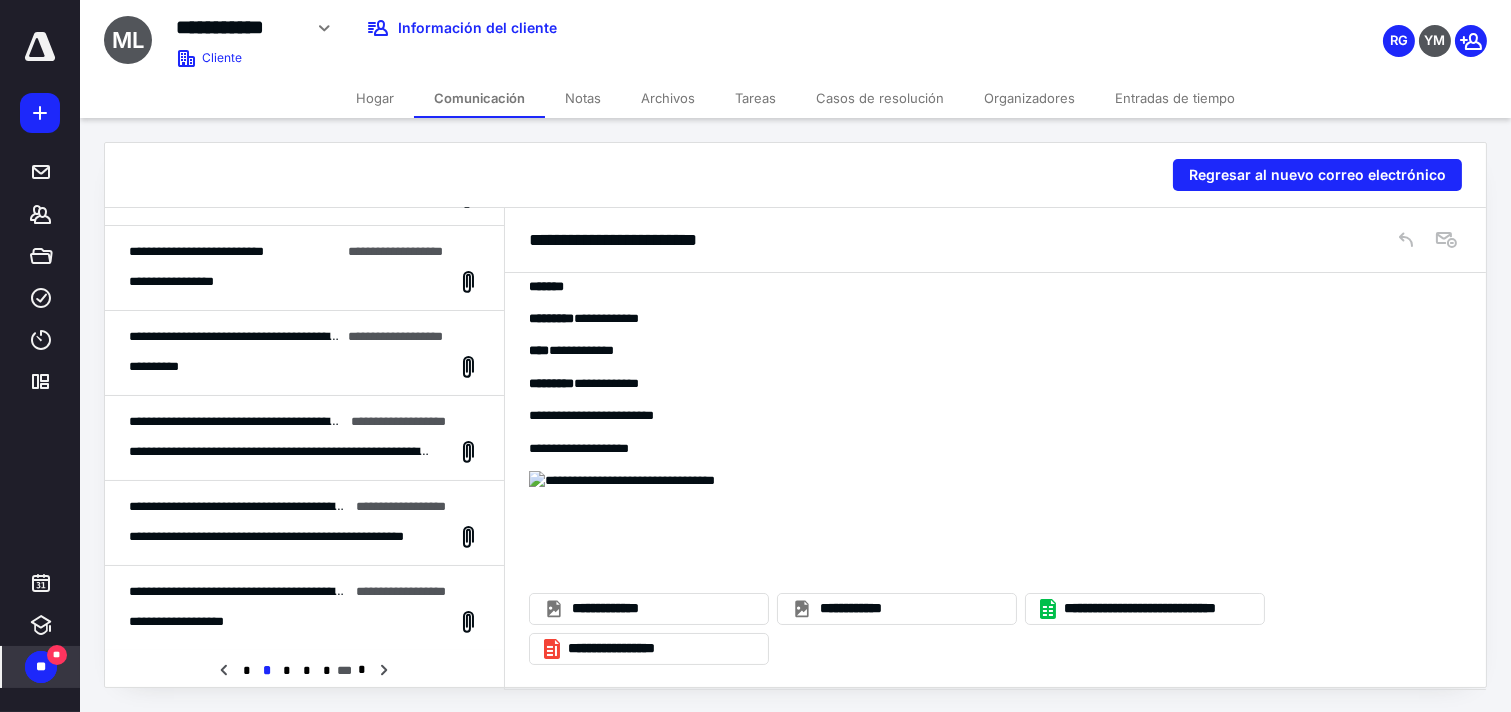 click on "**********" at bounding box center [304, 622] 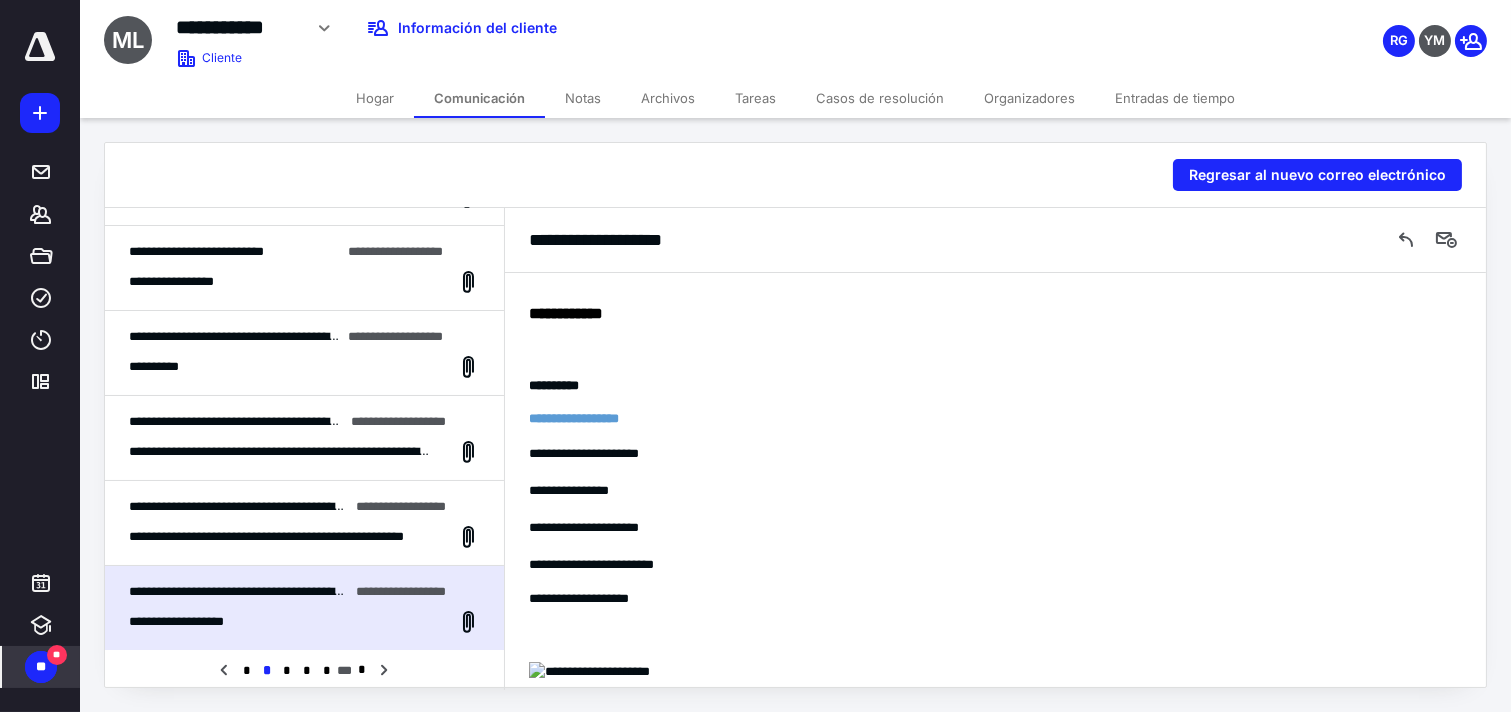 scroll, scrollTop: 4204, scrollLeft: 0, axis: vertical 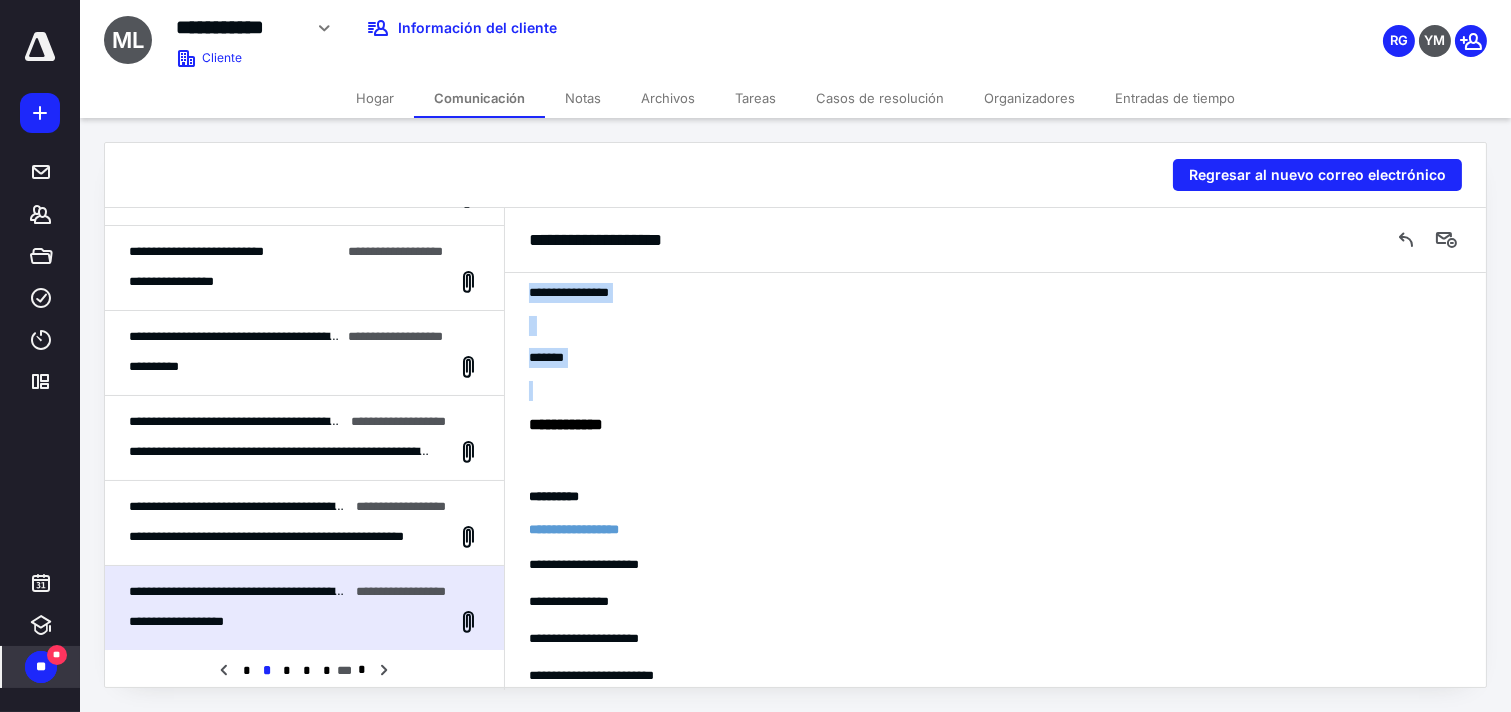 drag, startPoint x: 604, startPoint y: 555, endPoint x: 524, endPoint y: 475, distance: 113.137085 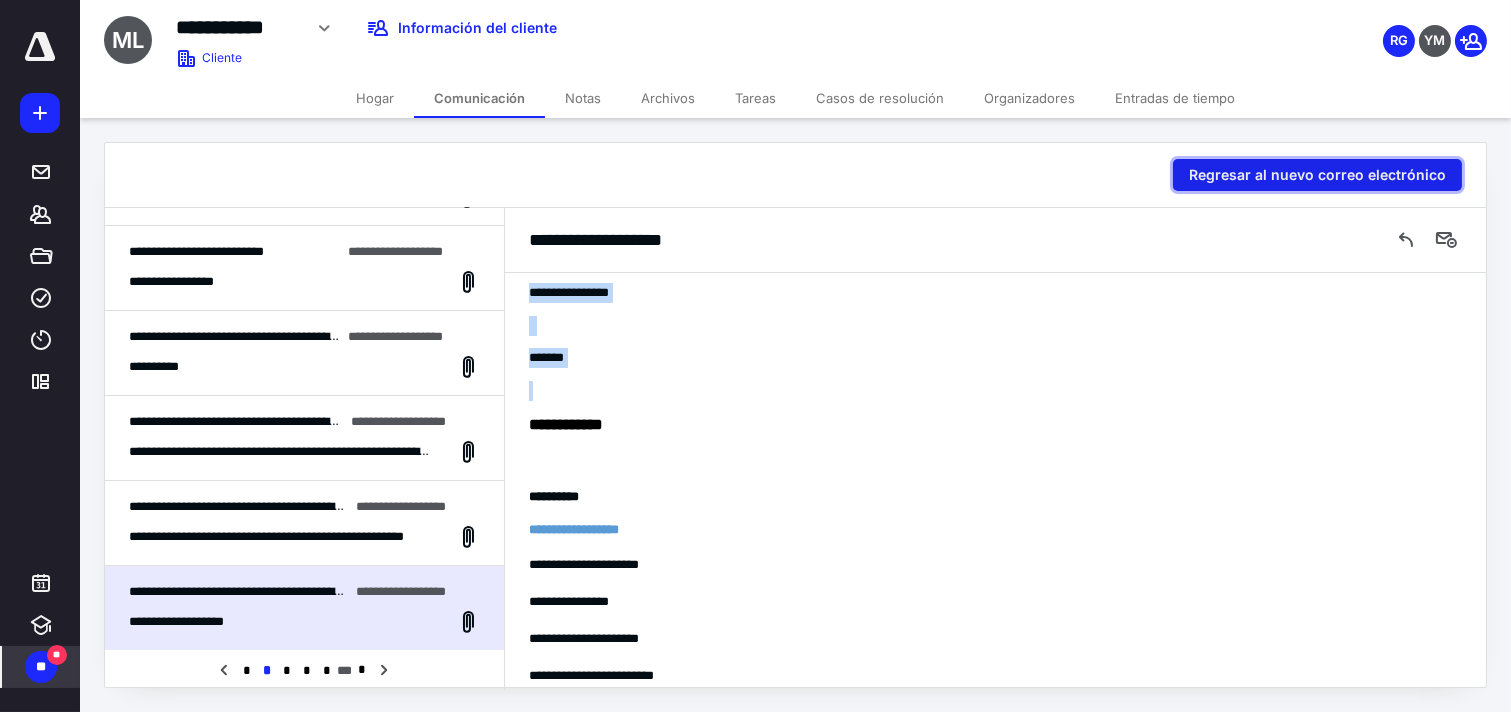 click on "Regresar al nuevo correo electrónico" at bounding box center (1317, 175) 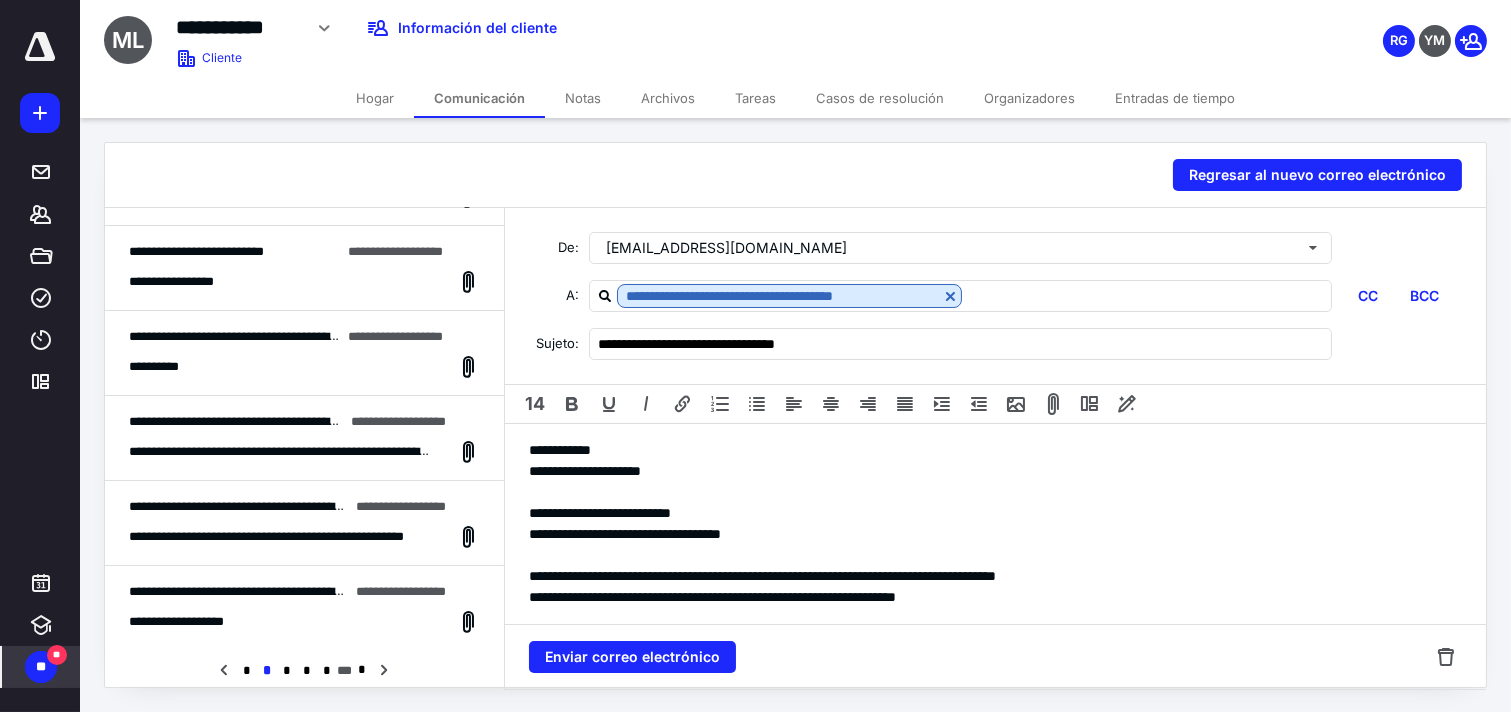 scroll, scrollTop: 222, scrollLeft: 0, axis: vertical 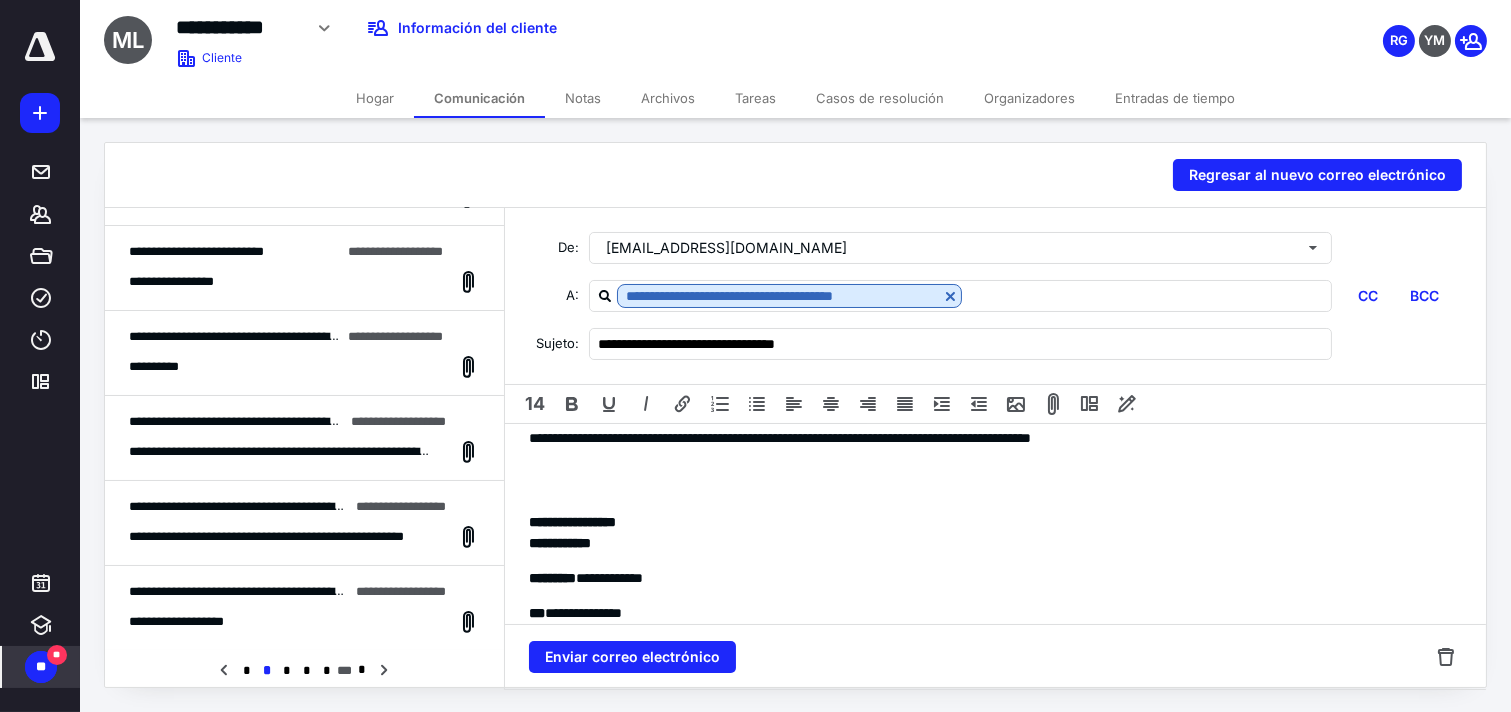 click on "**********" at bounding box center (609, 578) 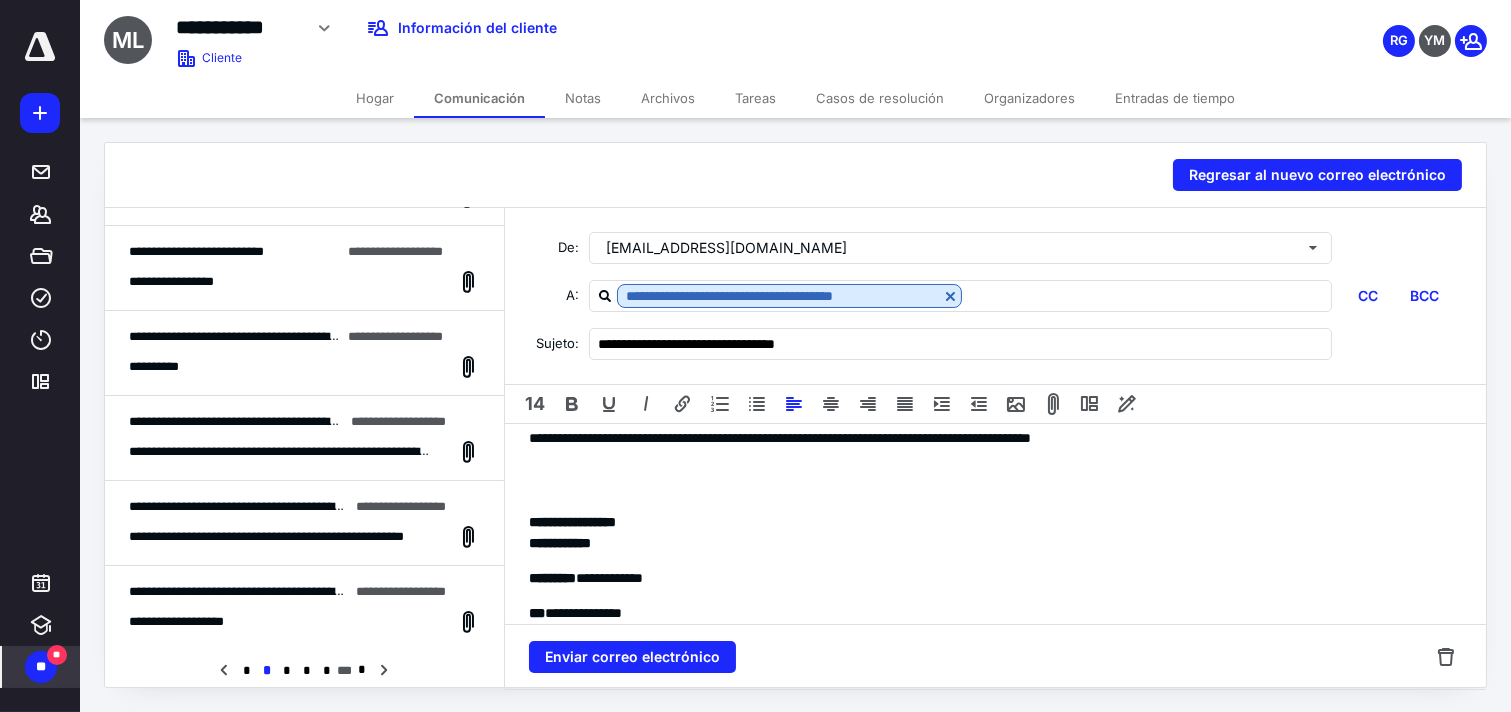 scroll, scrollTop: 111, scrollLeft: 0, axis: vertical 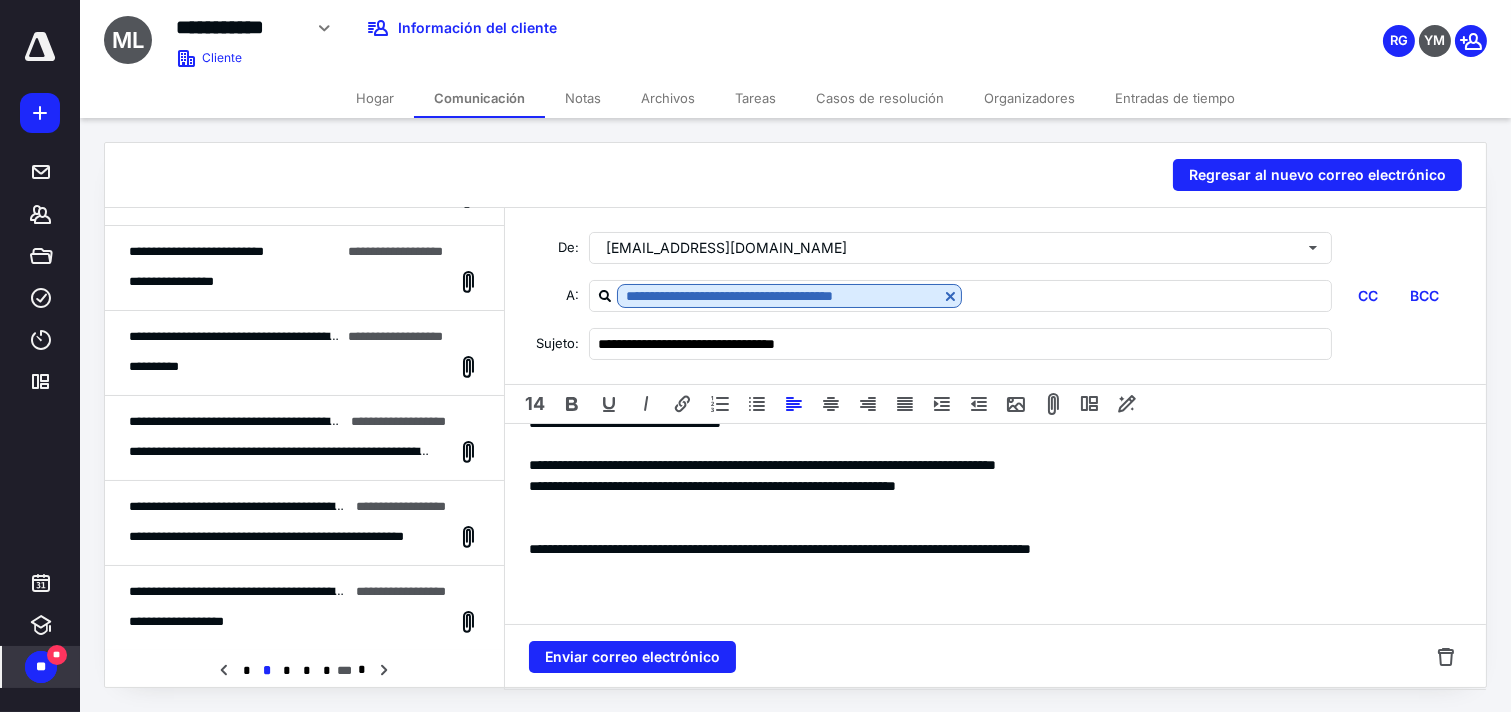 click at bounding box center [995, 591] 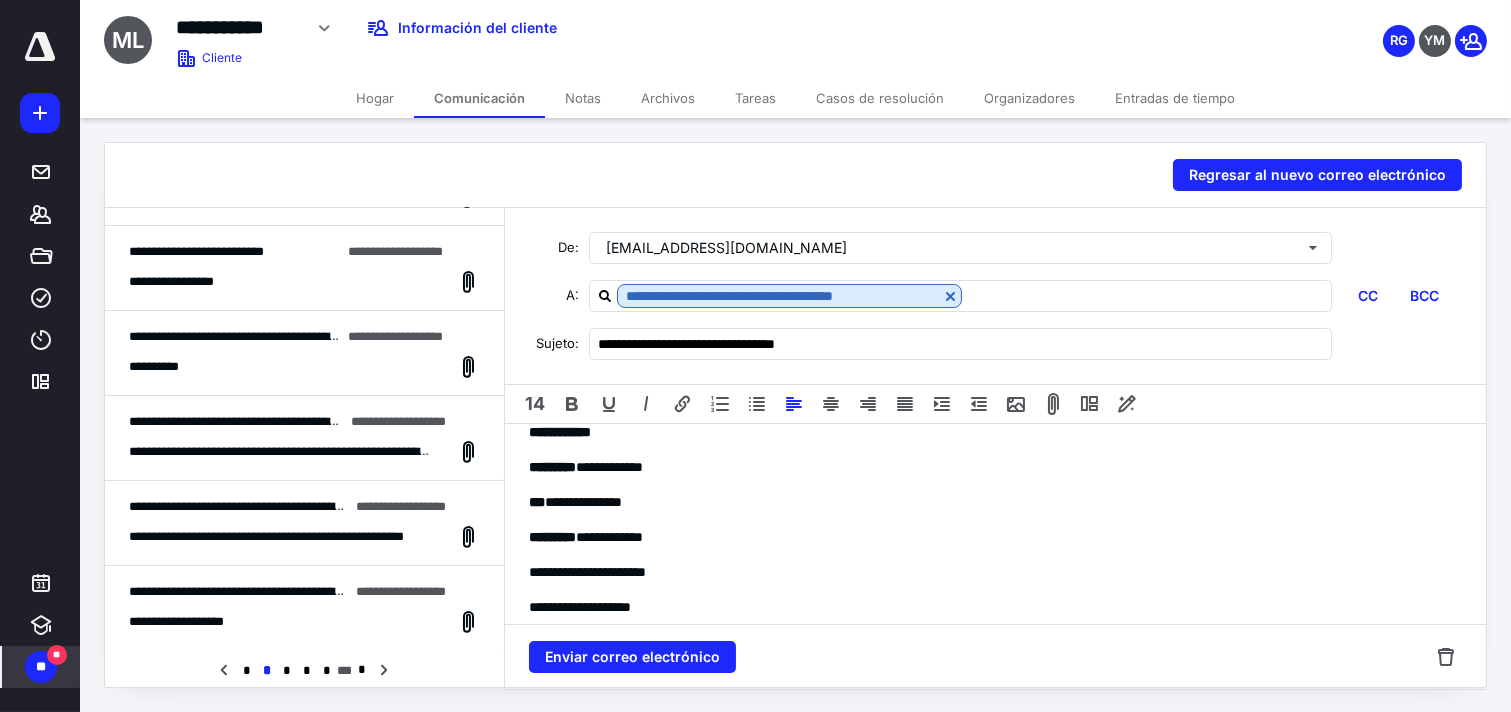 scroll, scrollTop: 222, scrollLeft: 0, axis: vertical 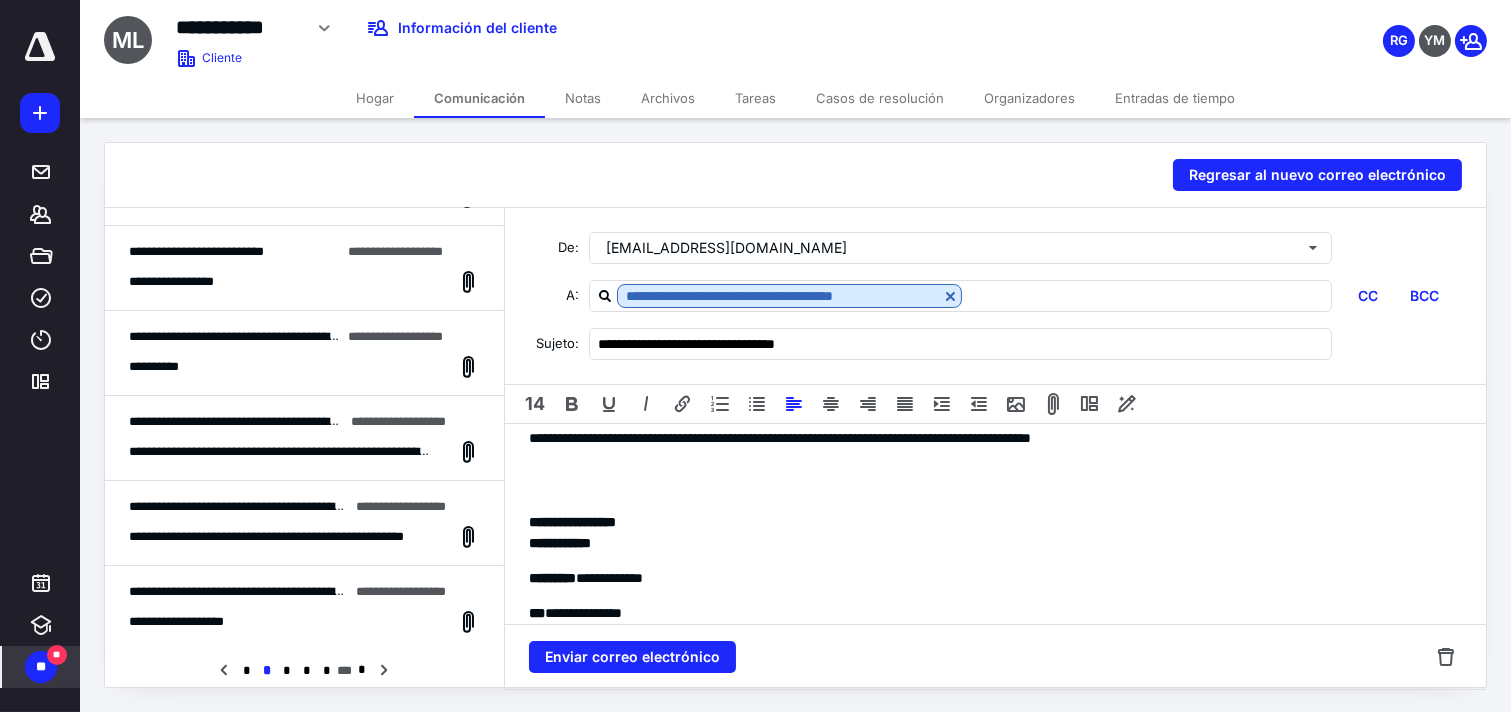 type 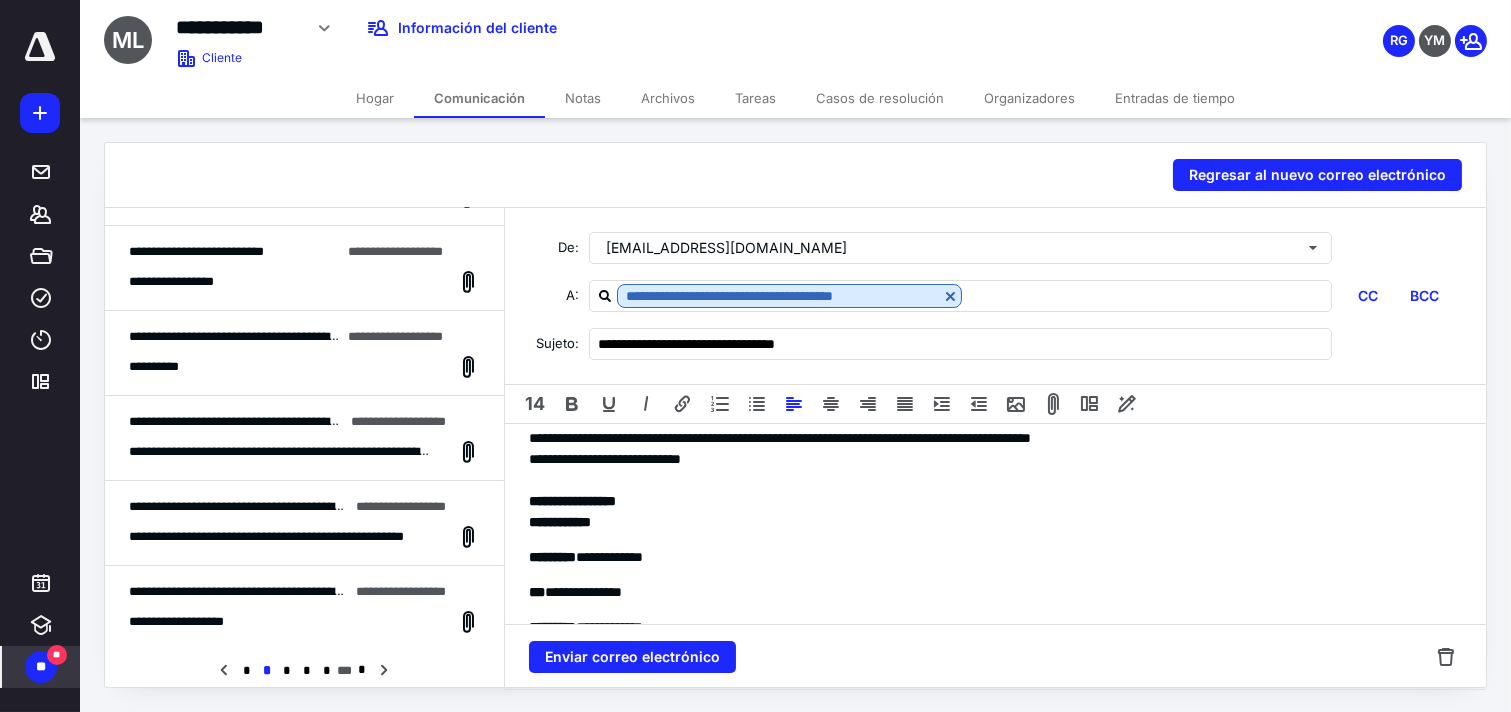 click on "**********" at bounding box center (995, 504) 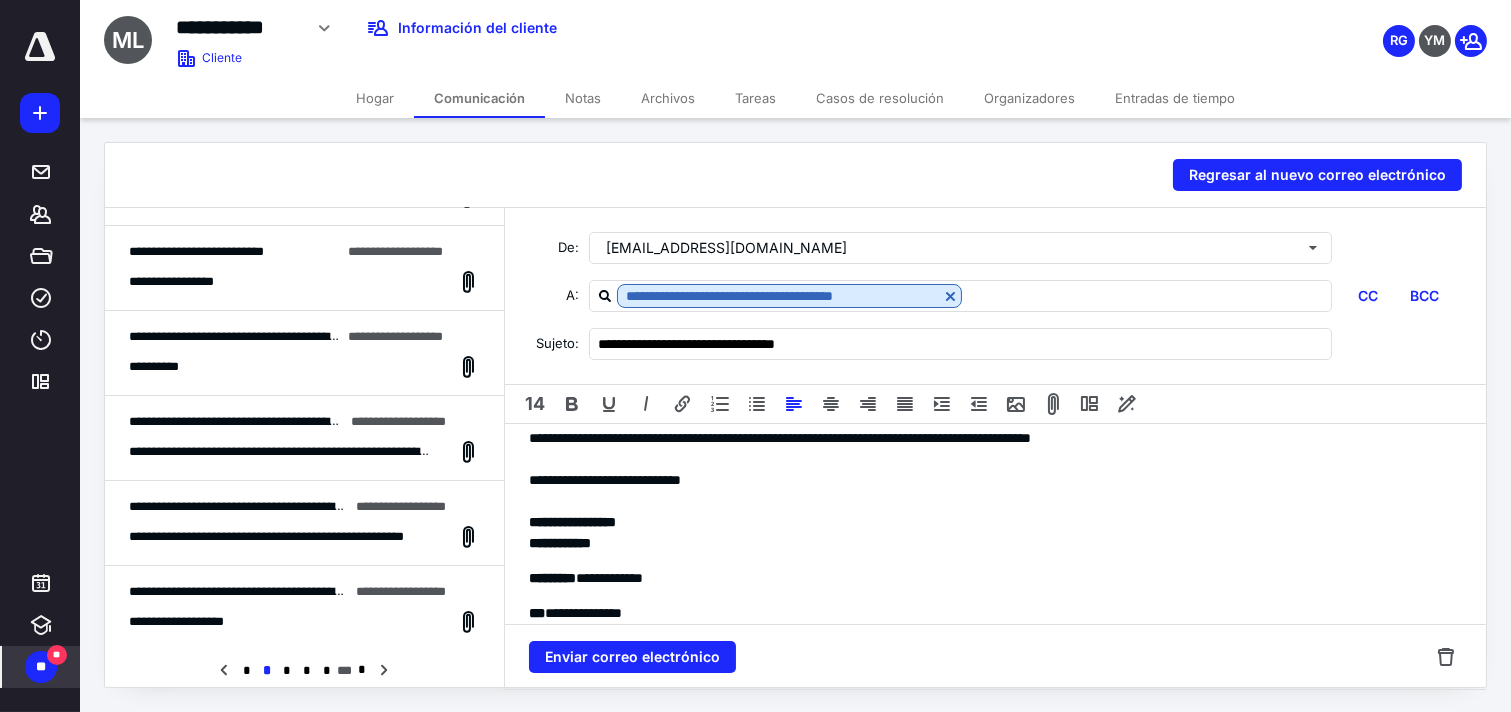 click on "**********" at bounding box center (987, 480) 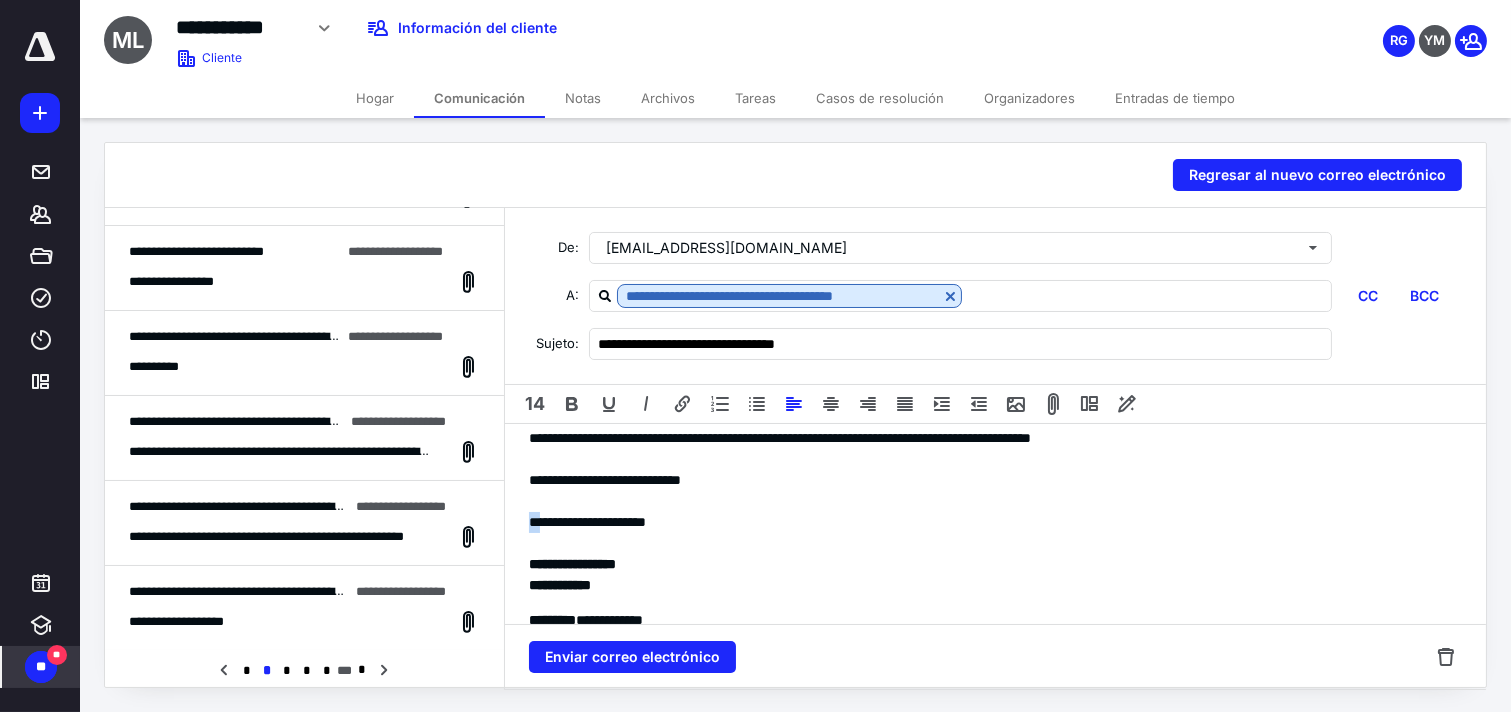 drag, startPoint x: 545, startPoint y: 521, endPoint x: 514, endPoint y: 521, distance: 31 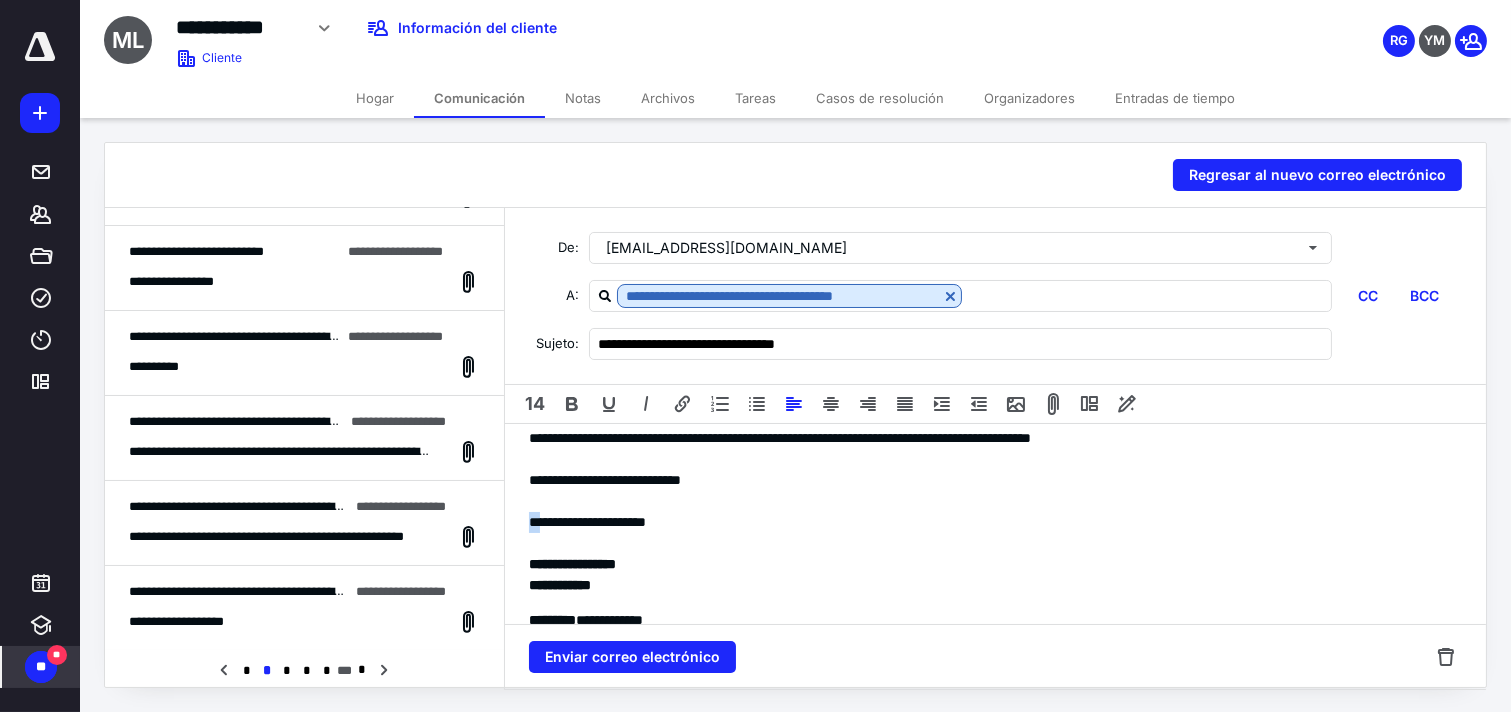 click on "**********" at bounding box center (995, 535) 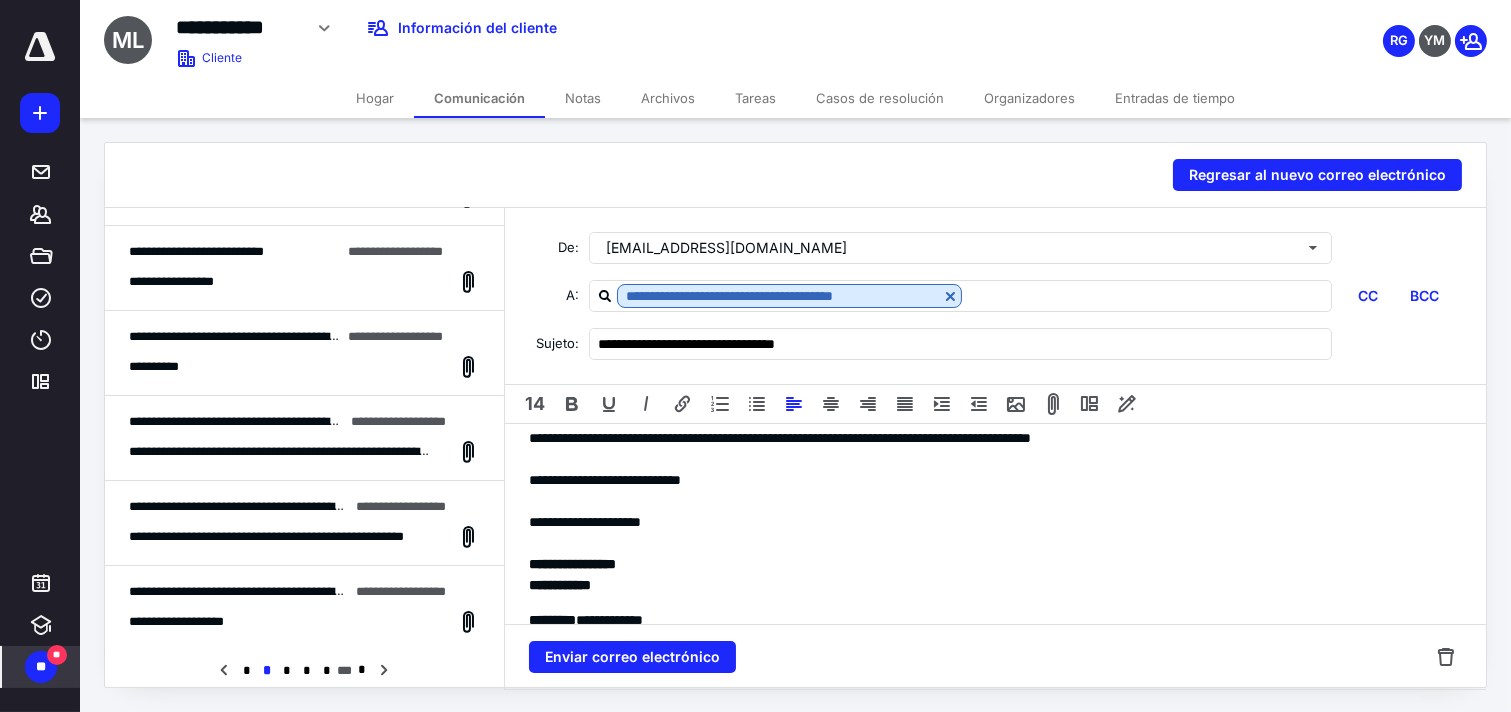 click on "**********" at bounding box center (987, 522) 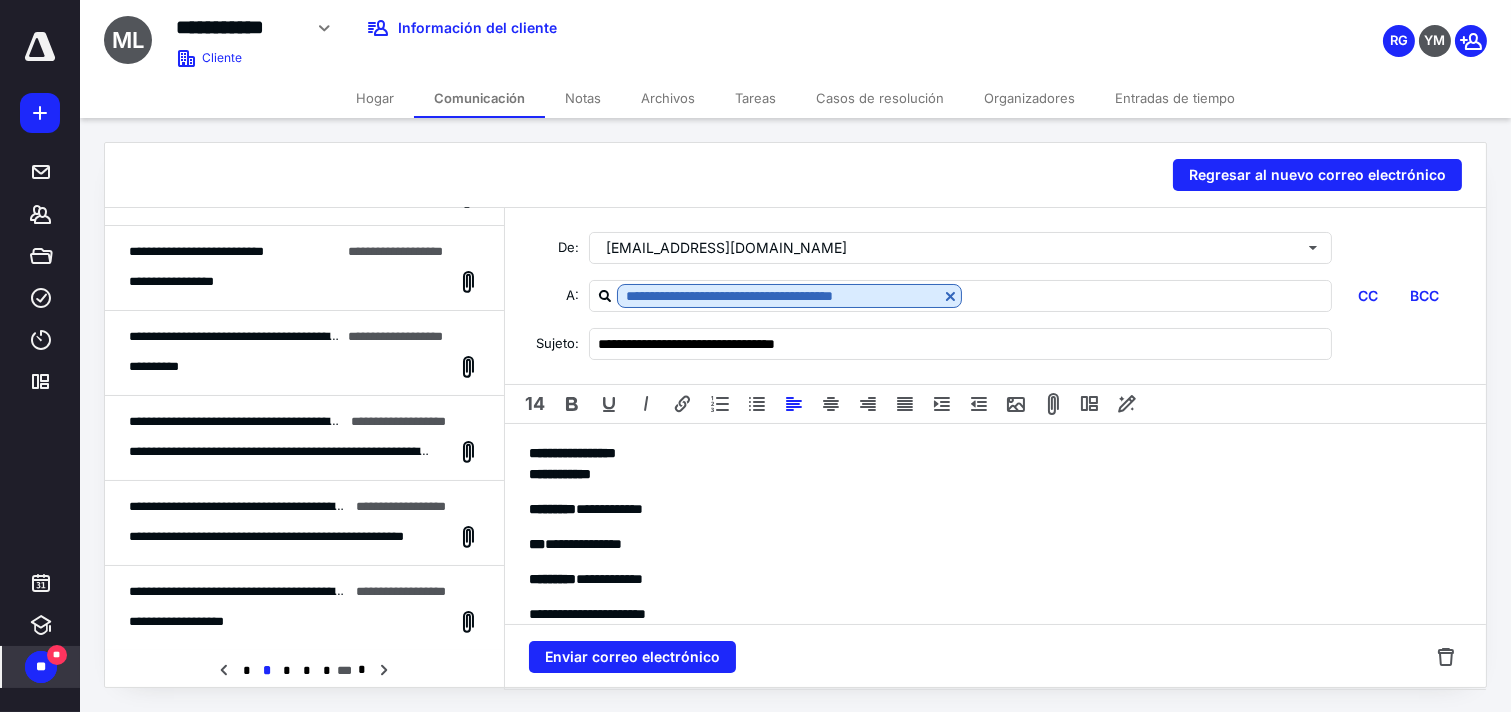 scroll, scrollTop: 222, scrollLeft: 0, axis: vertical 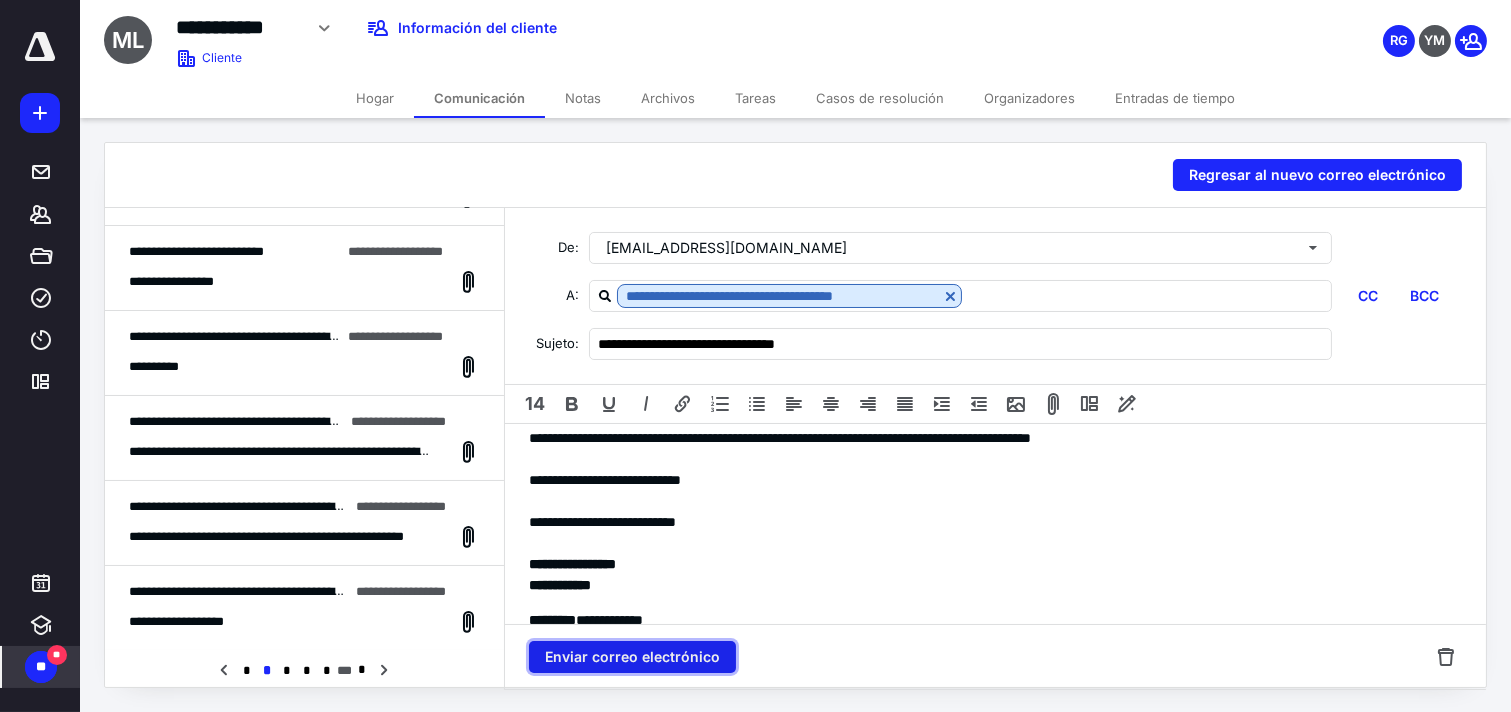 click on "Enviar correo electrónico" at bounding box center (632, 657) 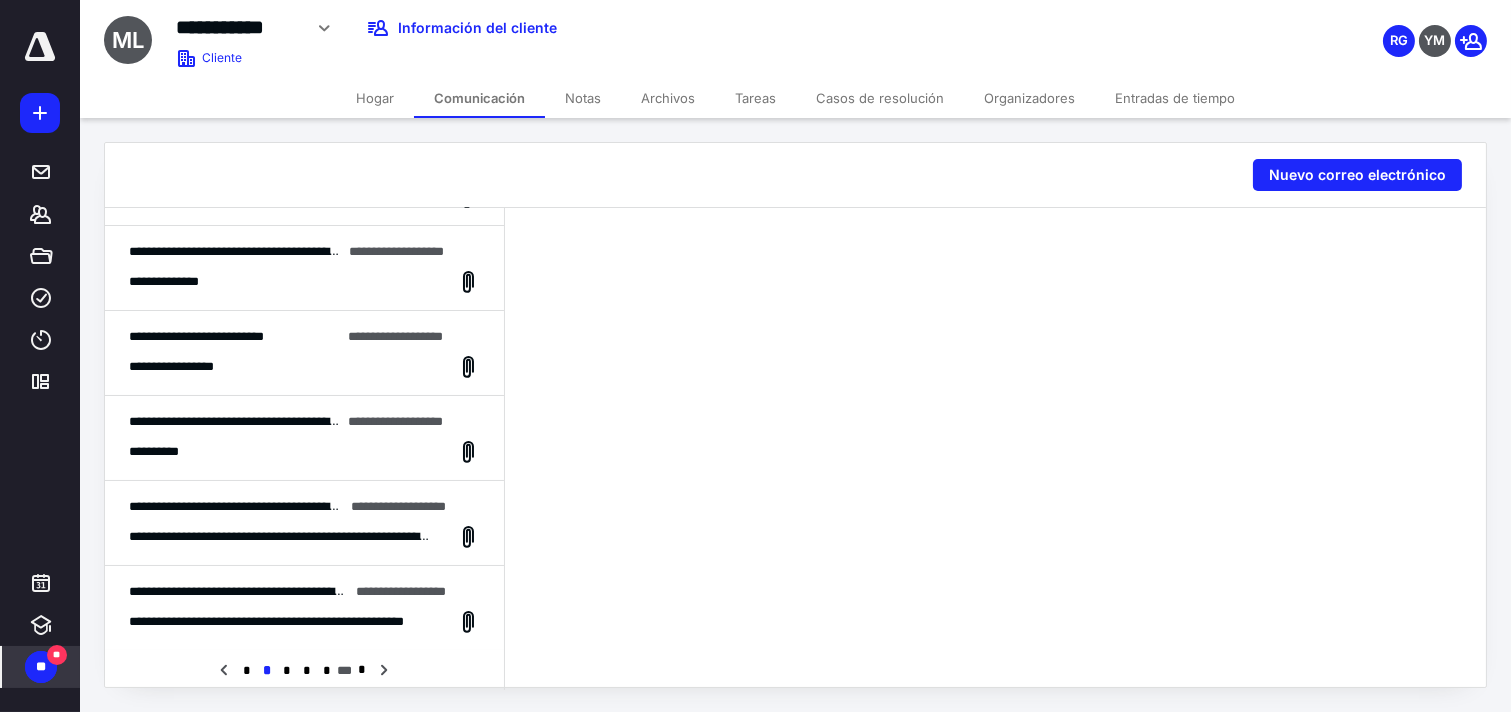 click at bounding box center [995, 449] 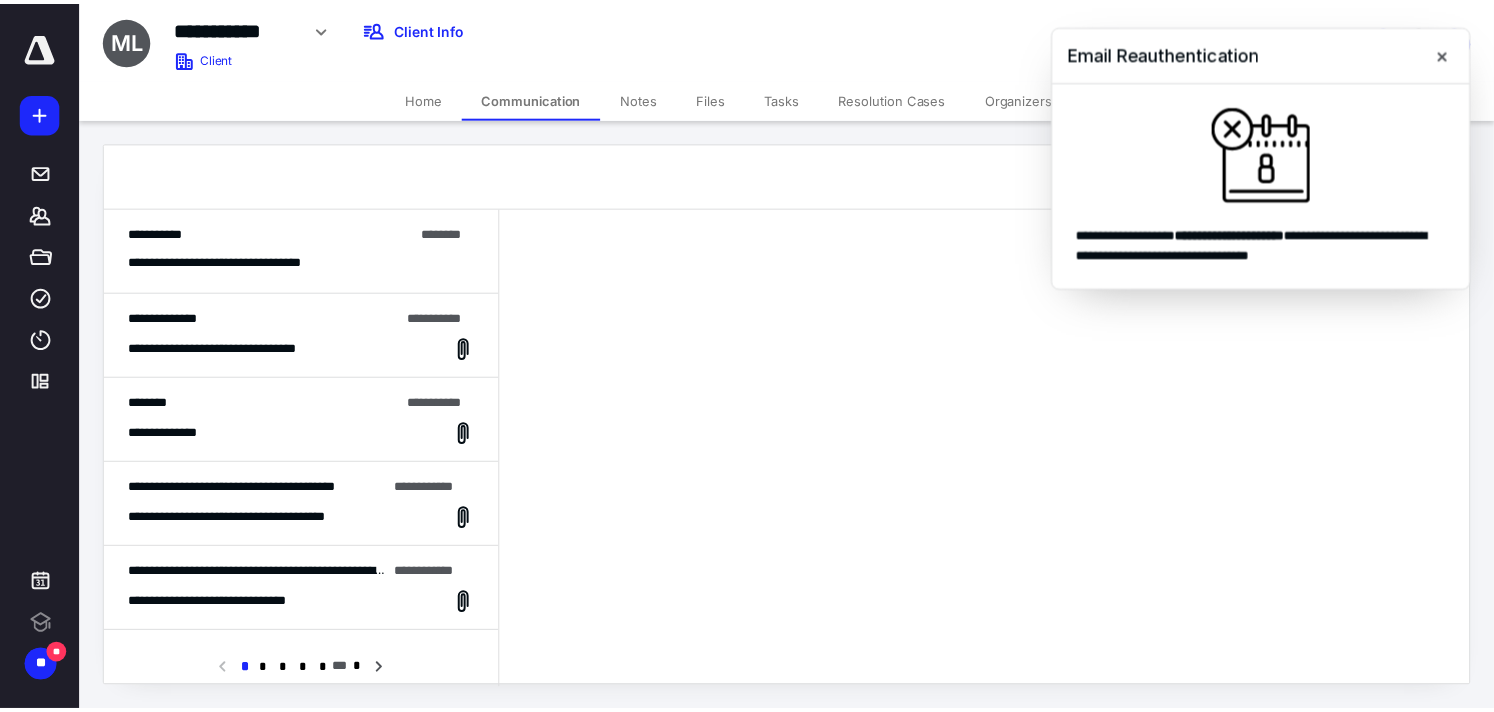 scroll, scrollTop: 0, scrollLeft: 0, axis: both 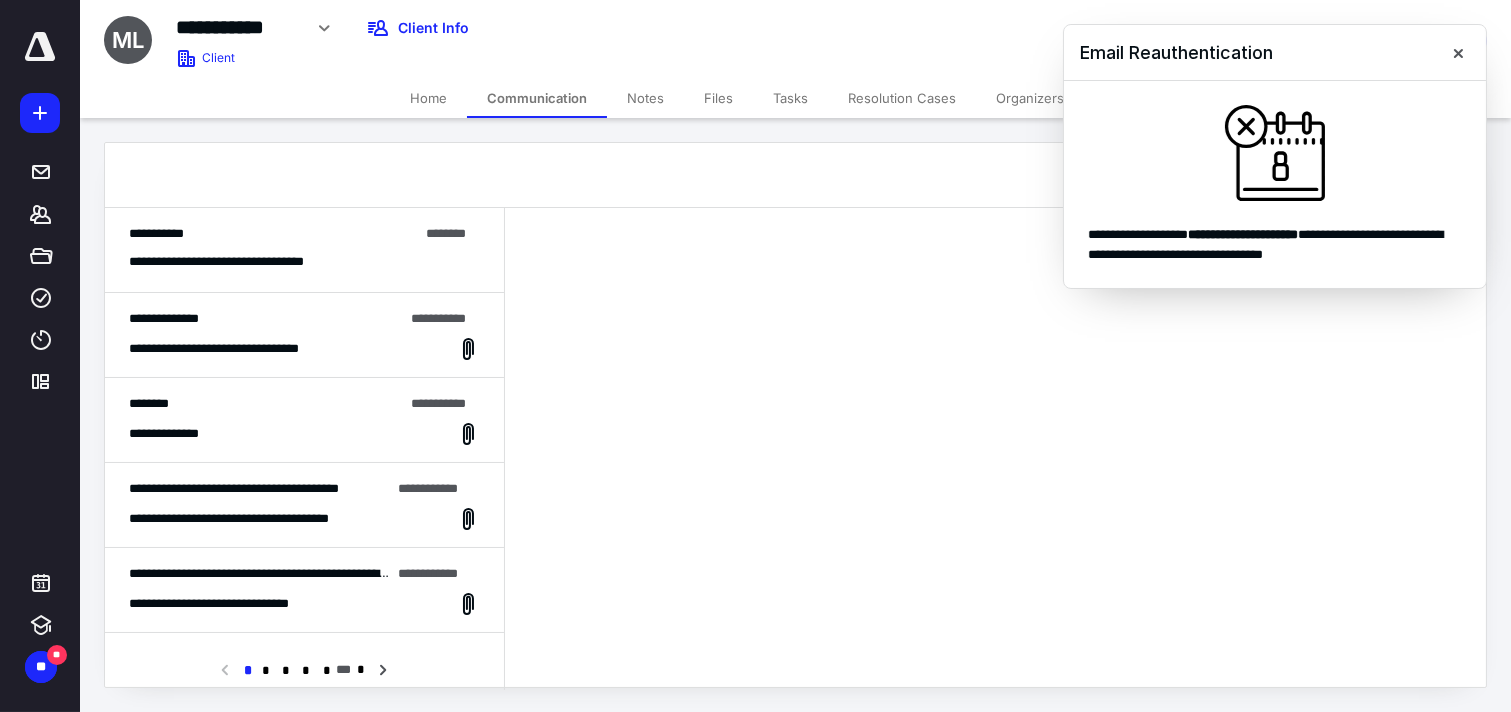 click at bounding box center (1275, 153) 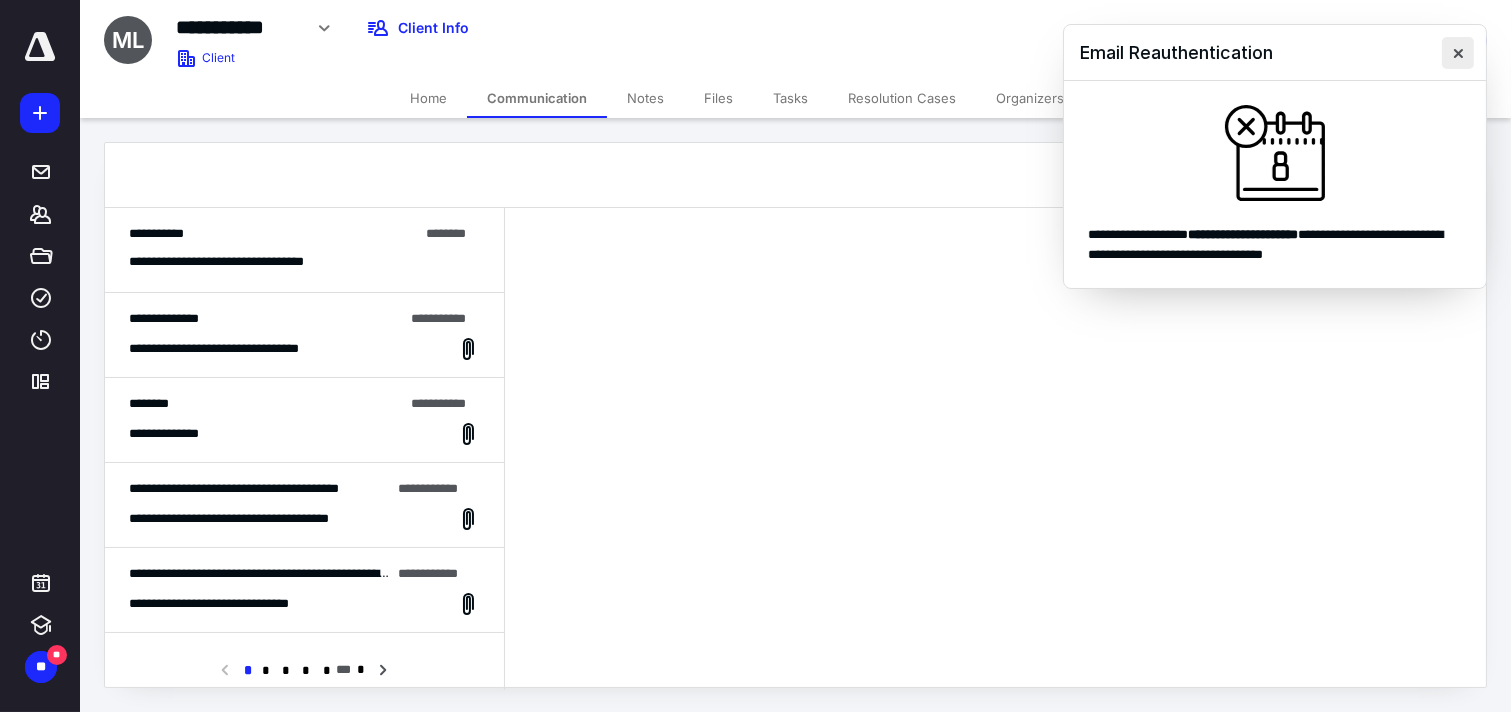 click at bounding box center [1458, 53] 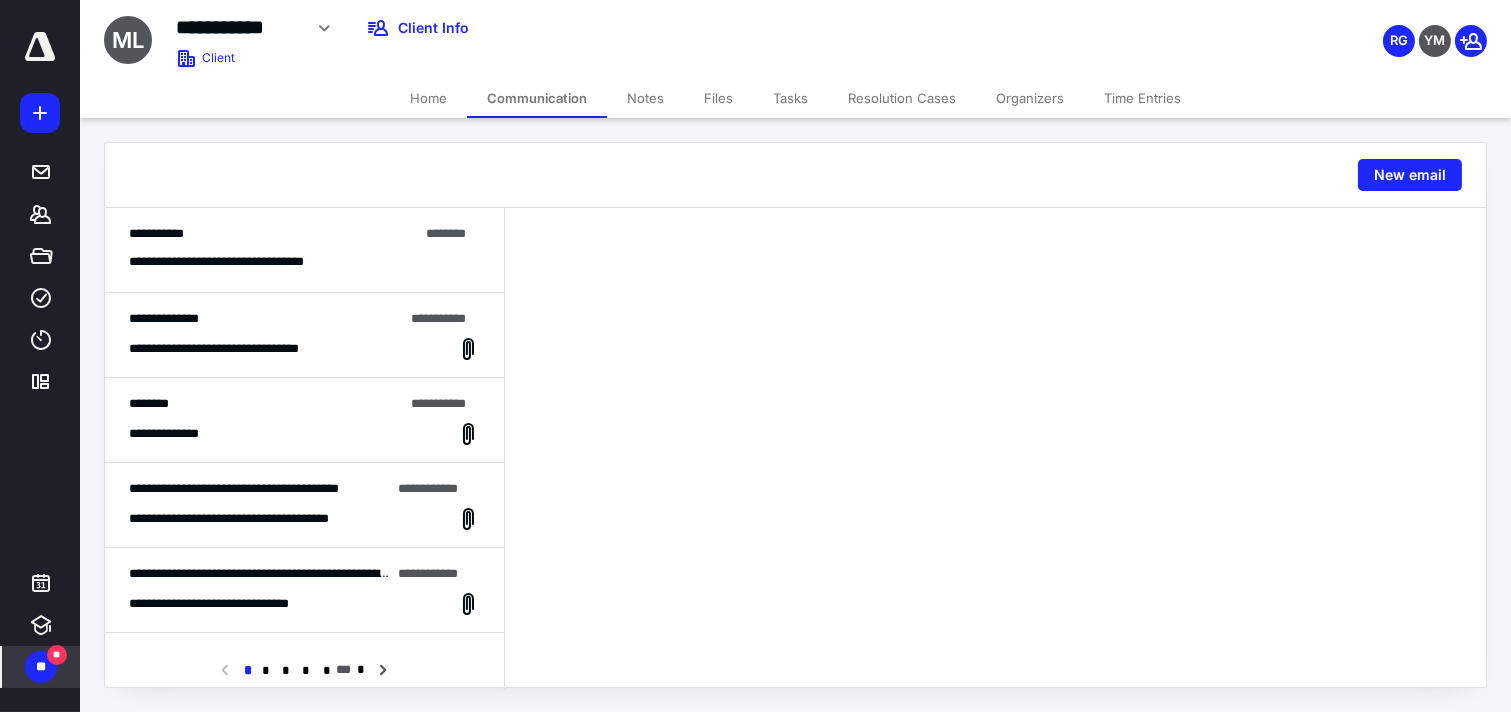 click on "**" at bounding box center [57, 655] 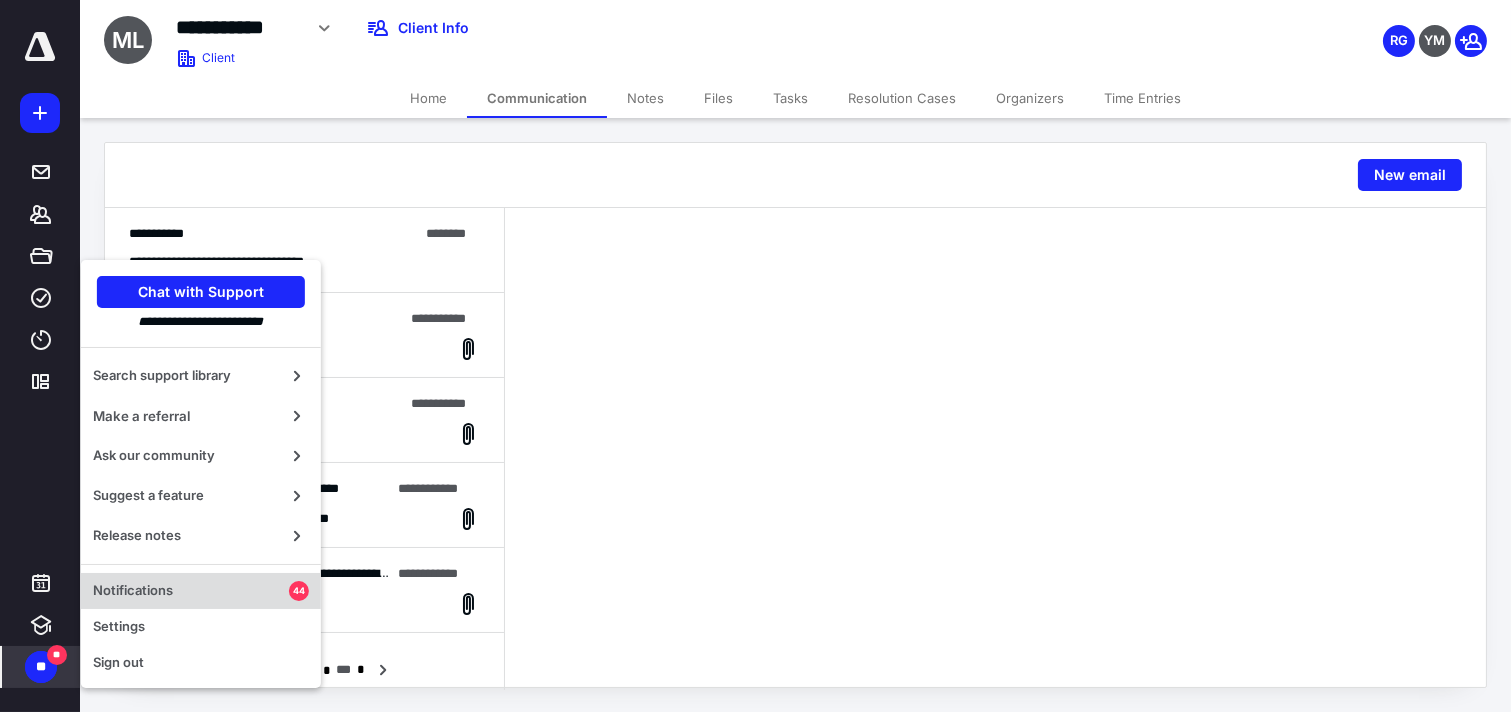 click on "Notifications" at bounding box center [191, 591] 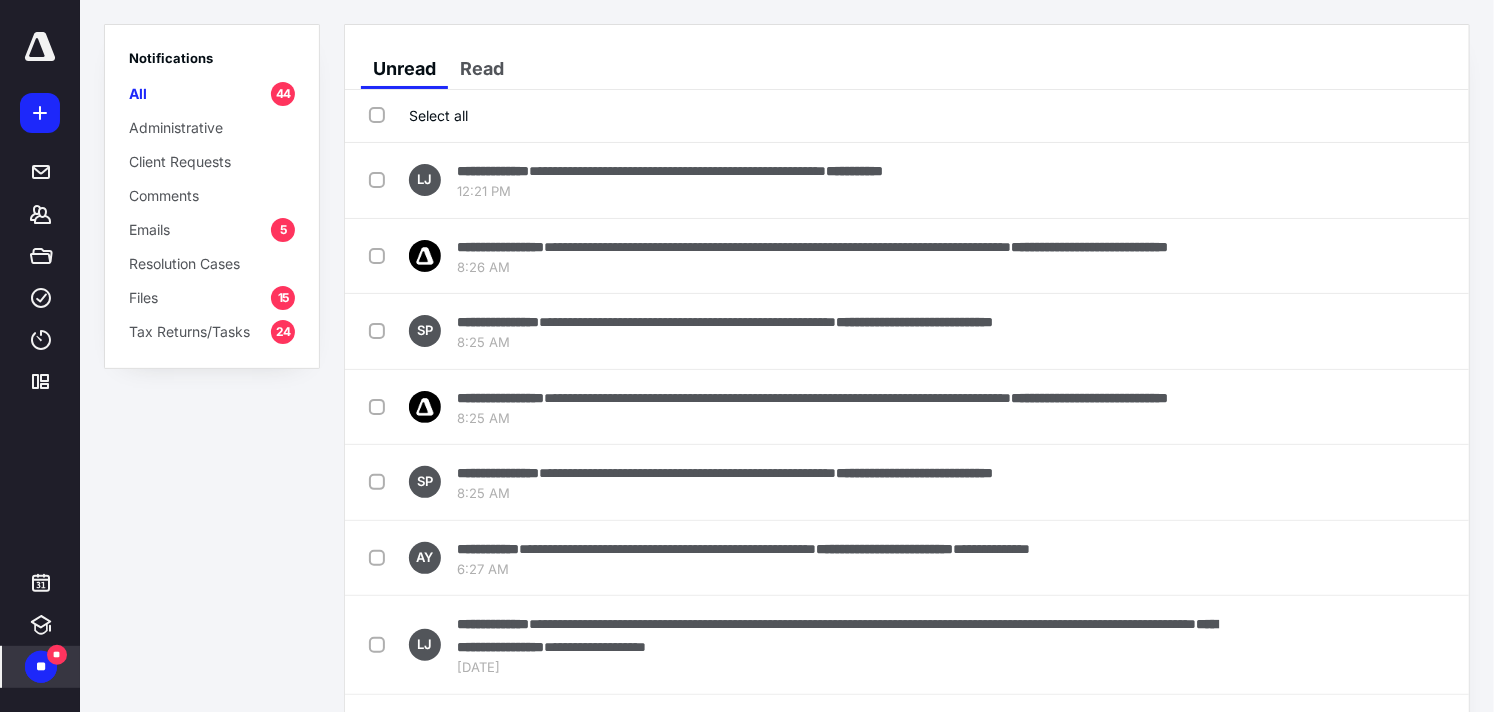 click on "All 44" at bounding box center [212, 93] 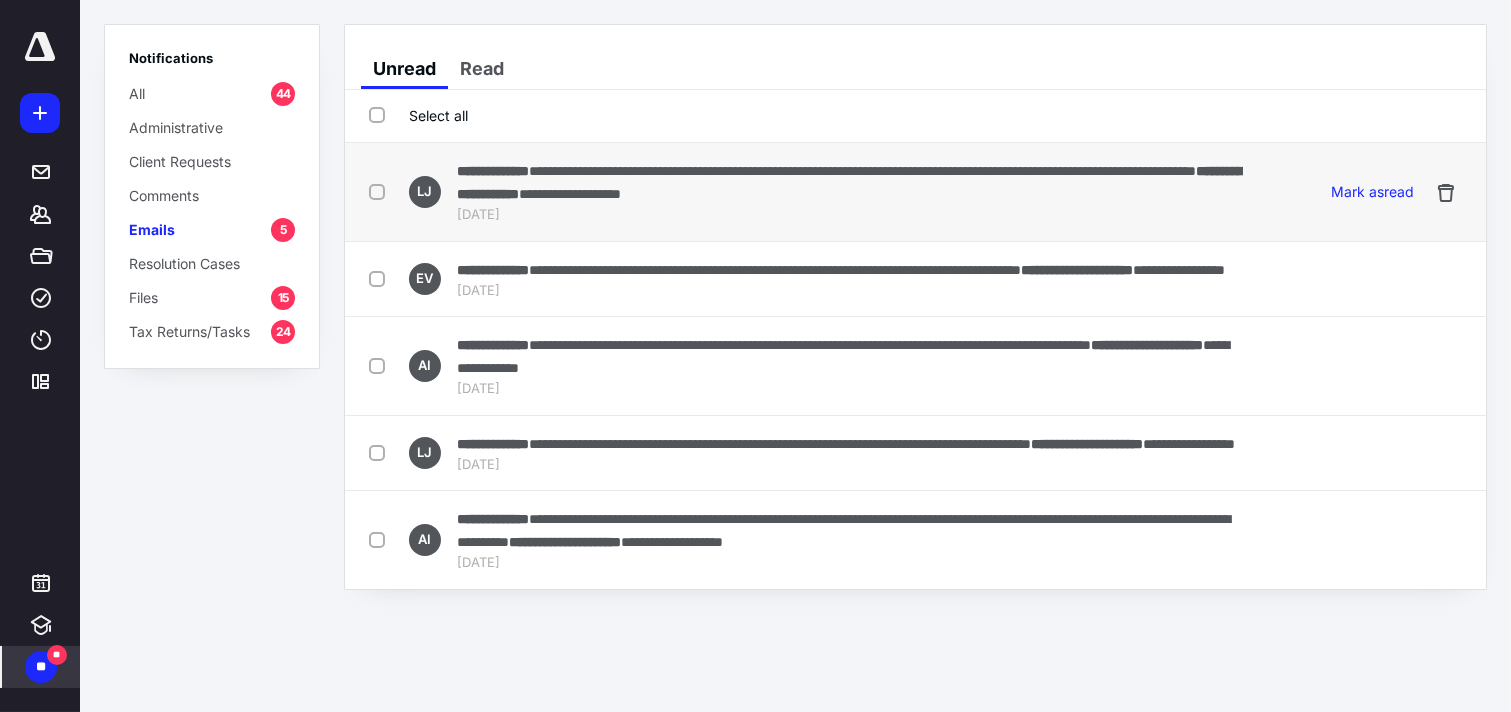 click on "[DATE]" at bounding box center [850, 215] 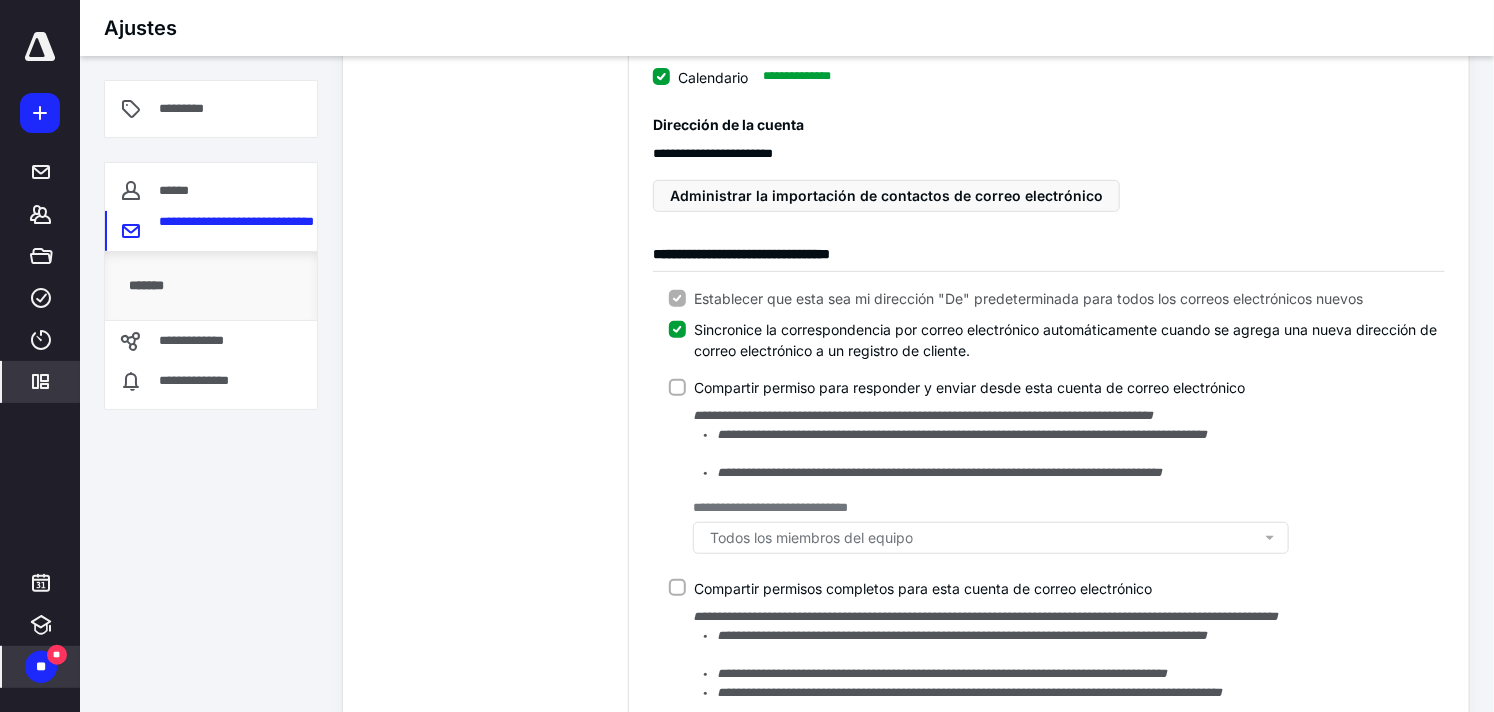 scroll, scrollTop: 334, scrollLeft: 0, axis: vertical 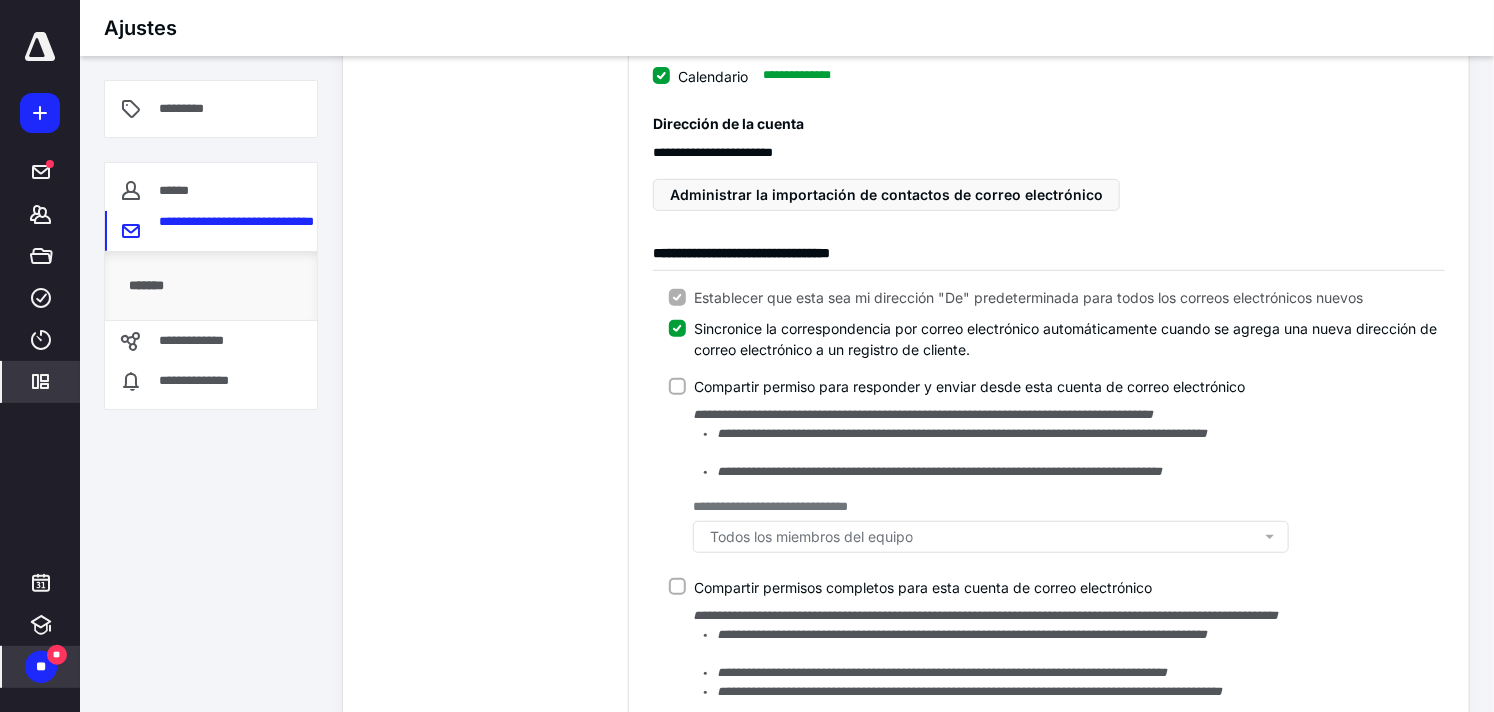 drag, startPoint x: 680, startPoint y: 295, endPoint x: 705, endPoint y: 342, distance: 53.235325 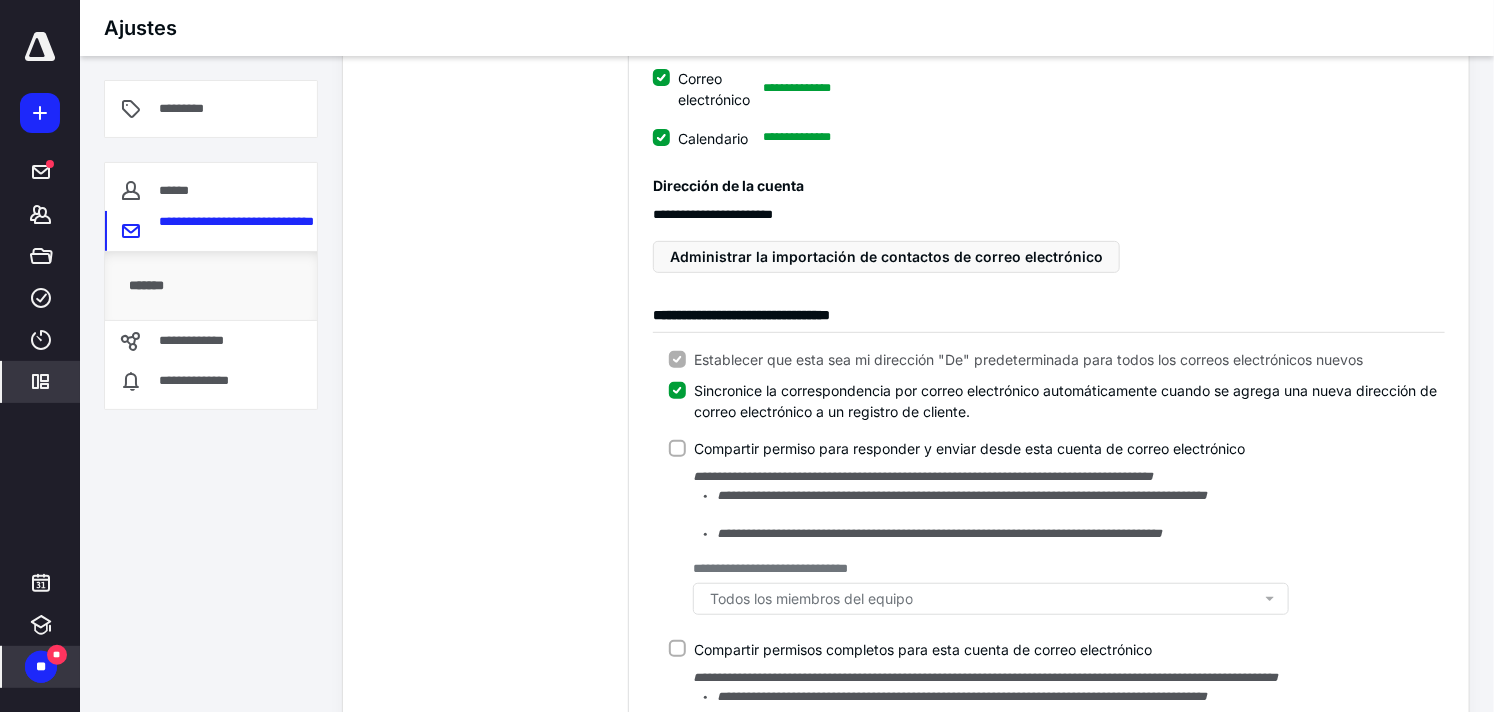 scroll, scrollTop: 0, scrollLeft: 0, axis: both 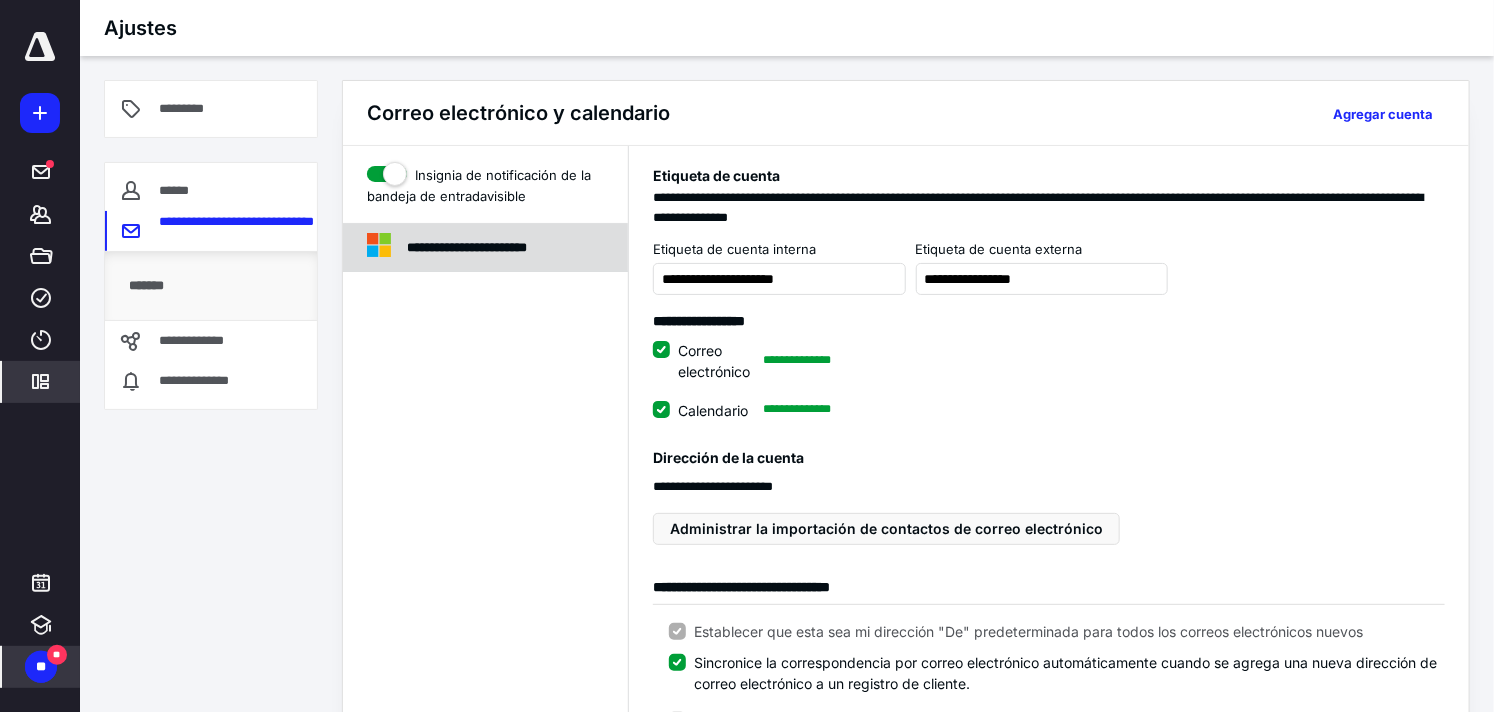 click on "**********" at bounding box center [467, 247] 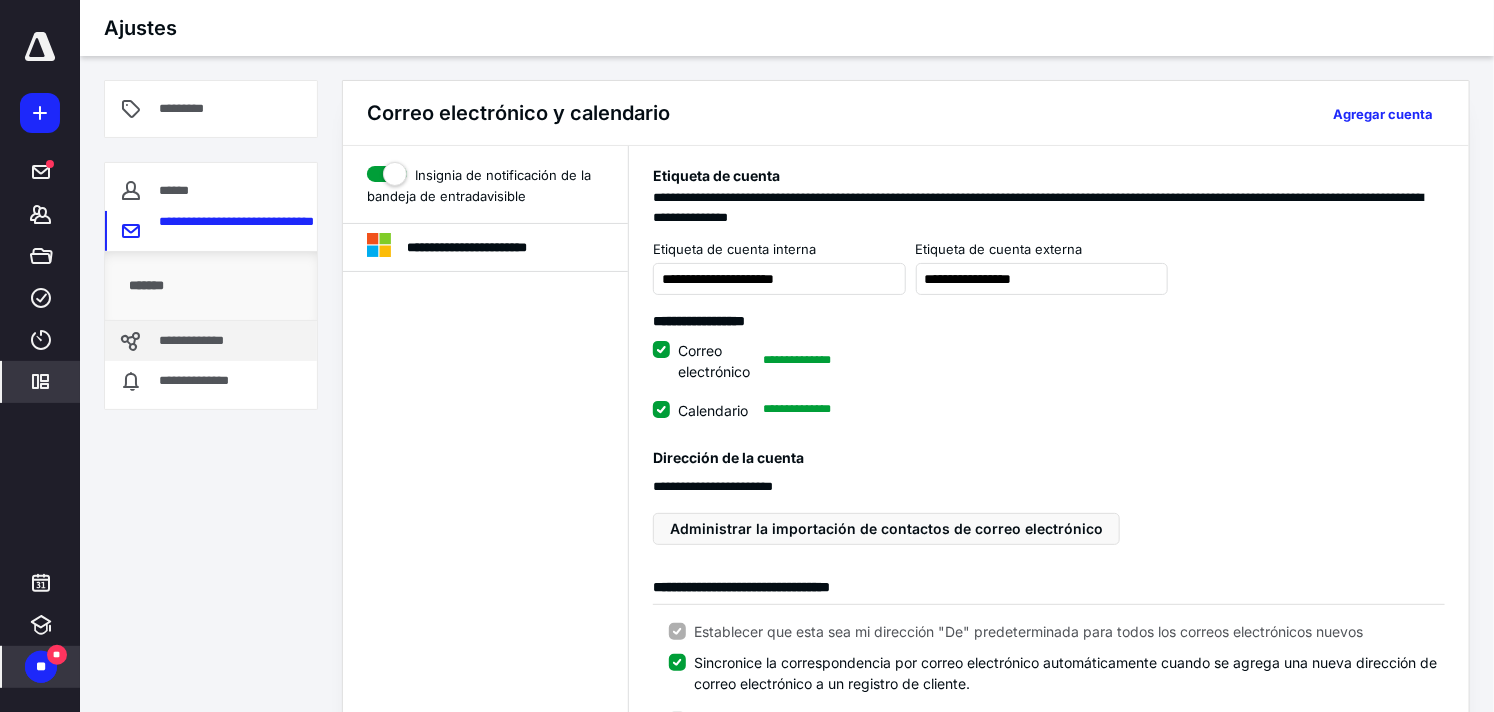 click on "**********" at bounding box center [201, 340] 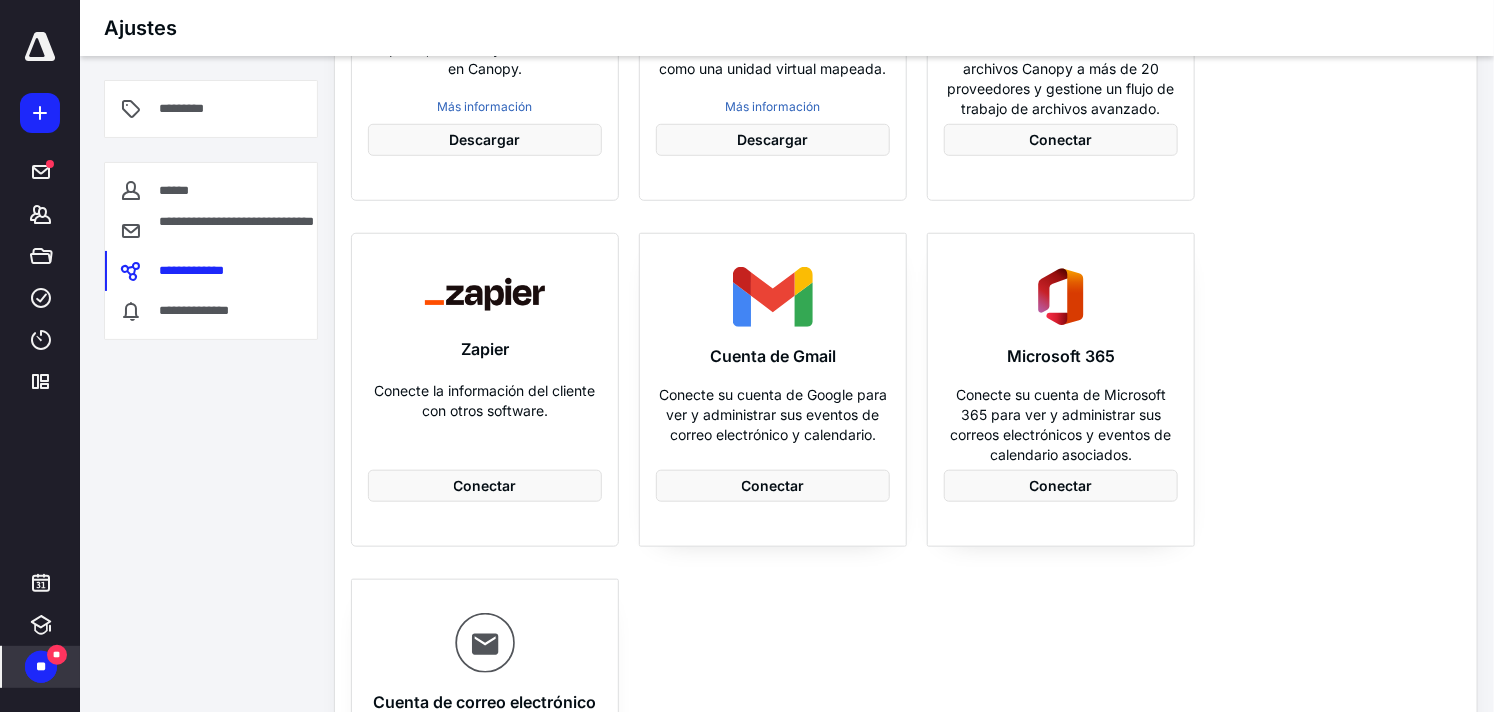 scroll, scrollTop: 501, scrollLeft: 0, axis: vertical 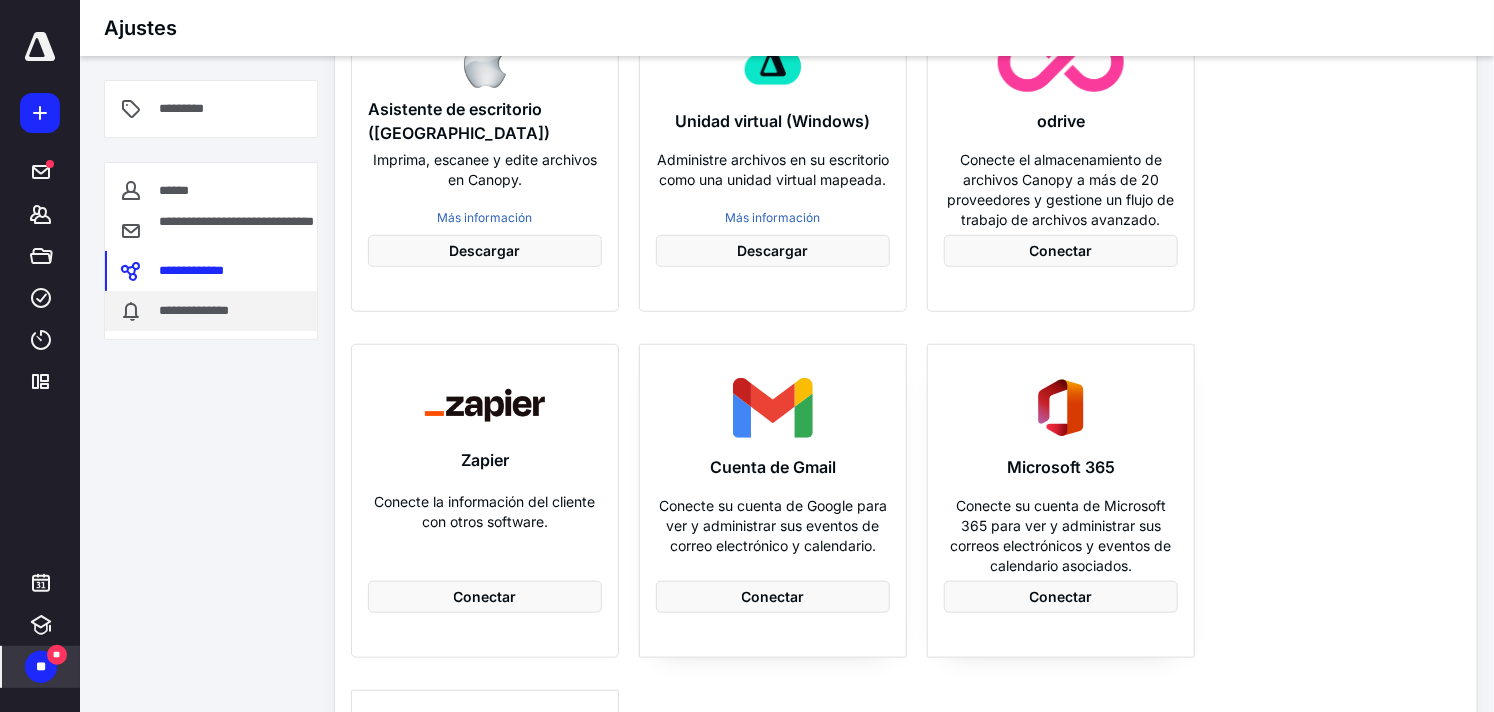 click on "**********" at bounding box center [194, 310] 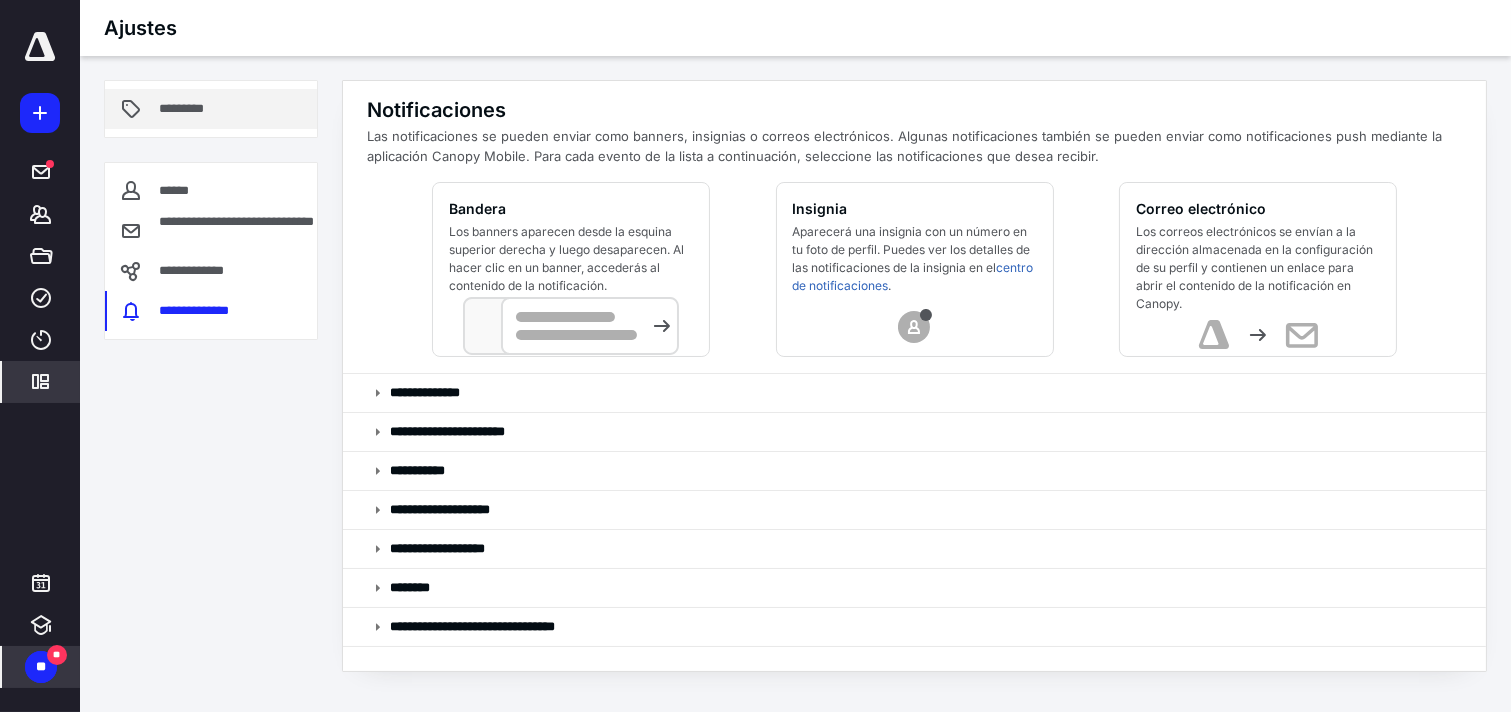 click on "*********" at bounding box center (187, 108) 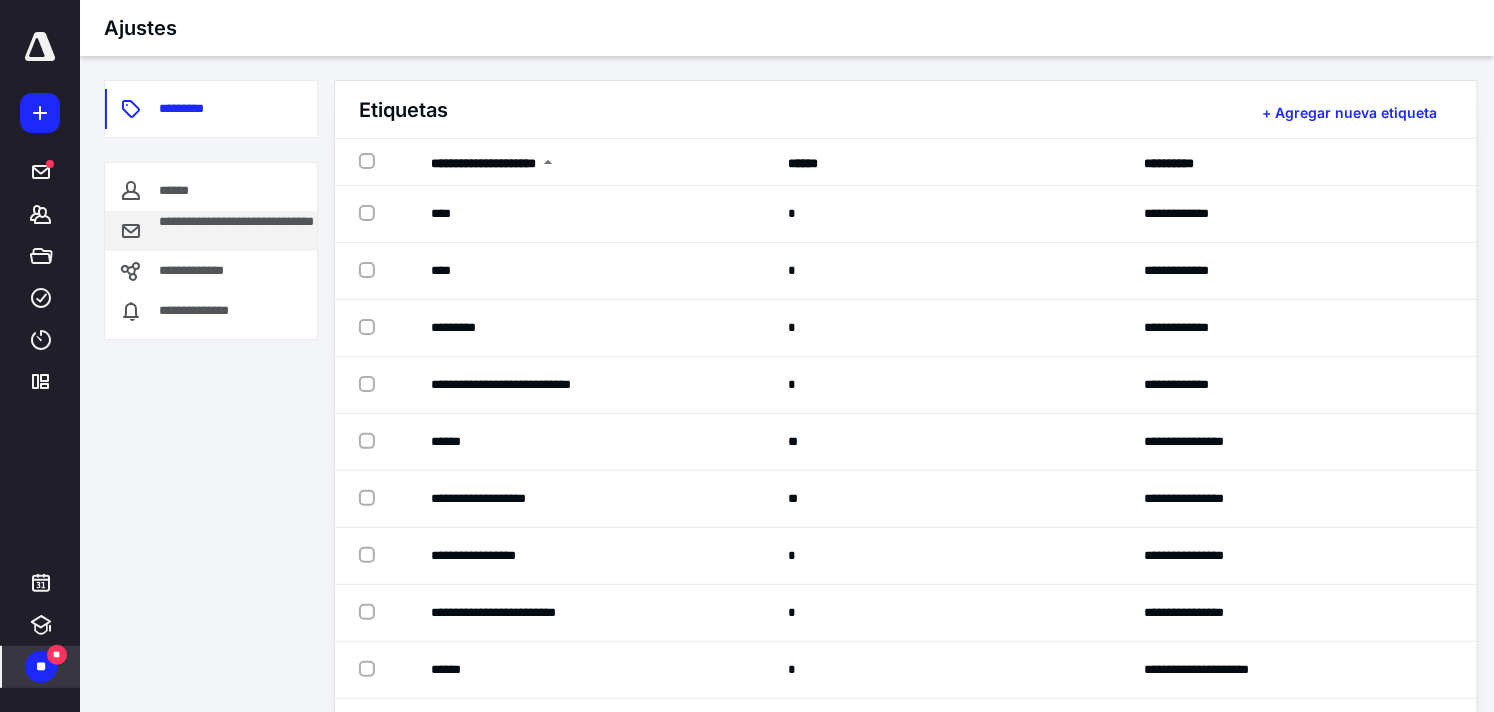 click on "**********" at bounding box center (238, 231) 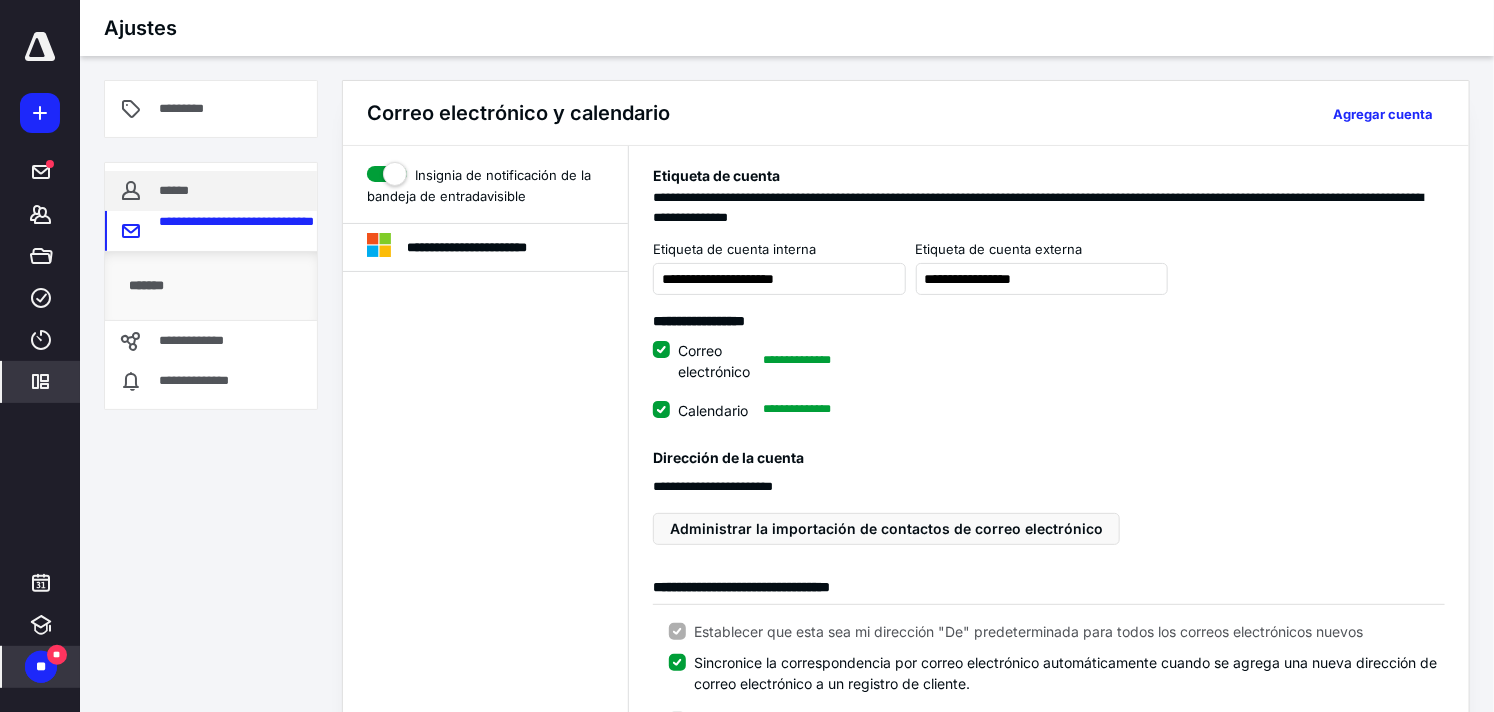 click on "******" at bounding box center [174, 190] 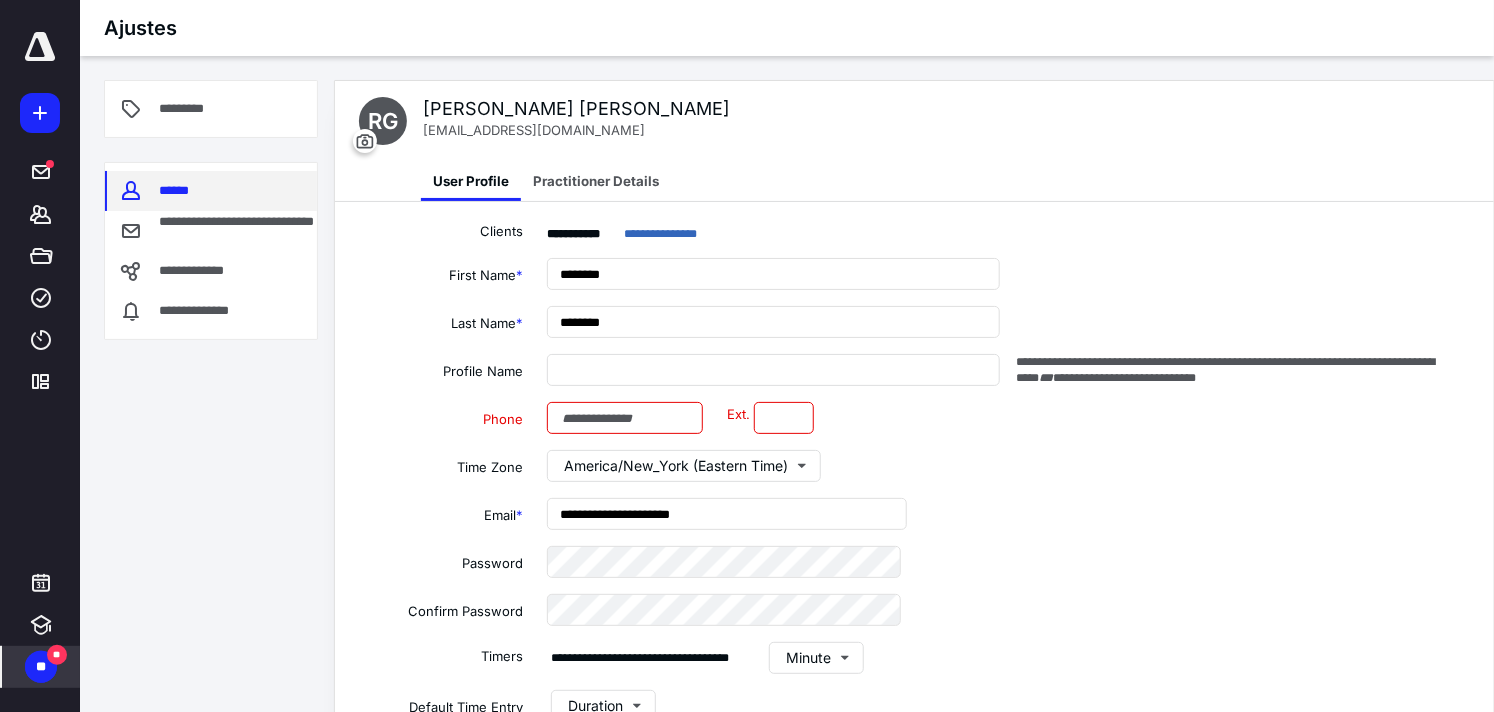 type on "**********" 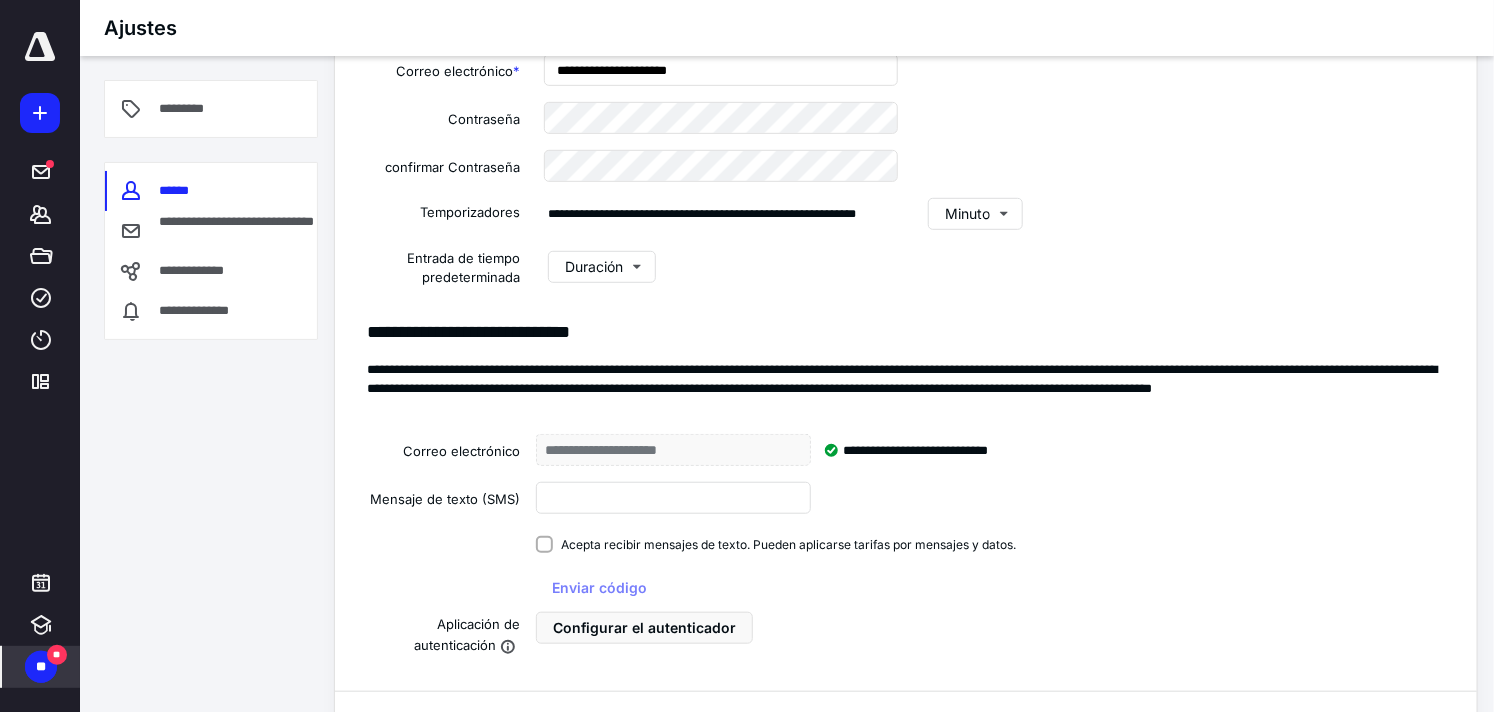 scroll, scrollTop: 555, scrollLeft: 0, axis: vertical 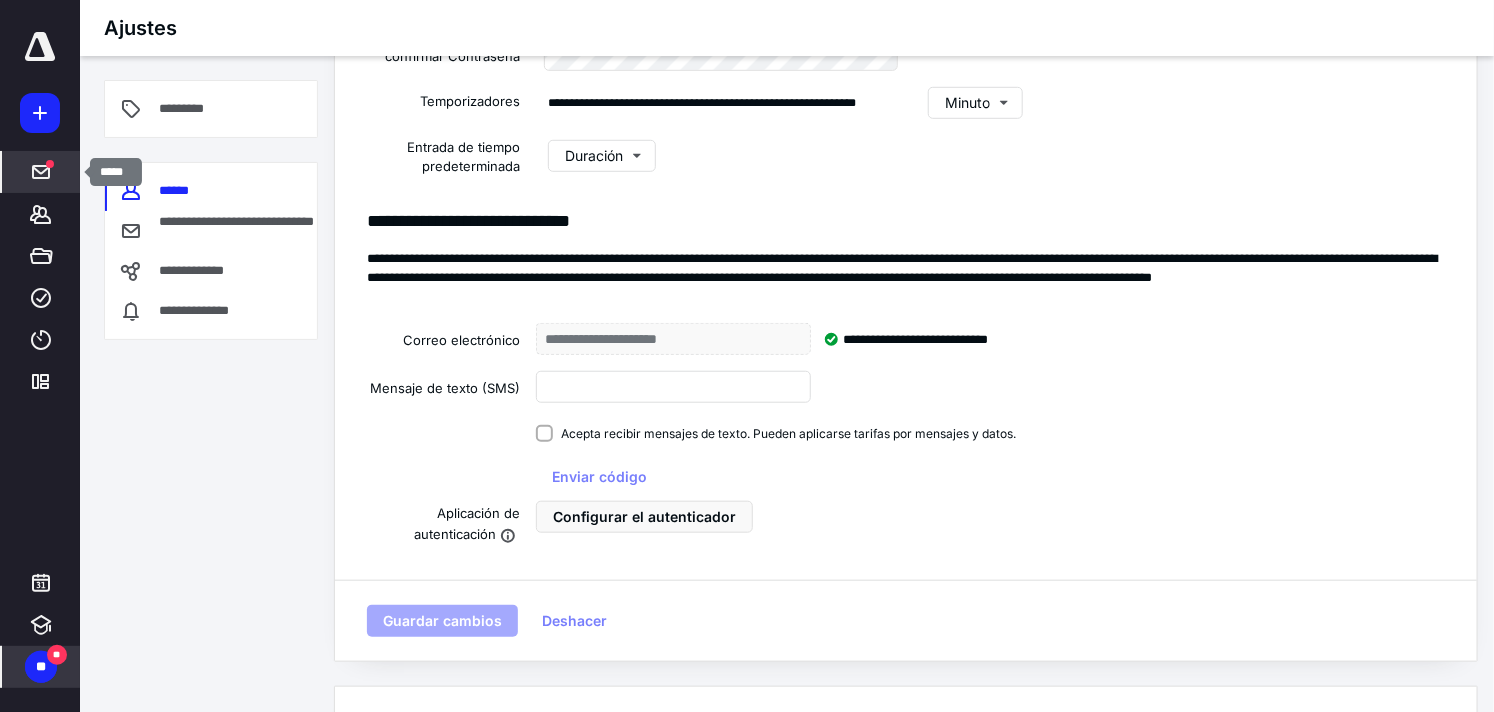 click 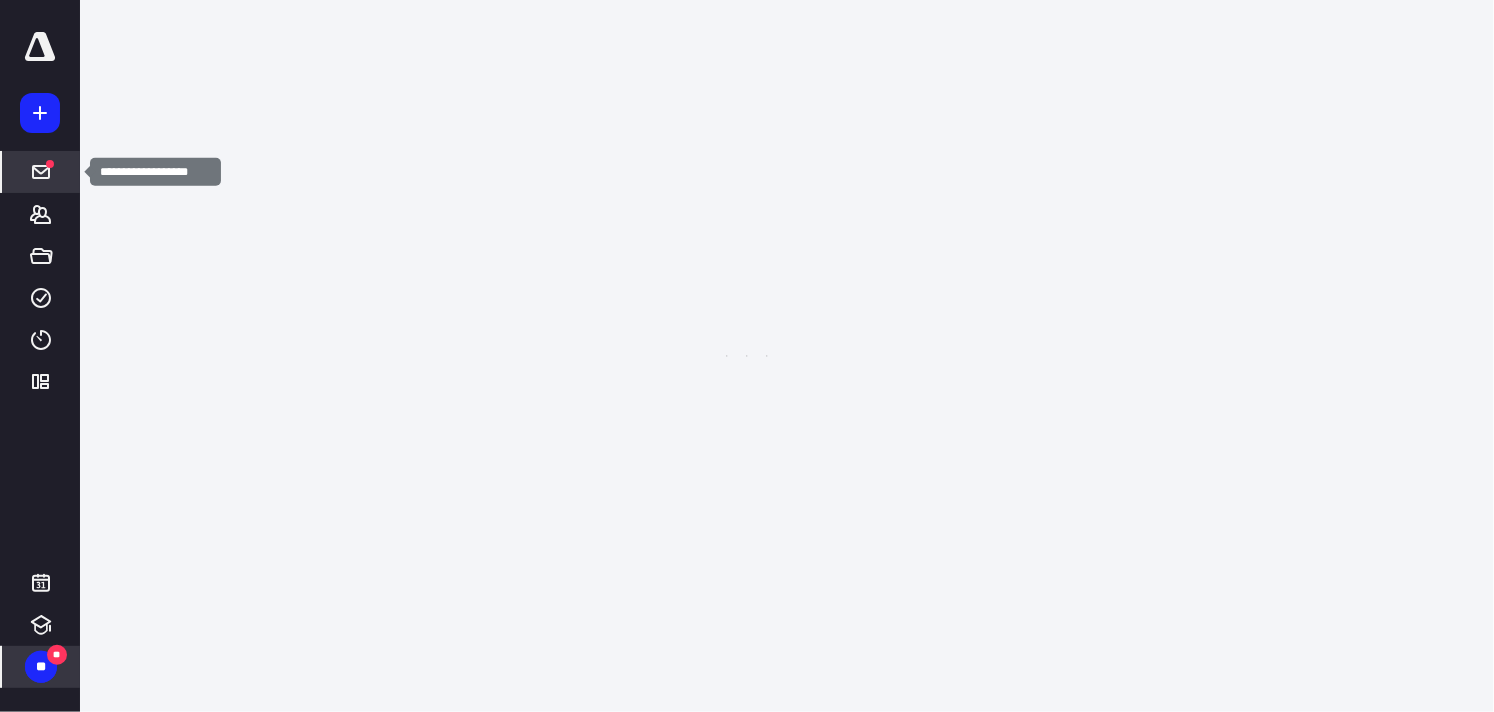 scroll, scrollTop: 0, scrollLeft: 0, axis: both 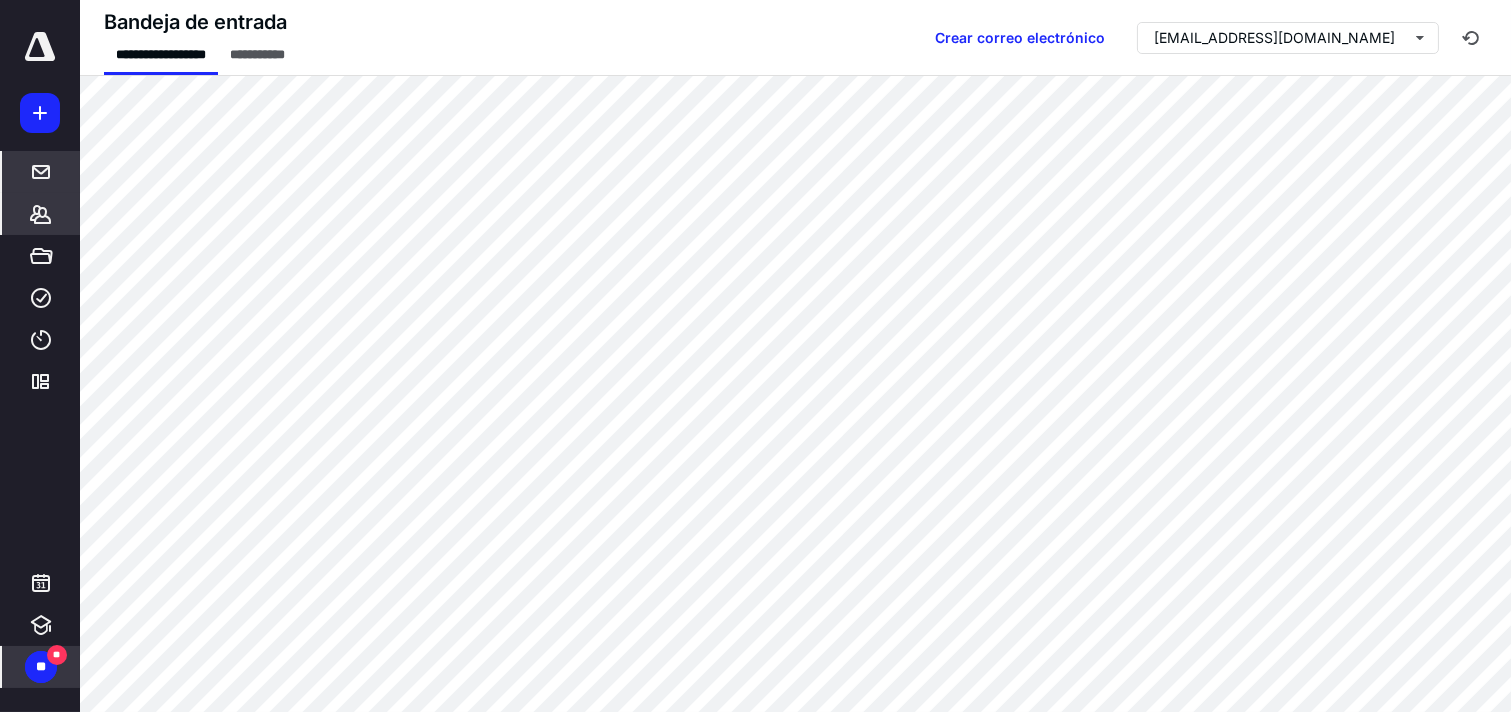click 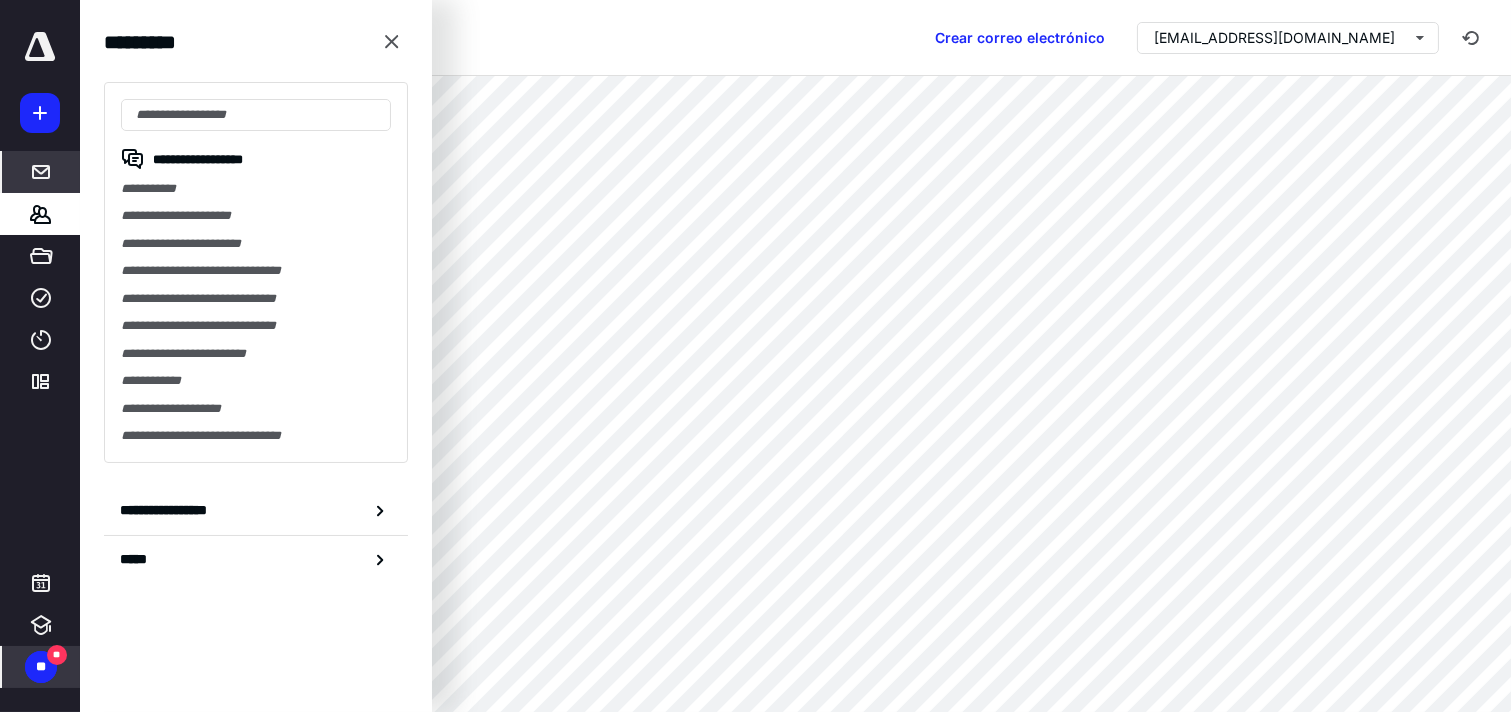 click on "**********" at bounding box center (40, 356) 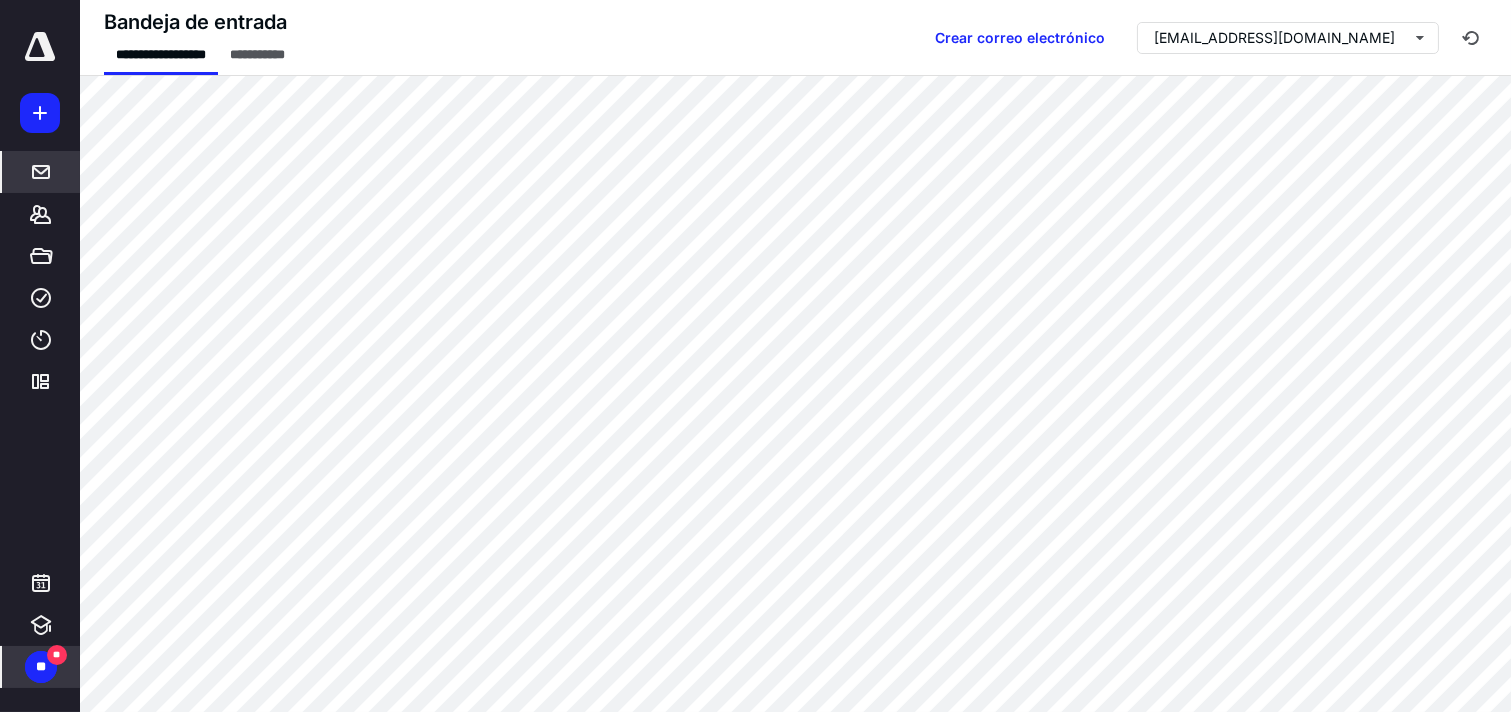 click at bounding box center (40, 47) 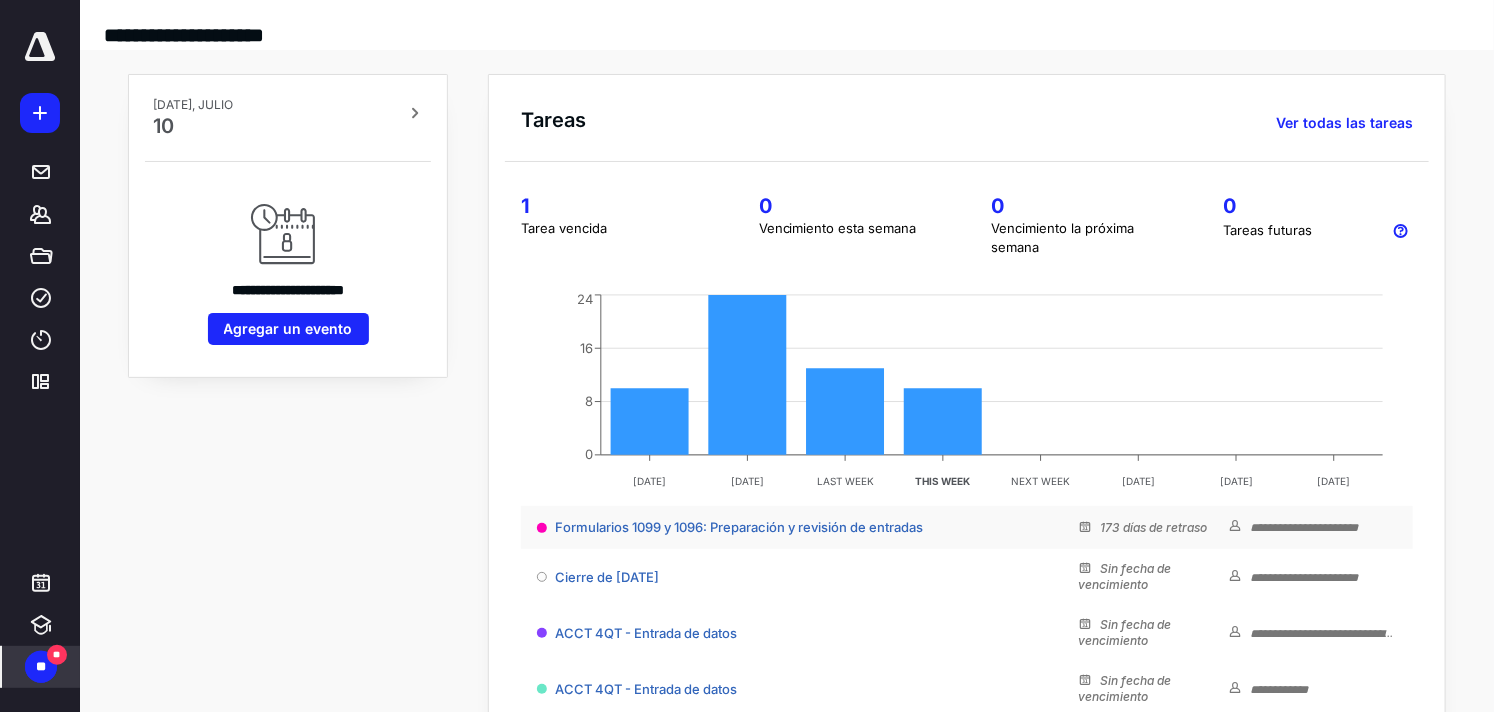 scroll, scrollTop: 422, scrollLeft: 0, axis: vertical 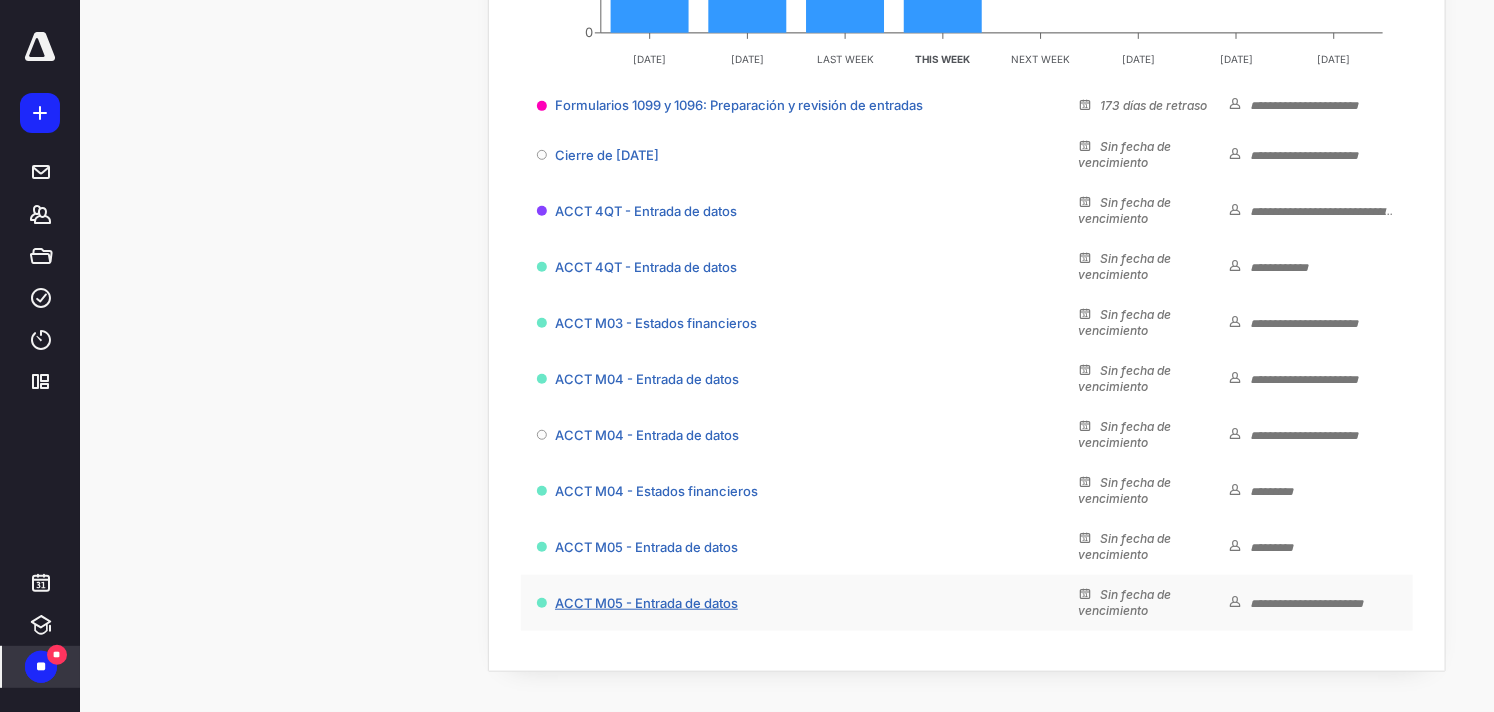 click on "ACCT M05 - Entrada de datos" at bounding box center (646, 603) 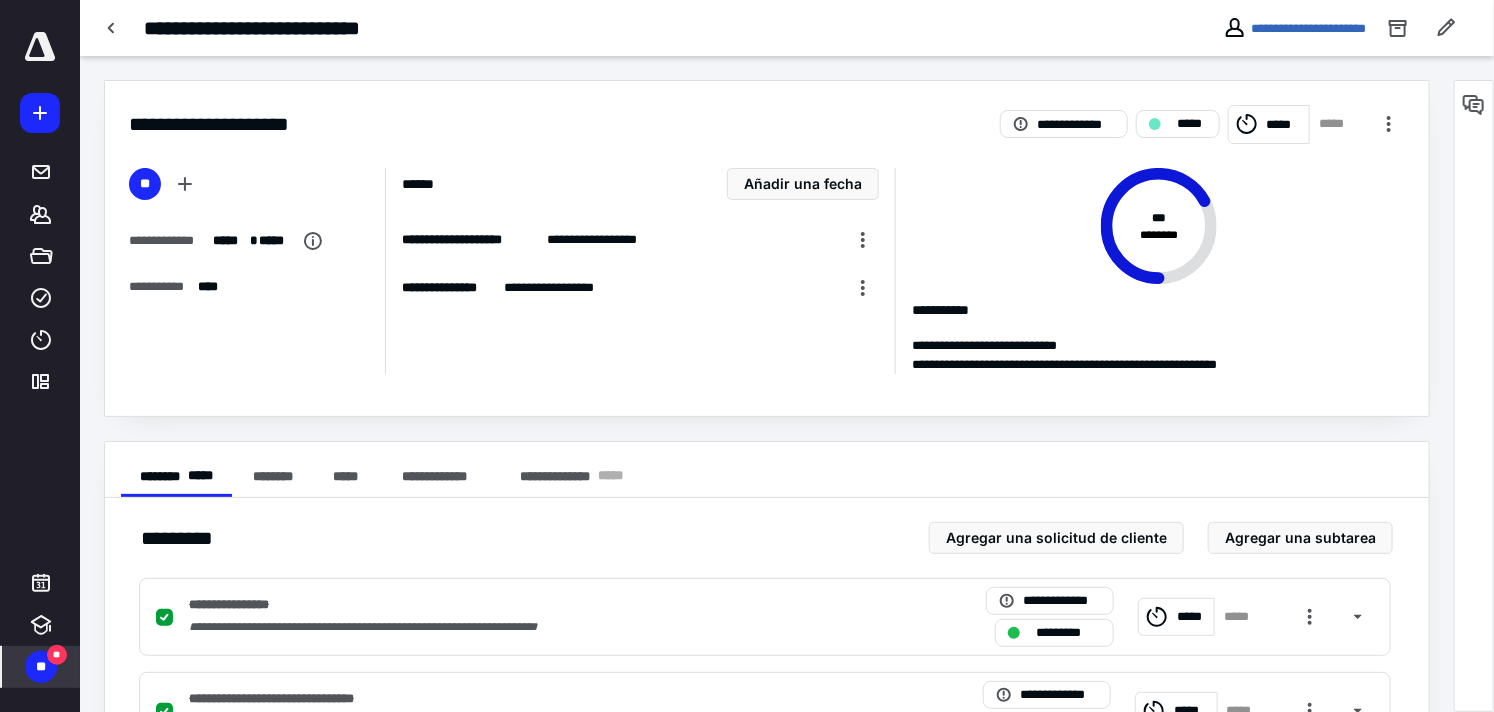 scroll, scrollTop: 181, scrollLeft: 0, axis: vertical 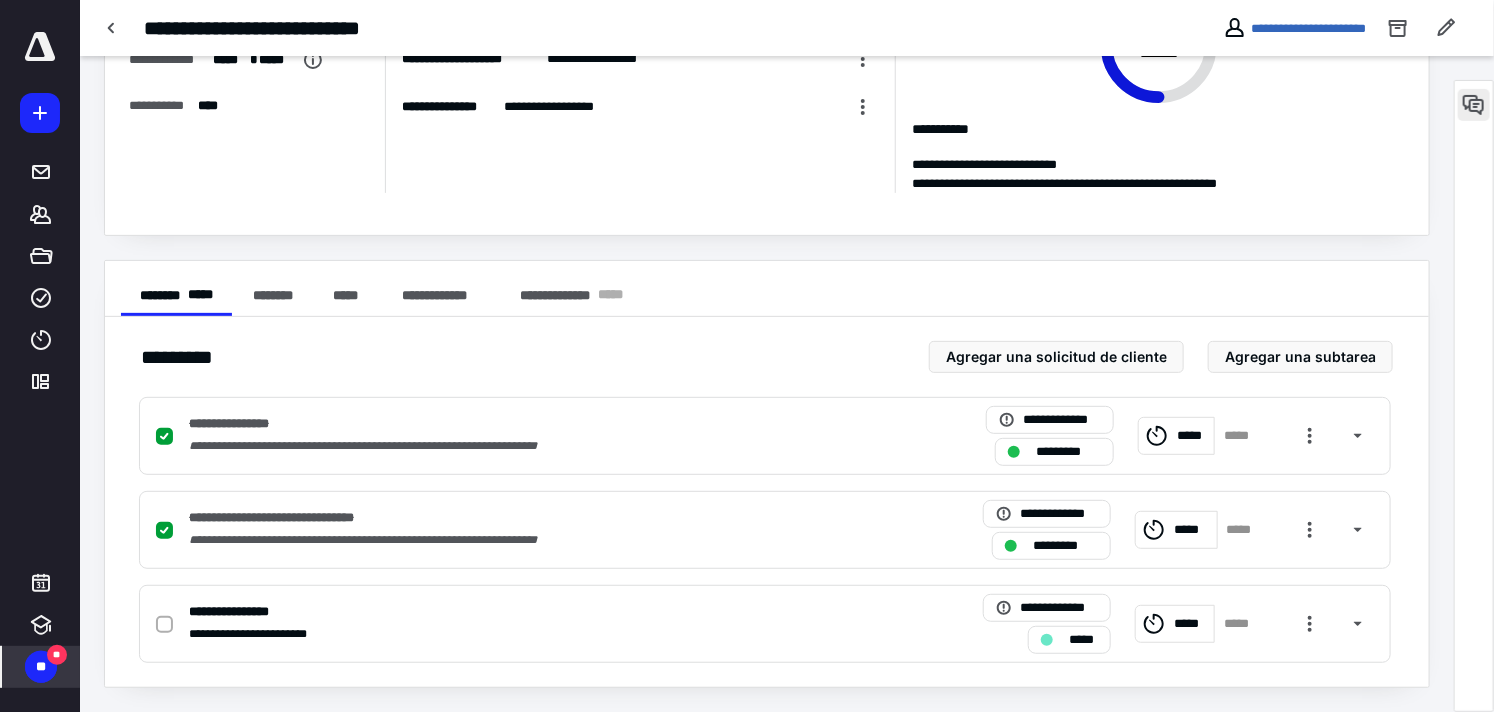 click at bounding box center [1474, 105] 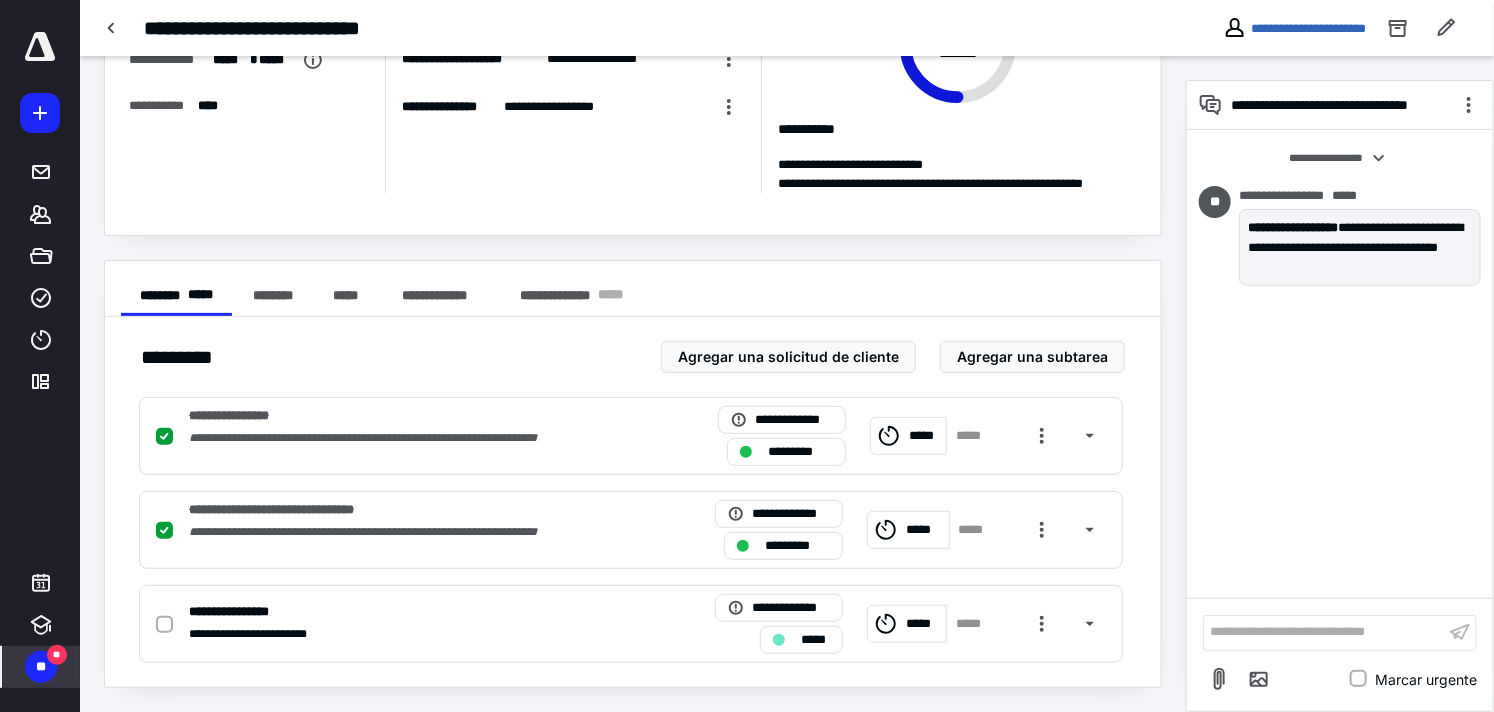 click on "**********" at bounding box center (633, 502) 